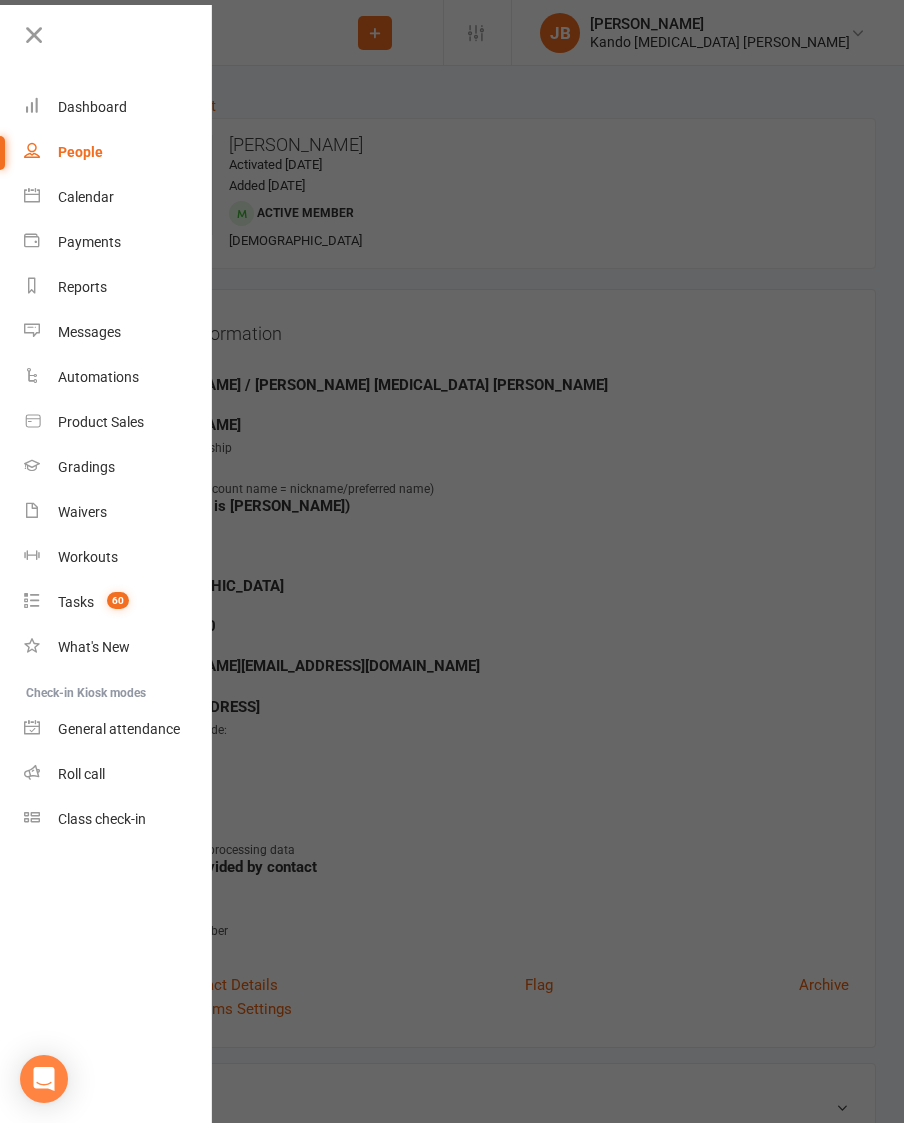 scroll, scrollTop: 0, scrollLeft: 0, axis: both 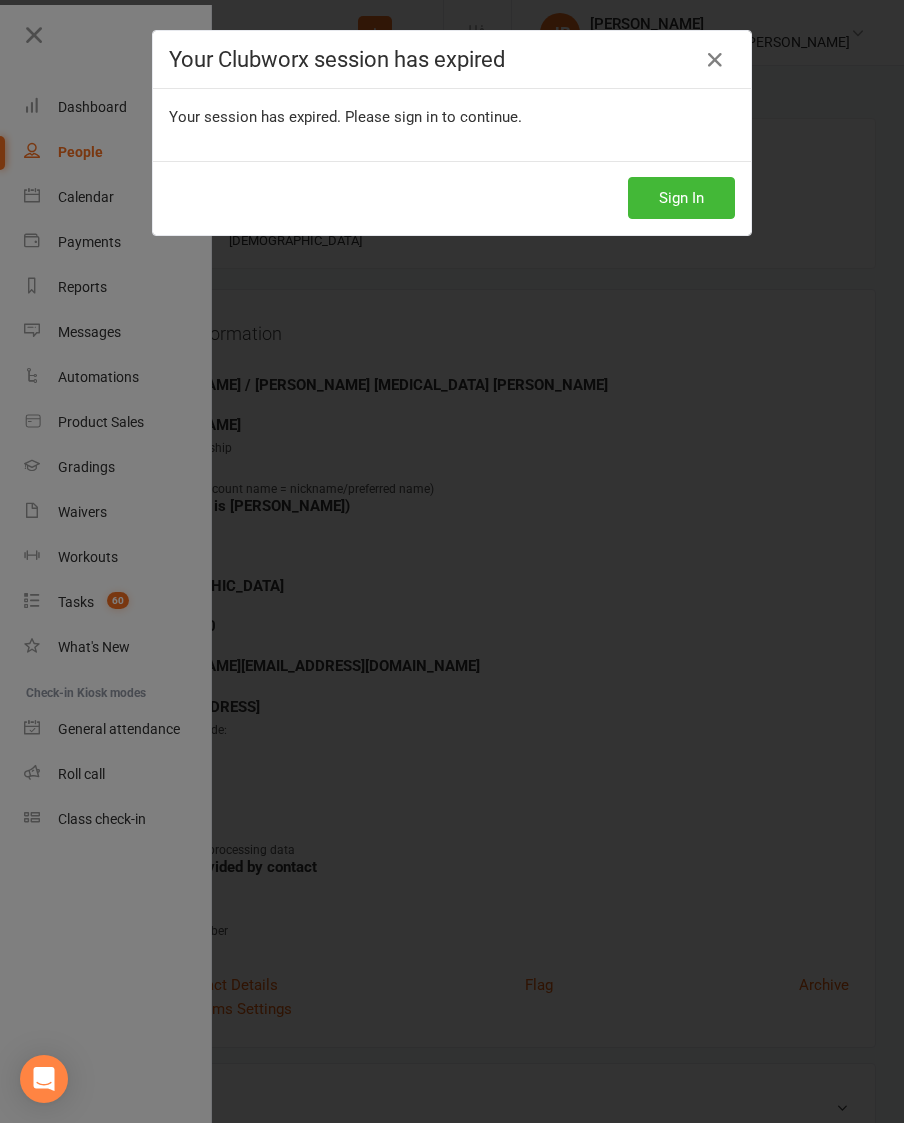 click on "Sign In" at bounding box center (681, 198) 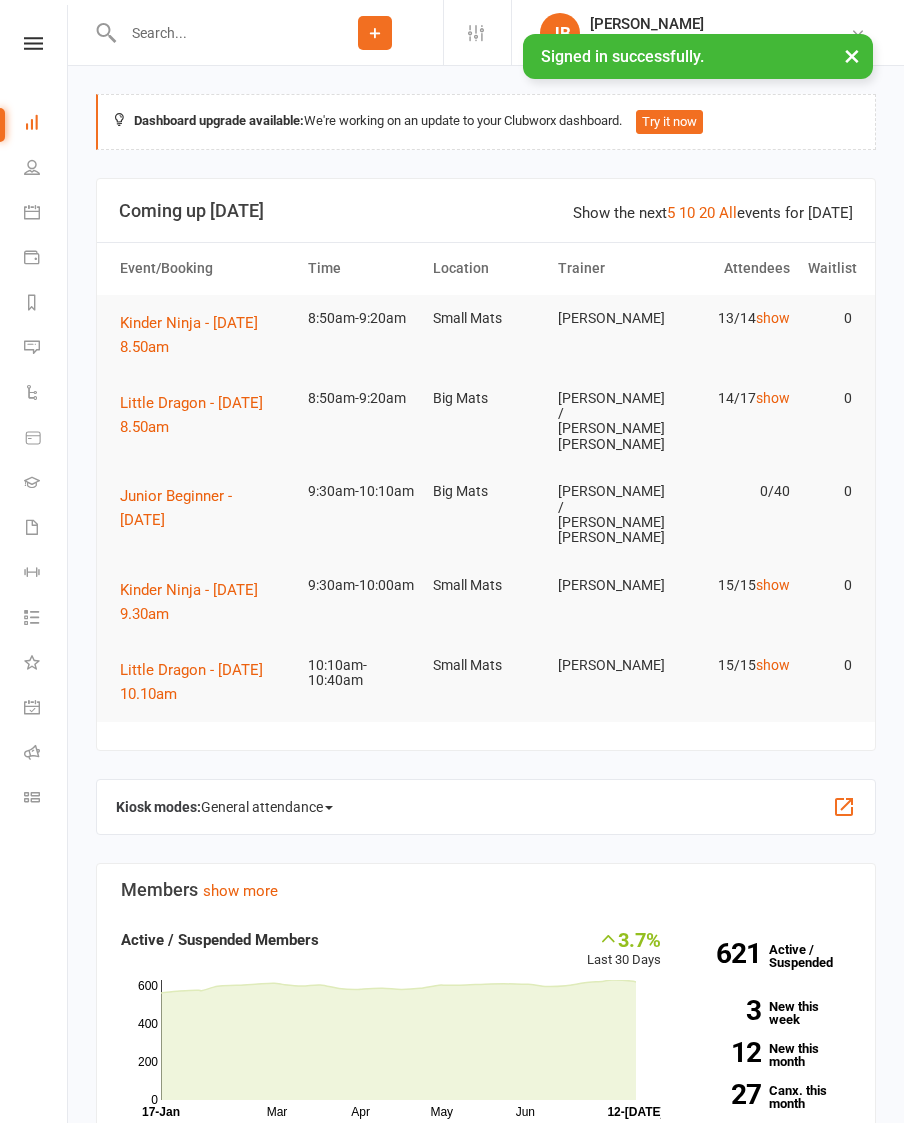 scroll, scrollTop: 0, scrollLeft: 0, axis: both 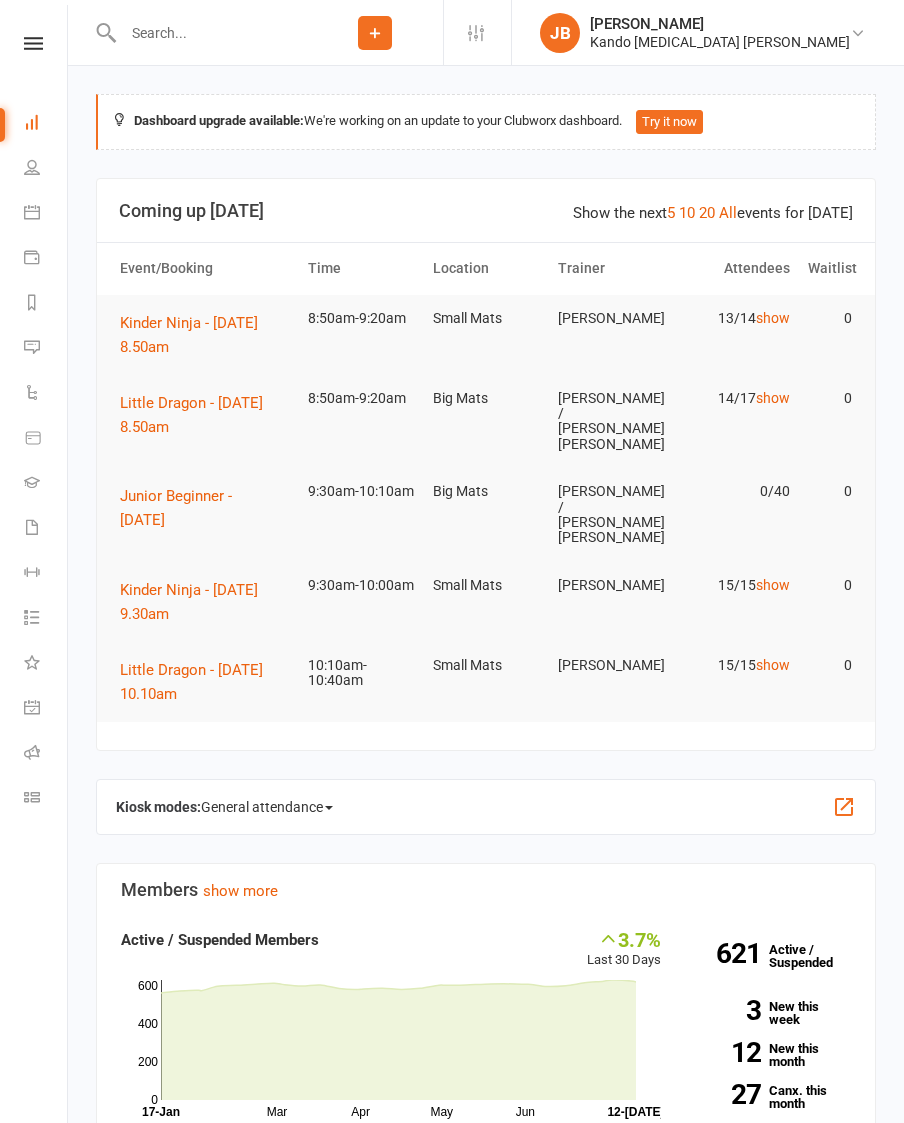 click on "Little Dragon - [DATE] 8.50am" at bounding box center (205, 415) 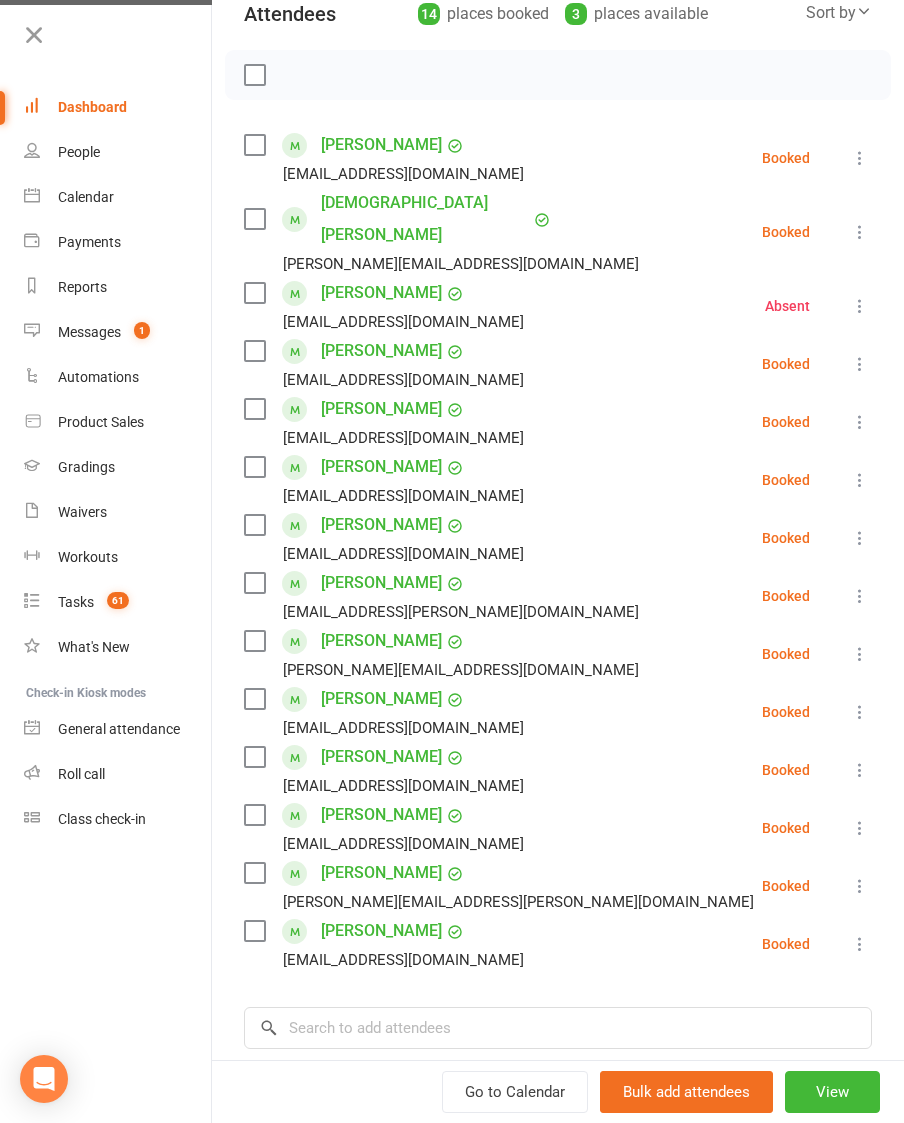scroll, scrollTop: 241, scrollLeft: 0, axis: vertical 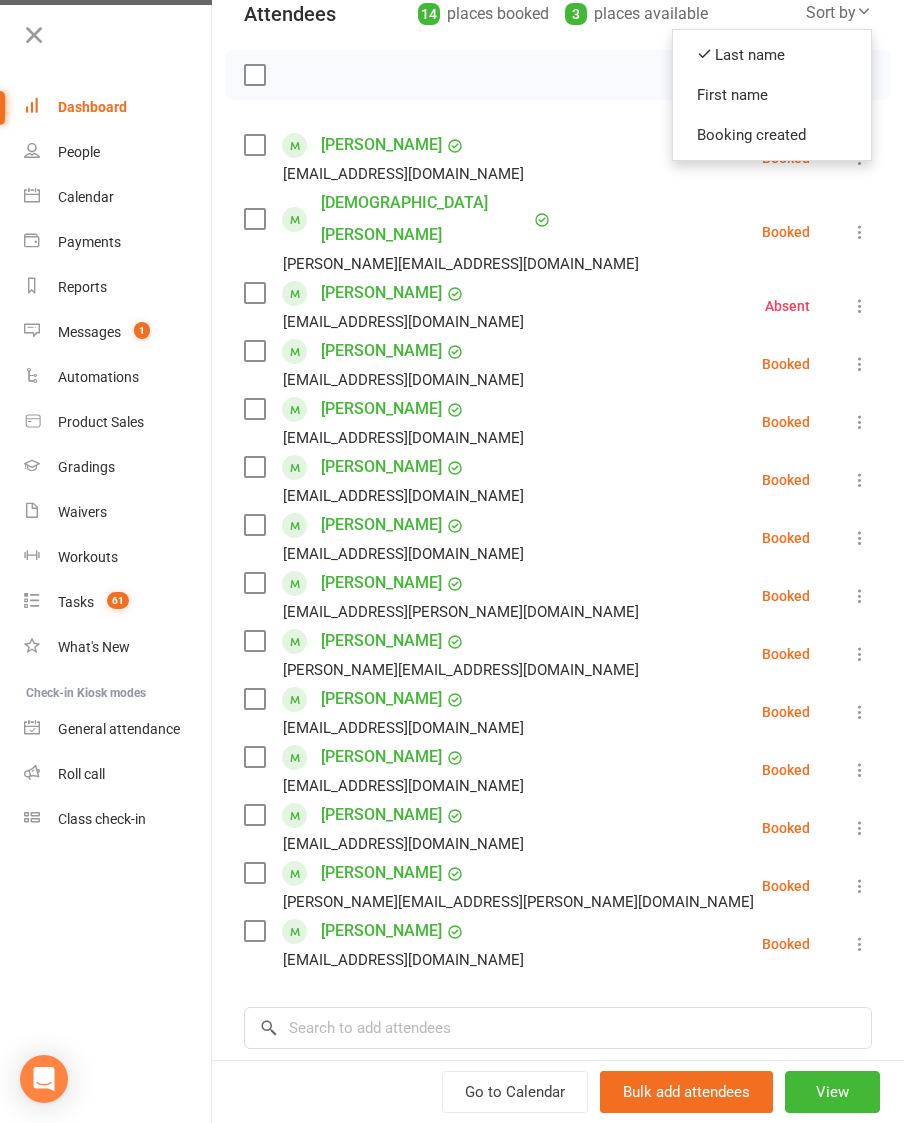 click on "First name" at bounding box center (772, 95) 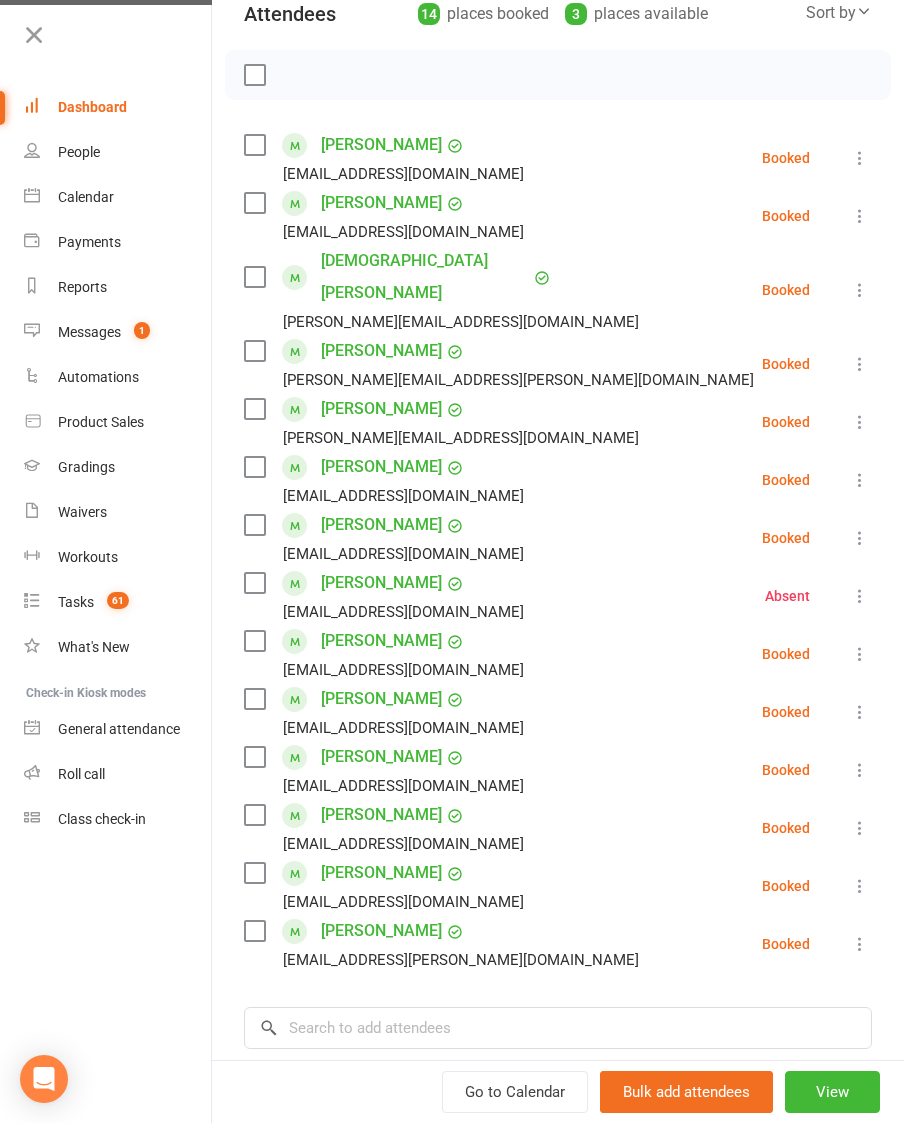 scroll, scrollTop: 257, scrollLeft: 0, axis: vertical 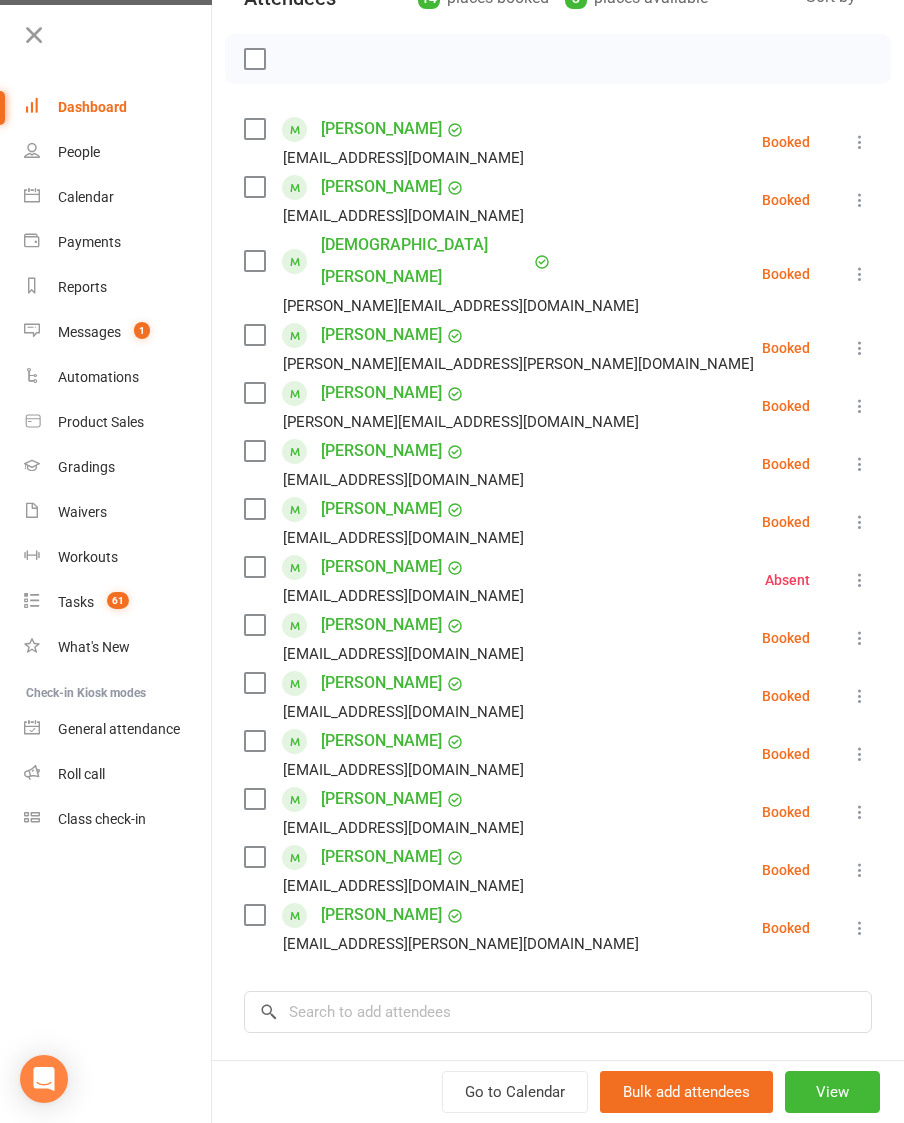 click at bounding box center [254, 261] 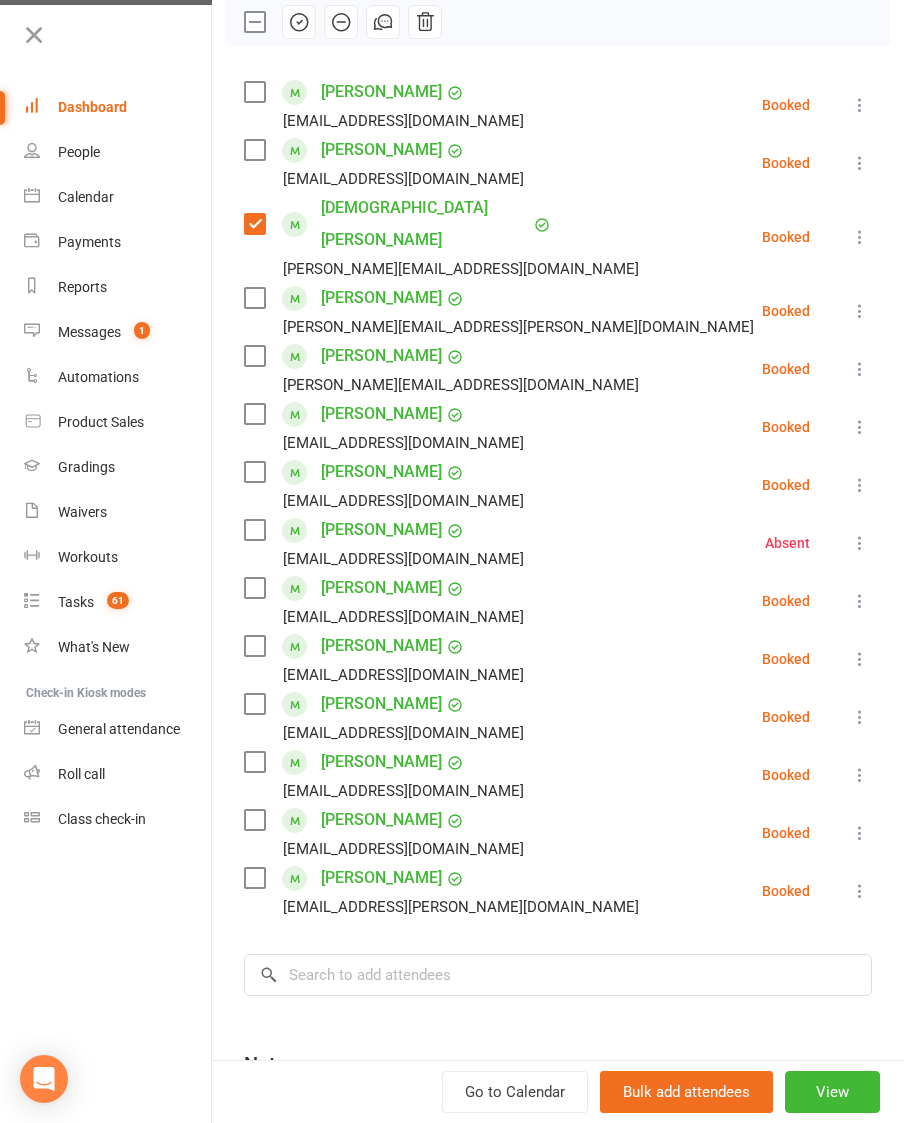 scroll, scrollTop: 296, scrollLeft: 0, axis: vertical 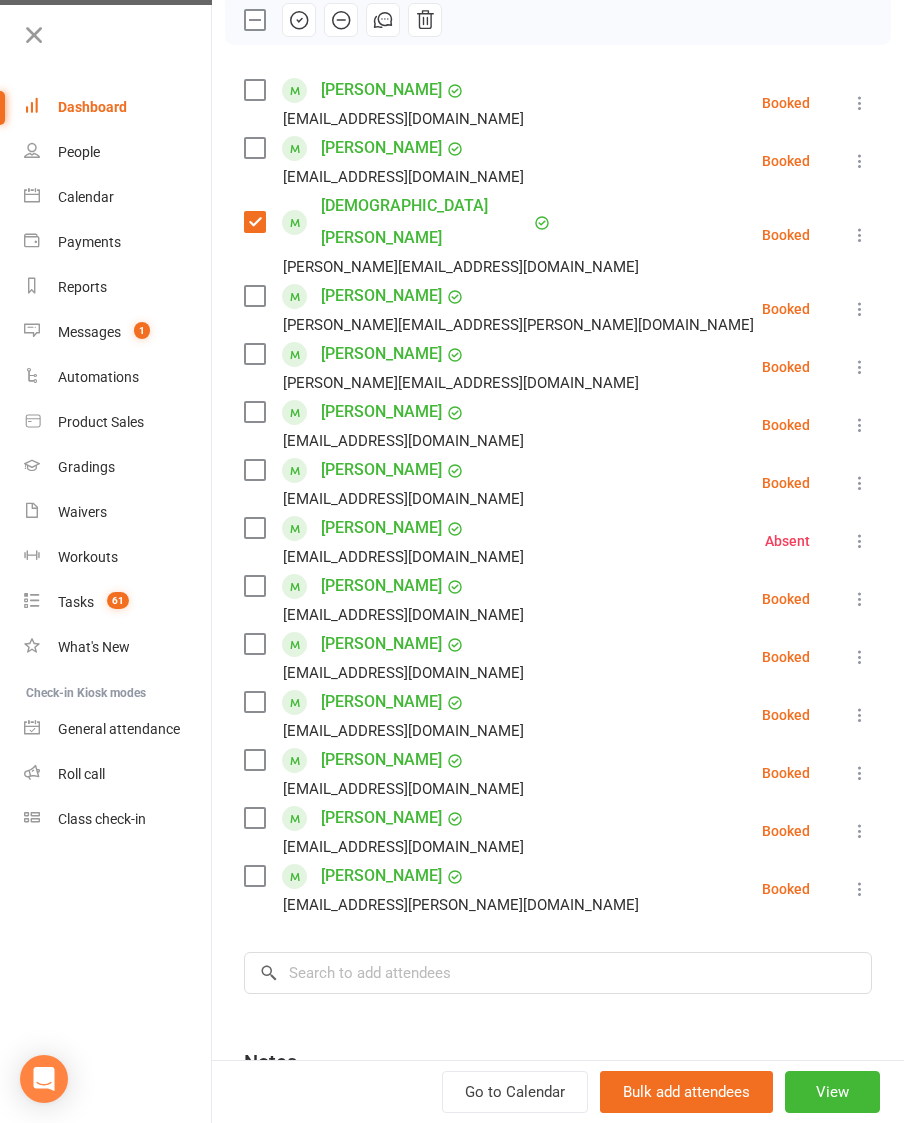 click at bounding box center (254, 876) 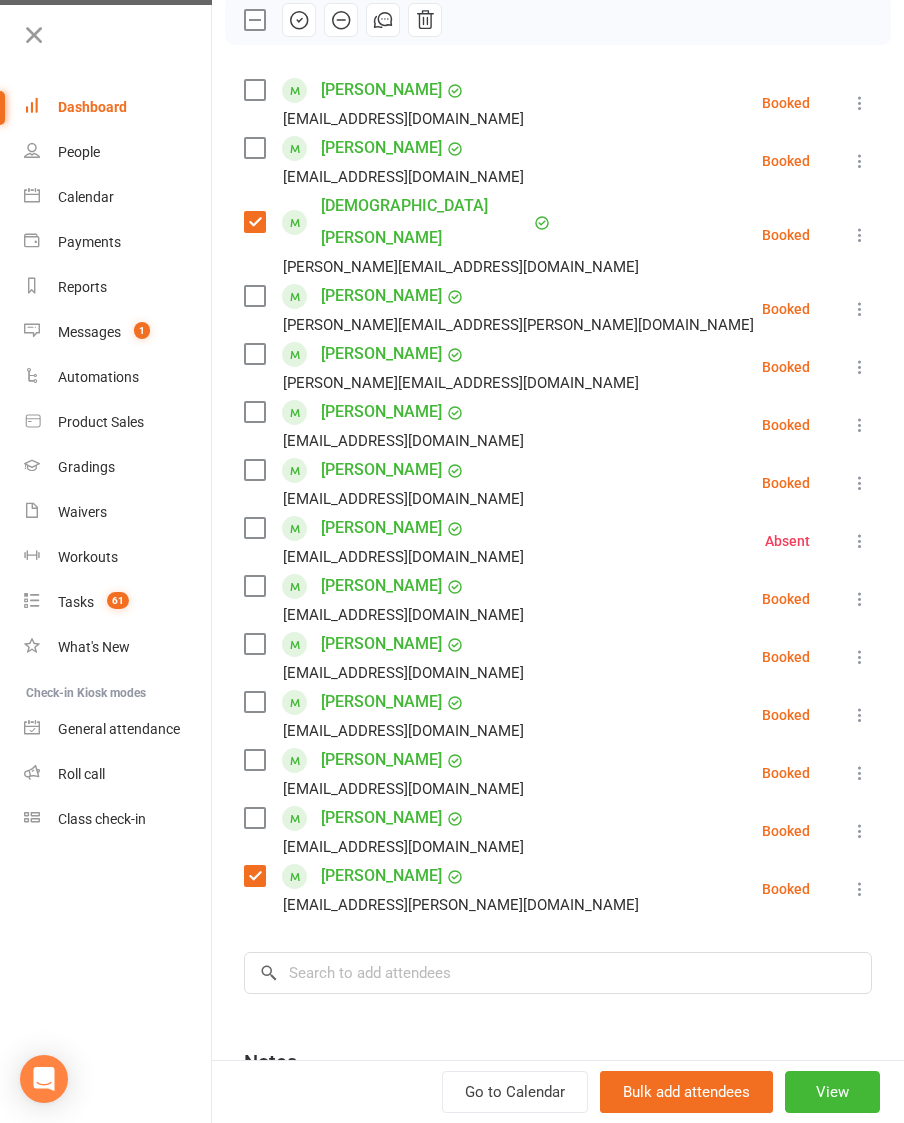 click at bounding box center [254, 354] 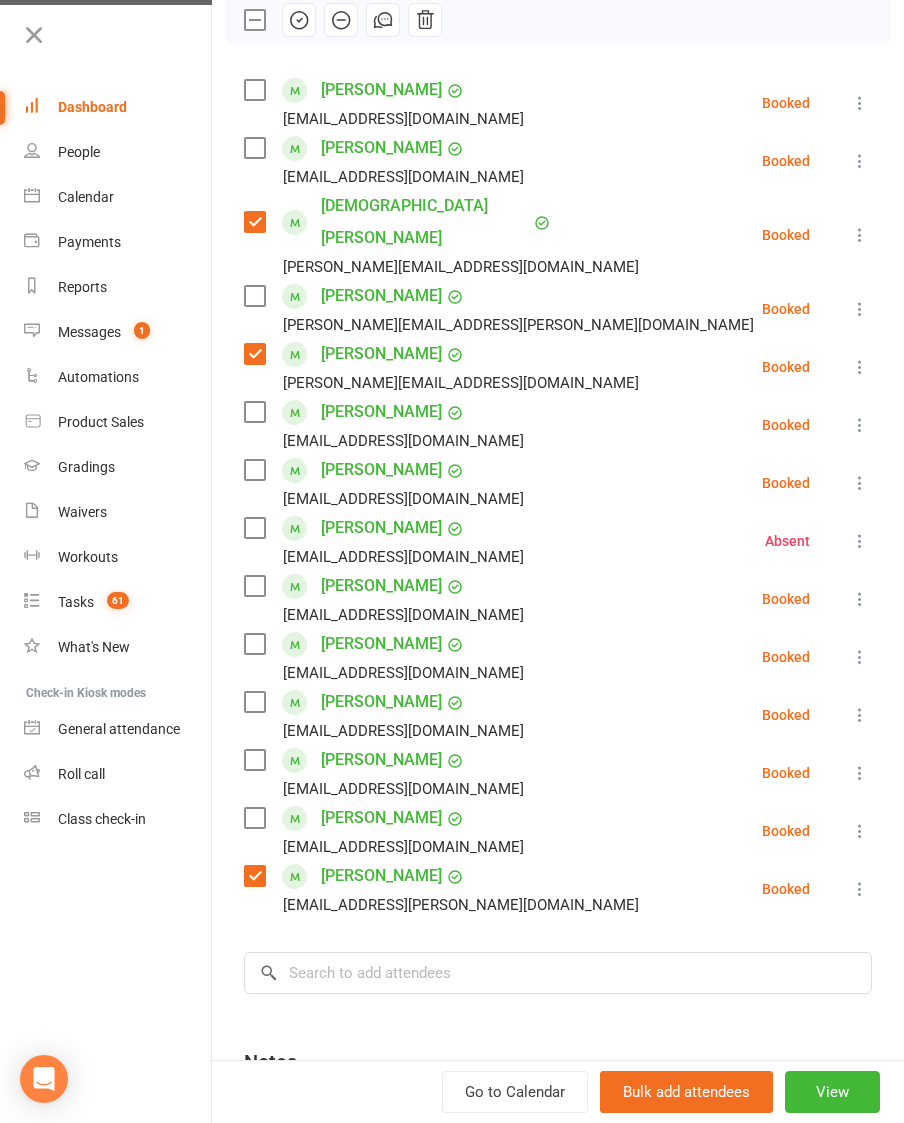 click at bounding box center (254, 148) 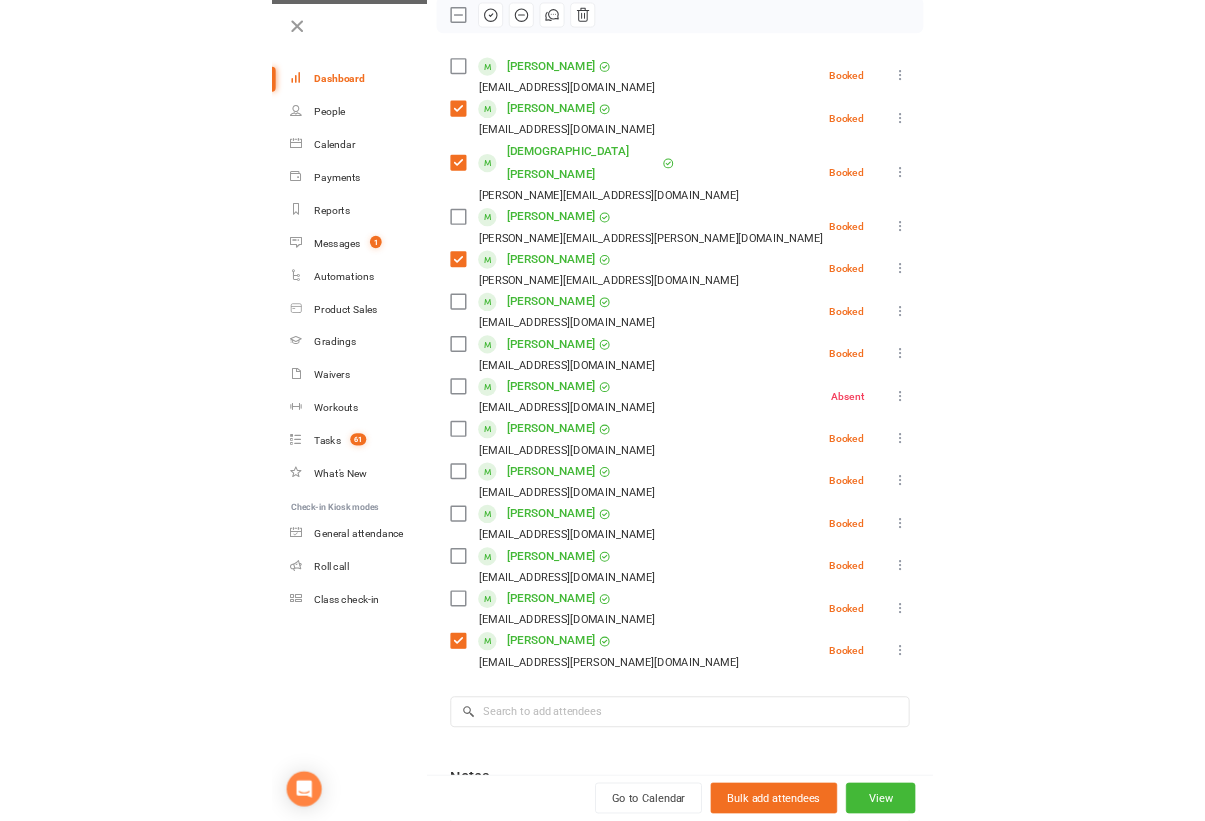 scroll, scrollTop: 223, scrollLeft: 0, axis: vertical 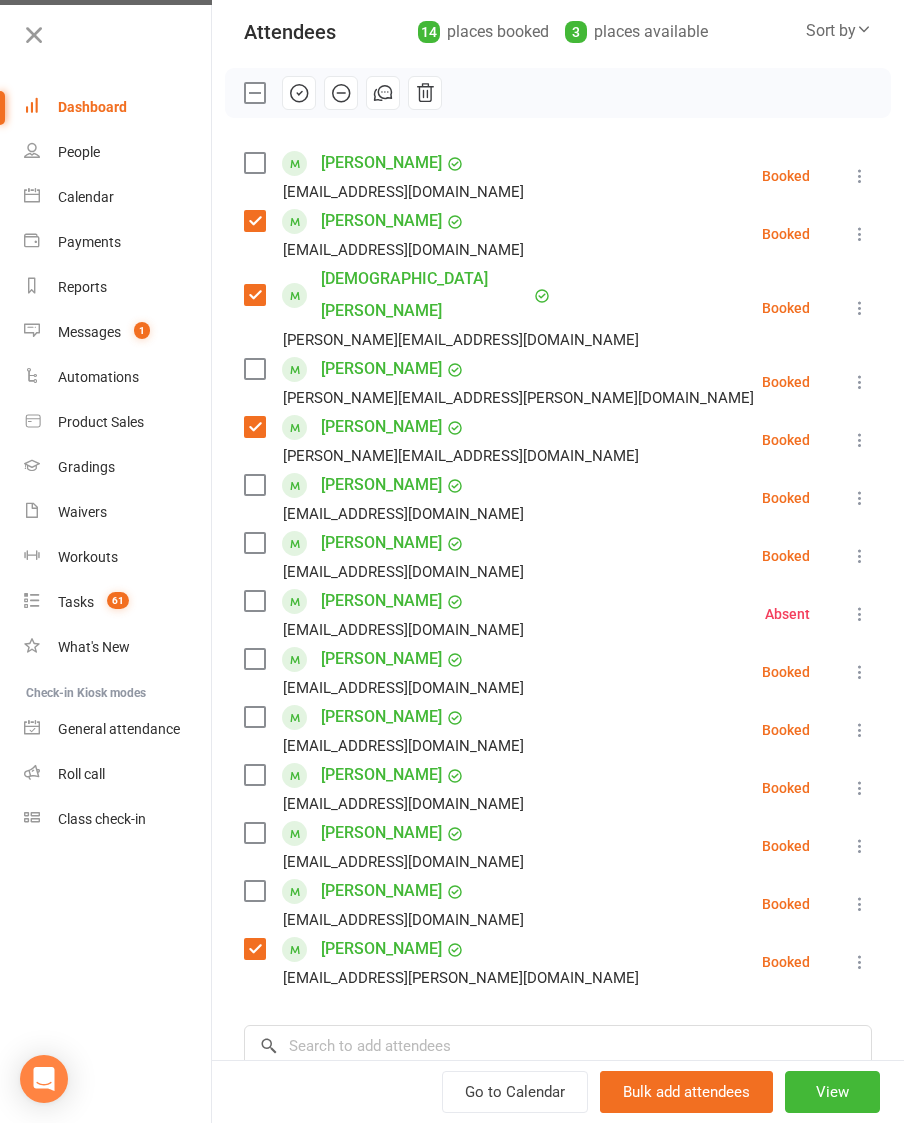 click 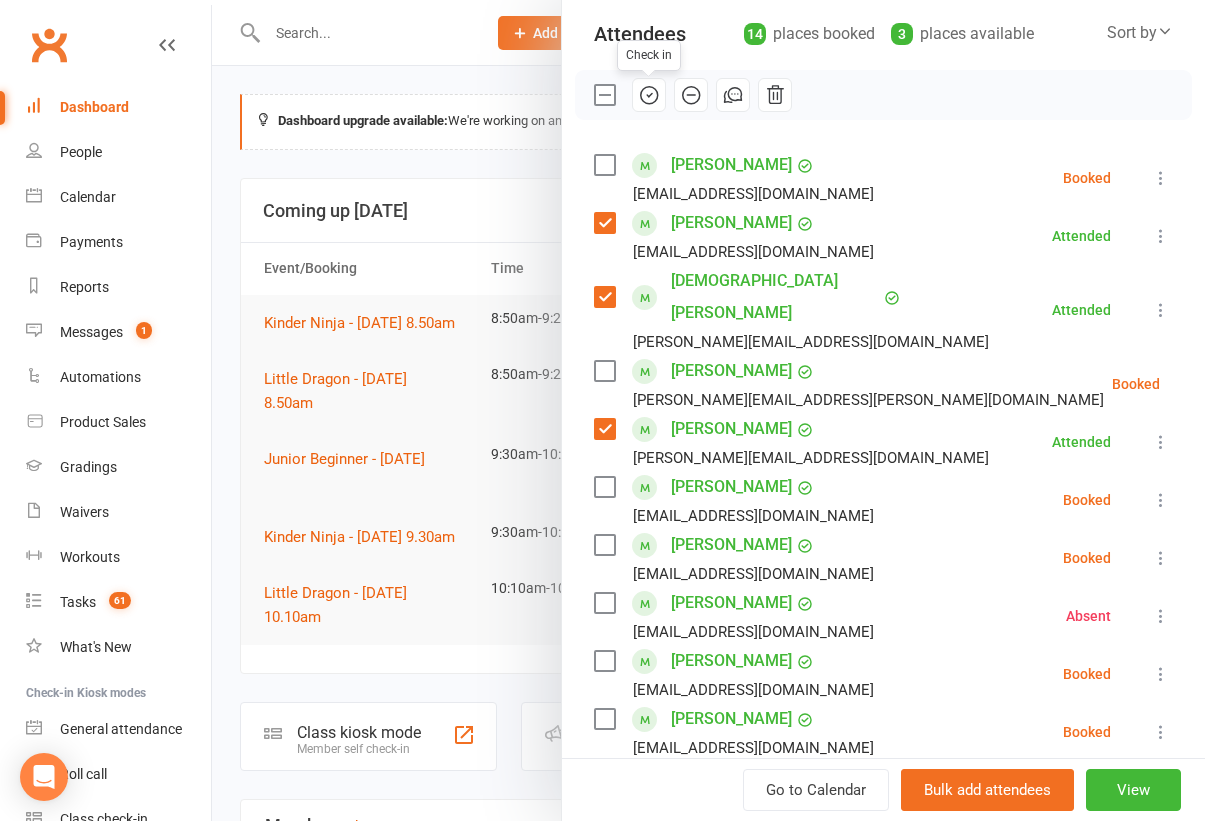 click at bounding box center (708, 410) 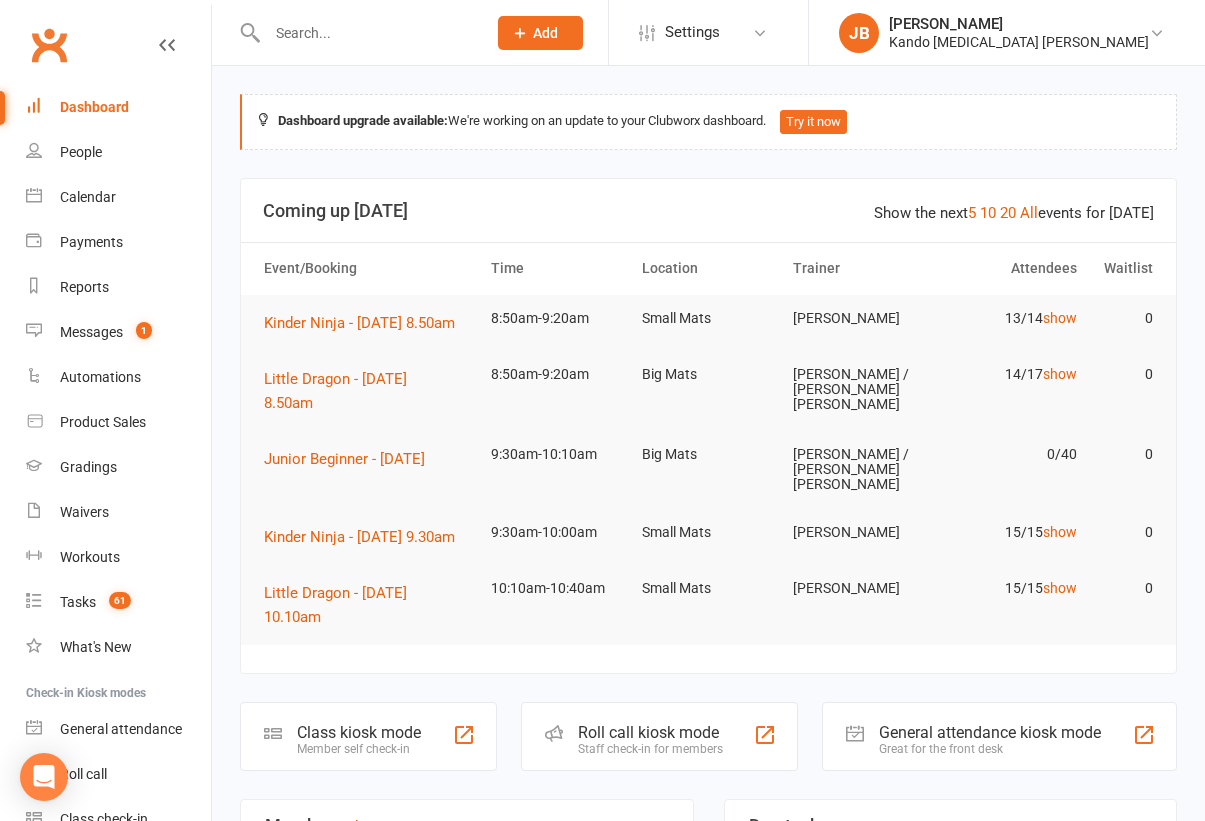 click on "Calendar" at bounding box center [88, 197] 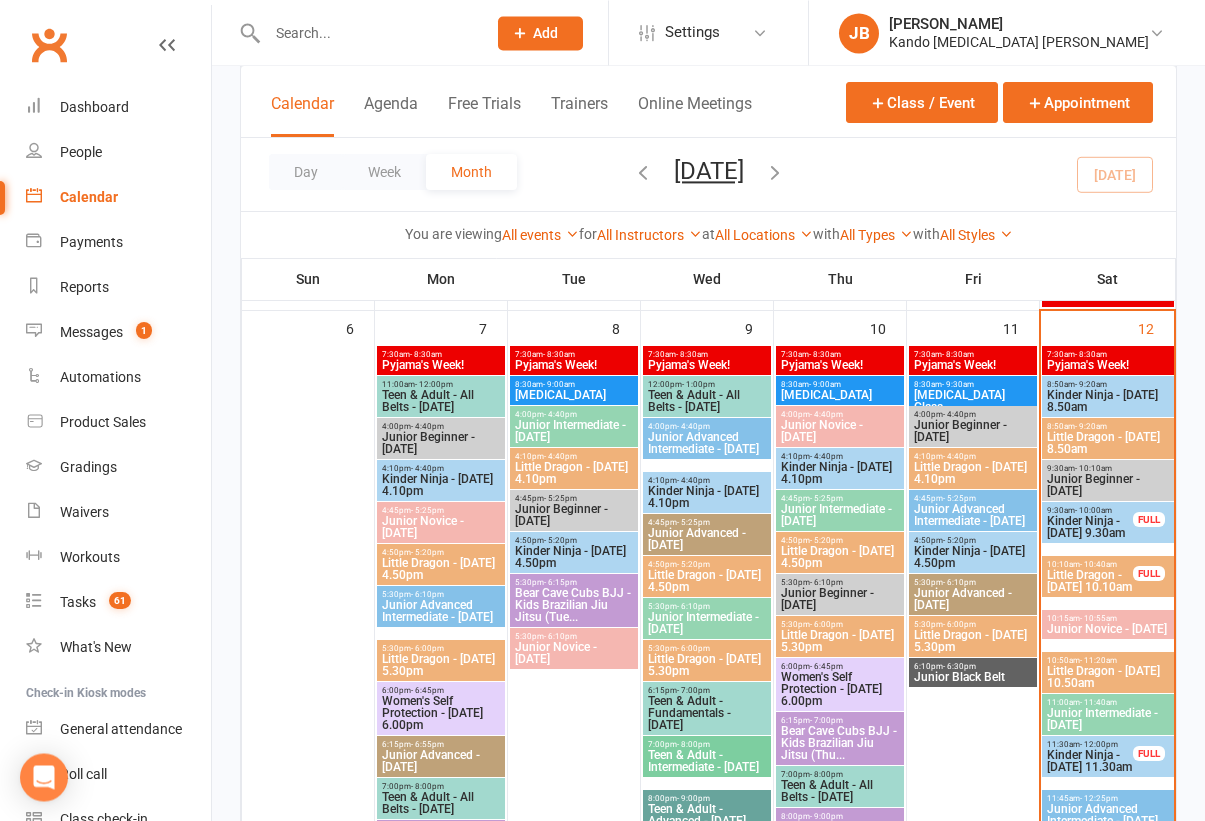 click on "7:30am  - 8:30am" at bounding box center [1108, 354] 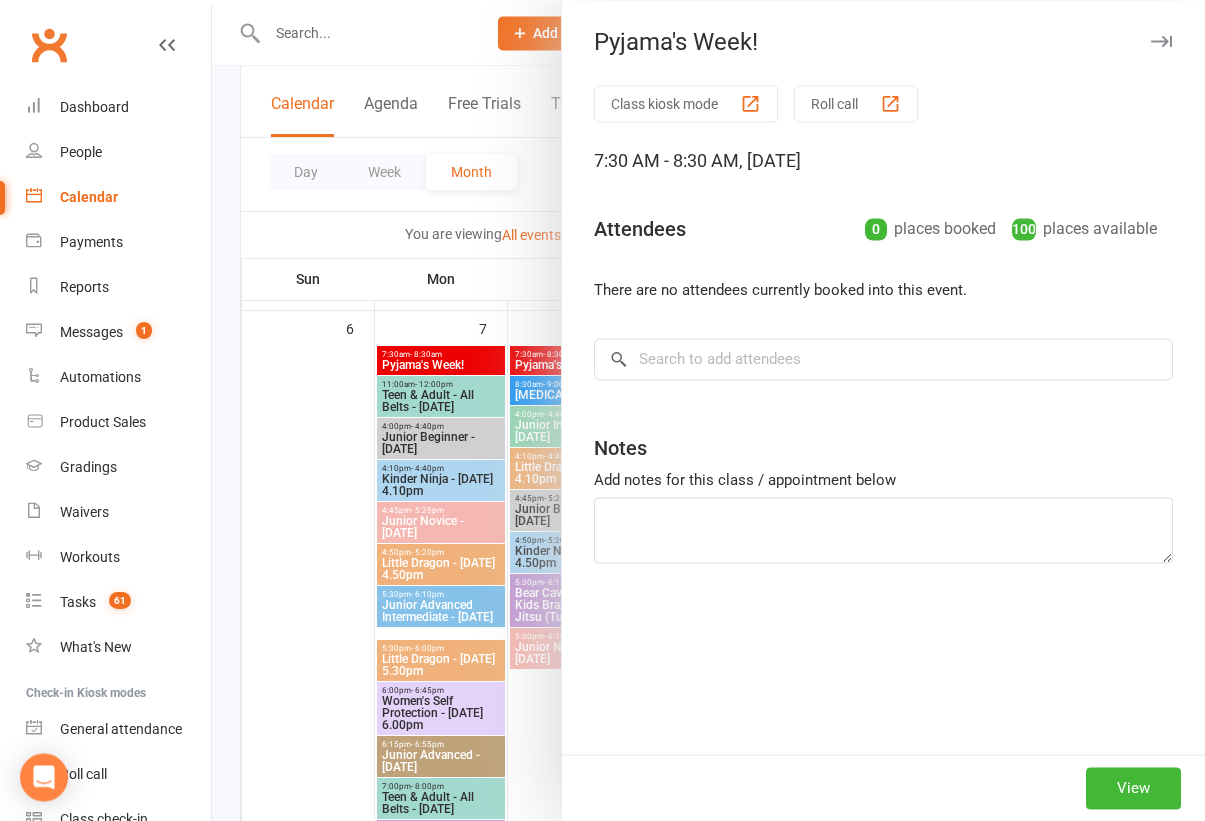 scroll, scrollTop: 806, scrollLeft: 0, axis: vertical 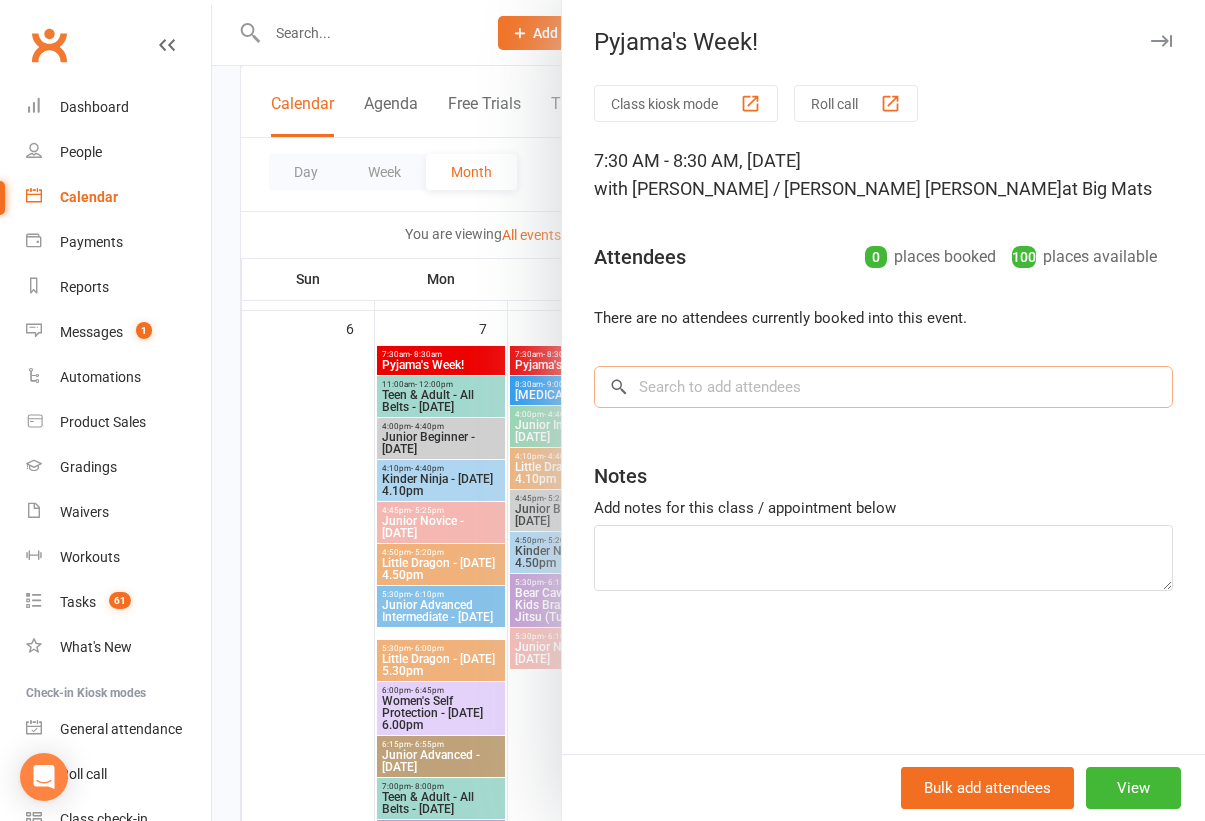 click at bounding box center [883, 387] 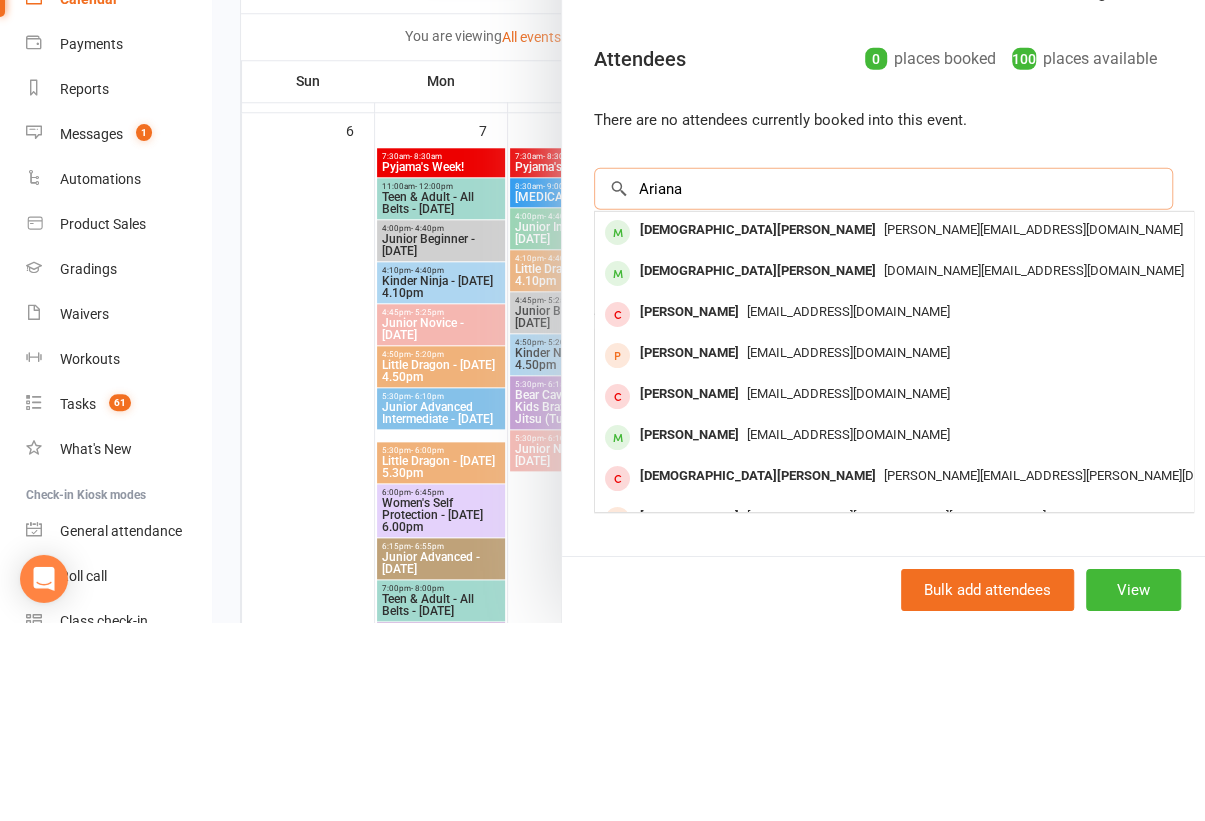type on "Ariana" 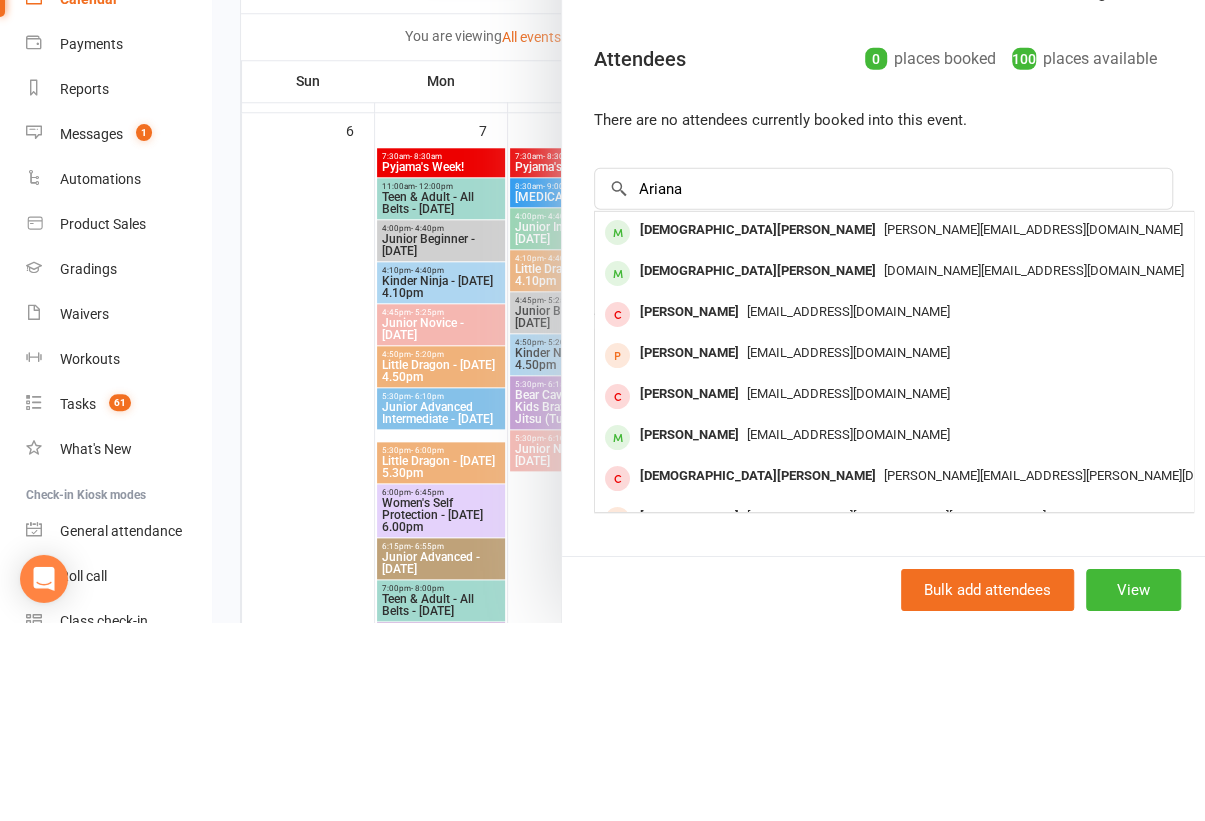 click on "[PERSON_NAME][EMAIL_ADDRESS][DOMAIN_NAME]" at bounding box center (894, 428) 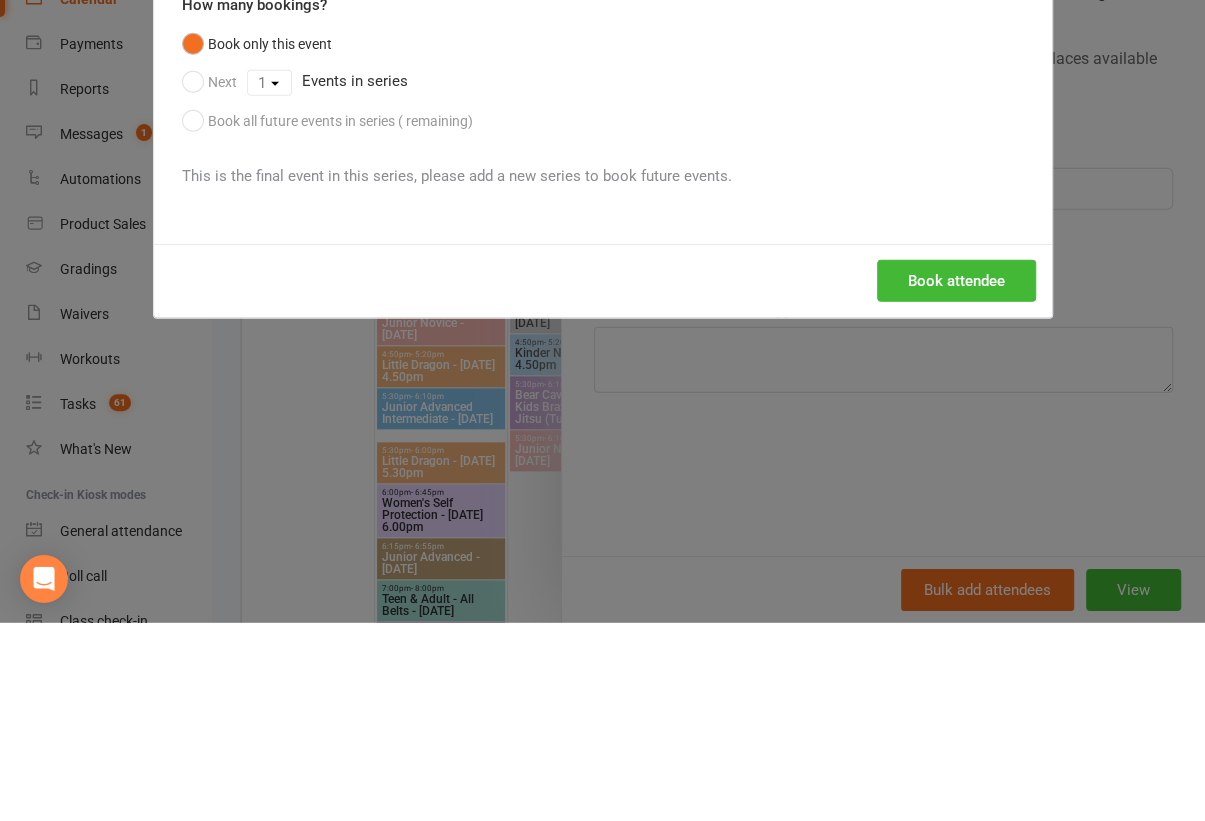 scroll, scrollTop: 1005, scrollLeft: 0, axis: vertical 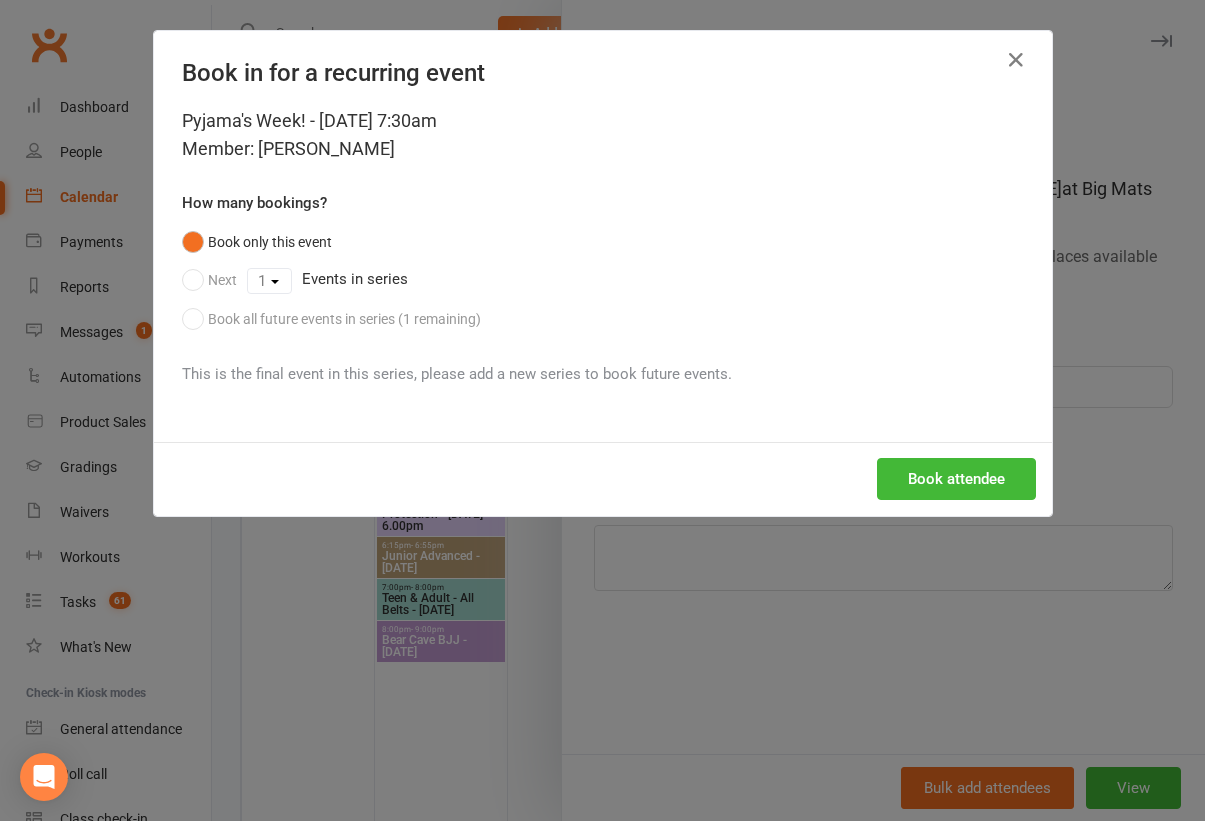 click on "Book attendee" at bounding box center [956, 479] 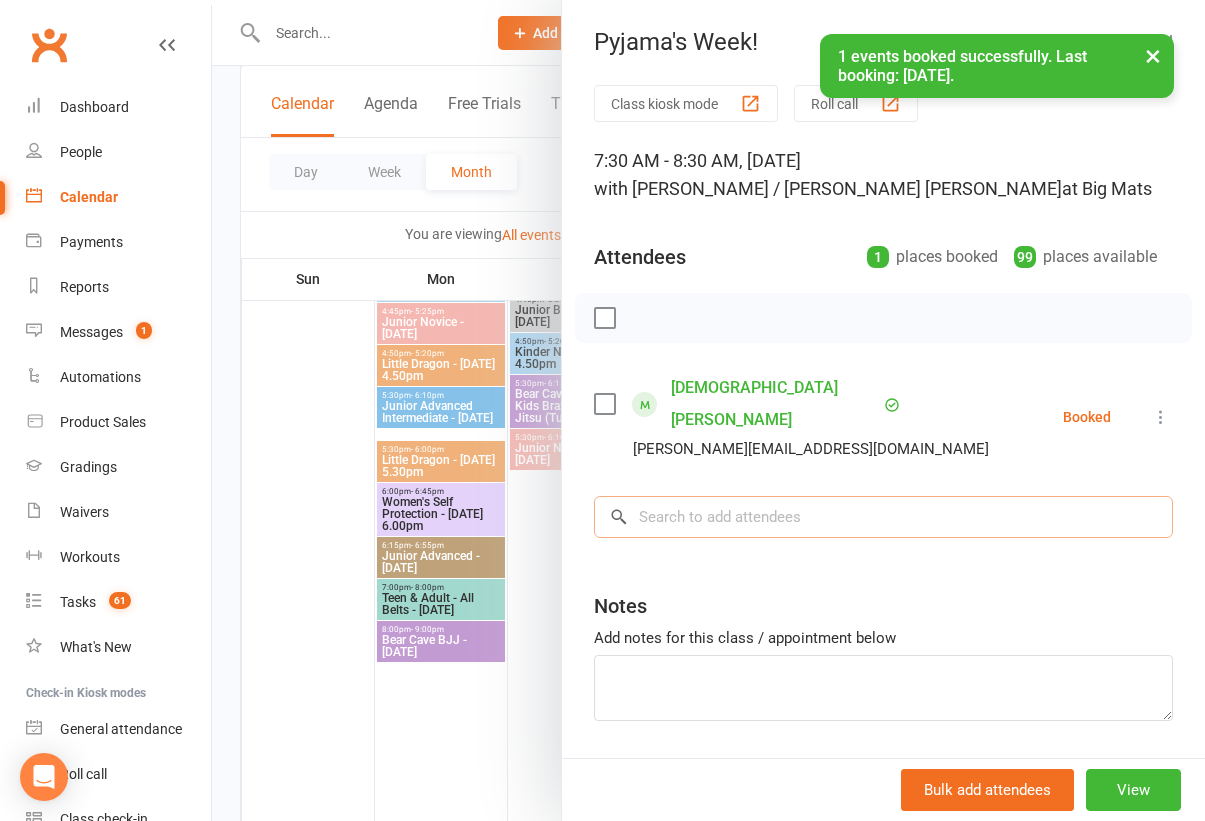 click at bounding box center (883, 517) 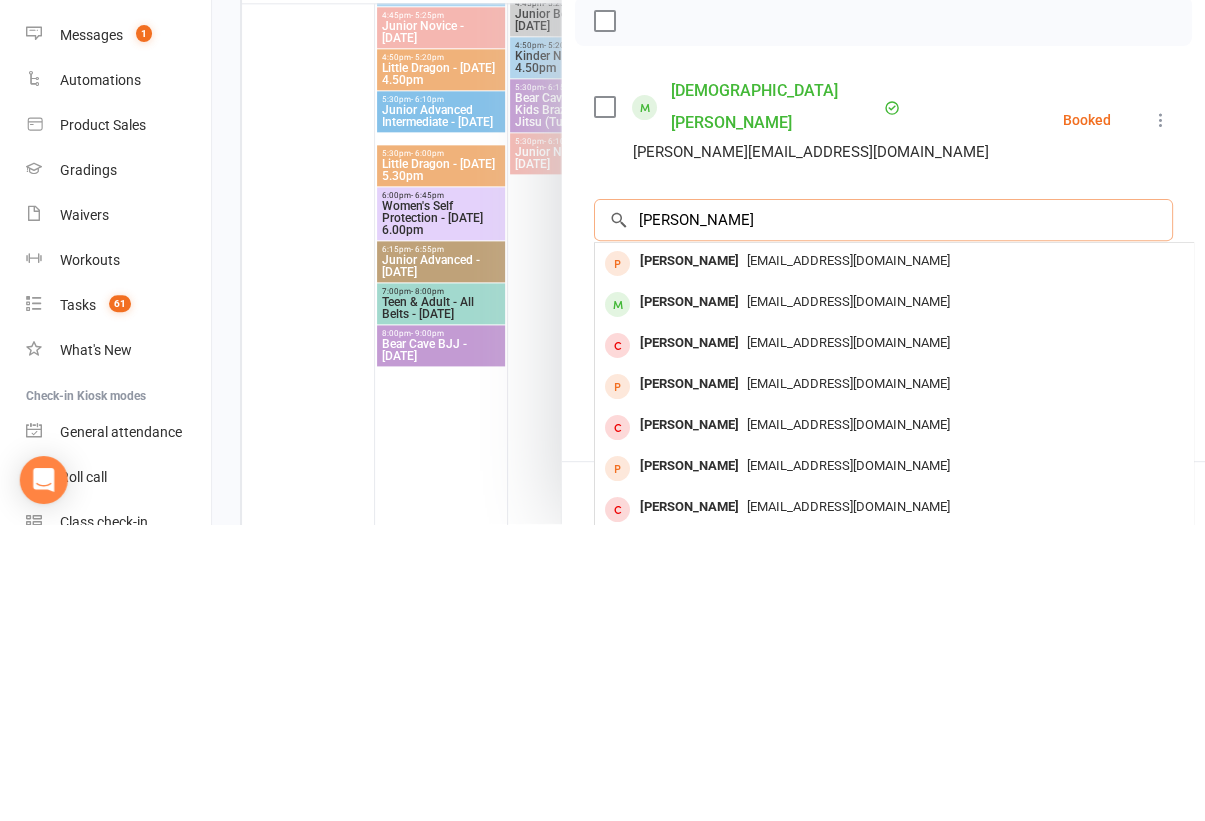 scroll, scrollTop: 1004, scrollLeft: 0, axis: vertical 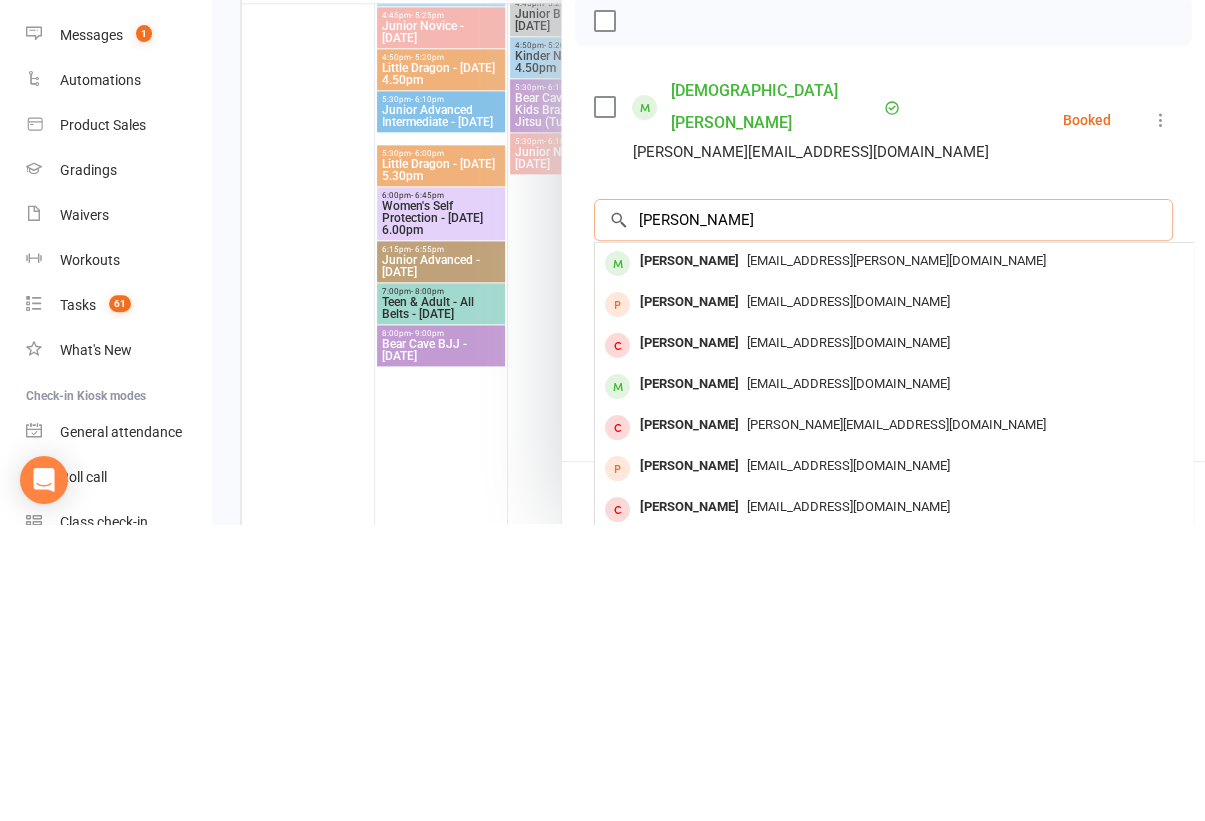 type on "William lewis" 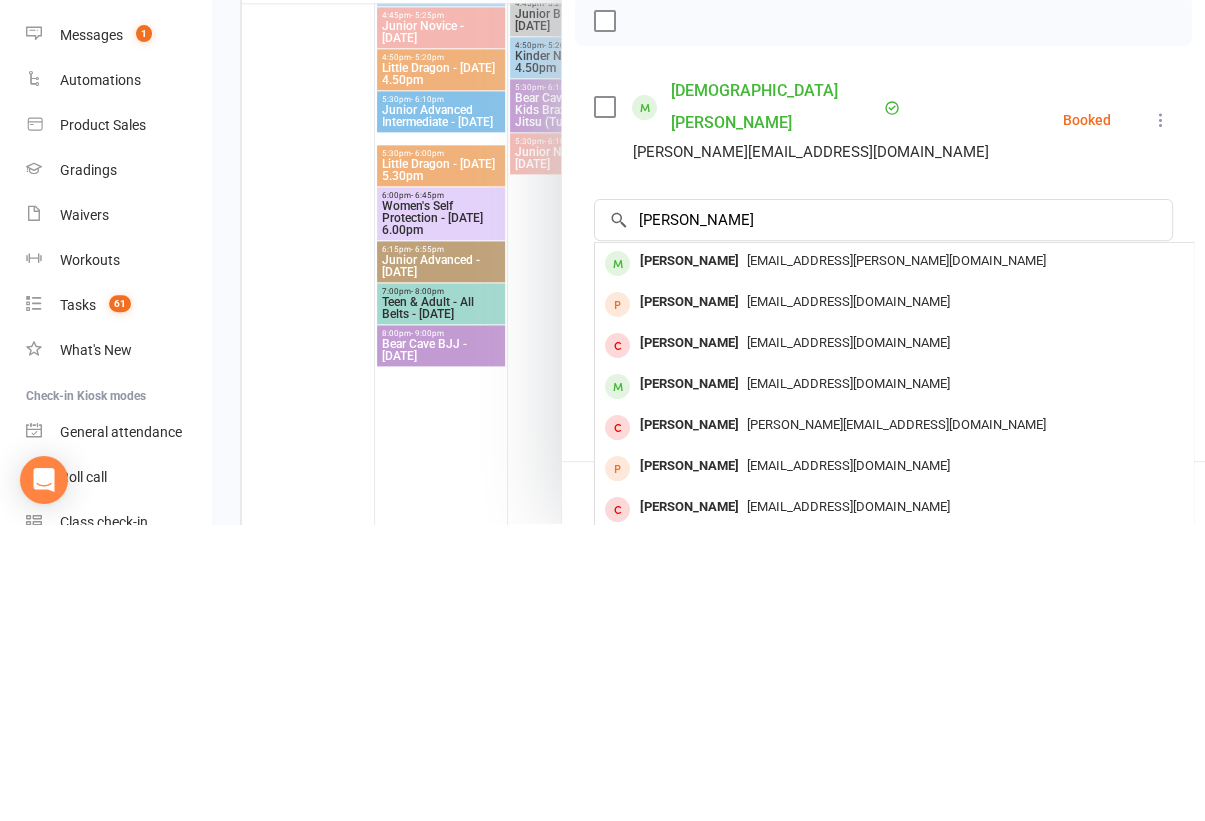 click on "[EMAIL_ADDRESS][PERSON_NAME][DOMAIN_NAME]" at bounding box center [894, 558] 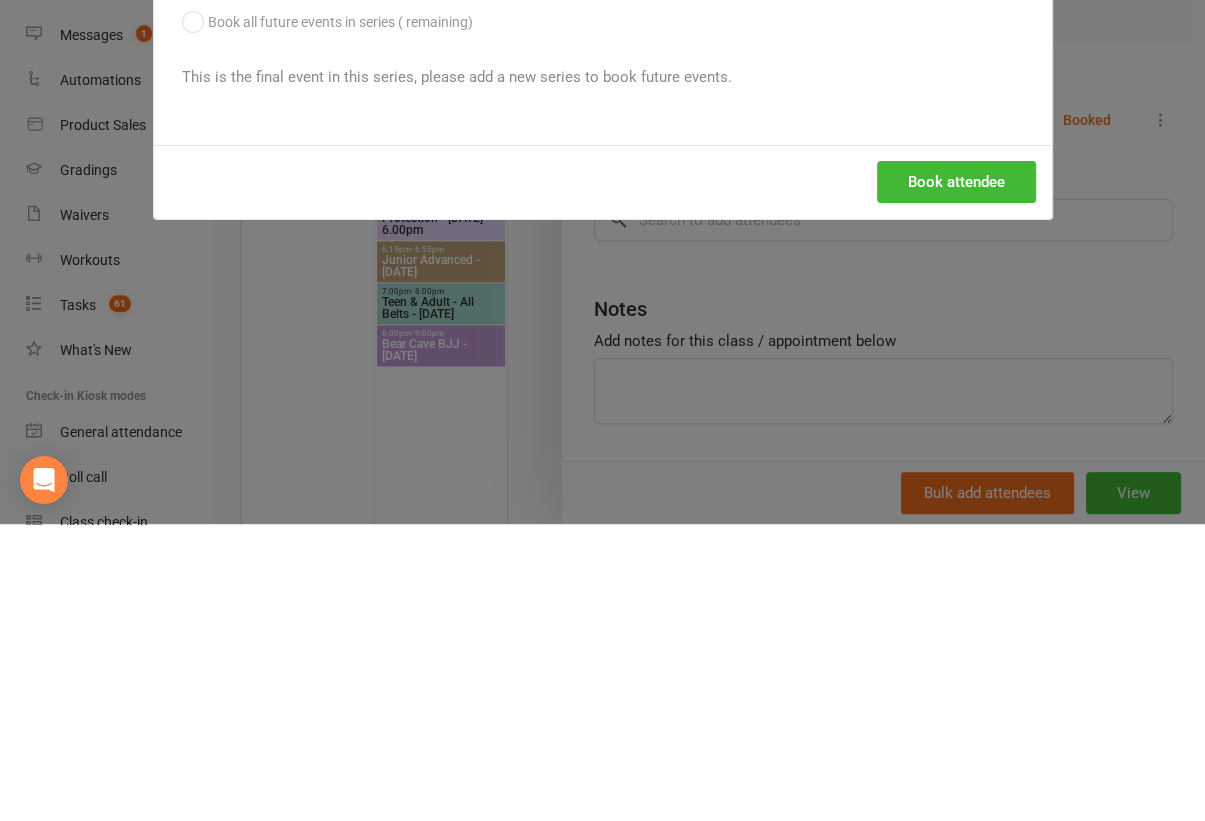 scroll, scrollTop: 1302, scrollLeft: 0, axis: vertical 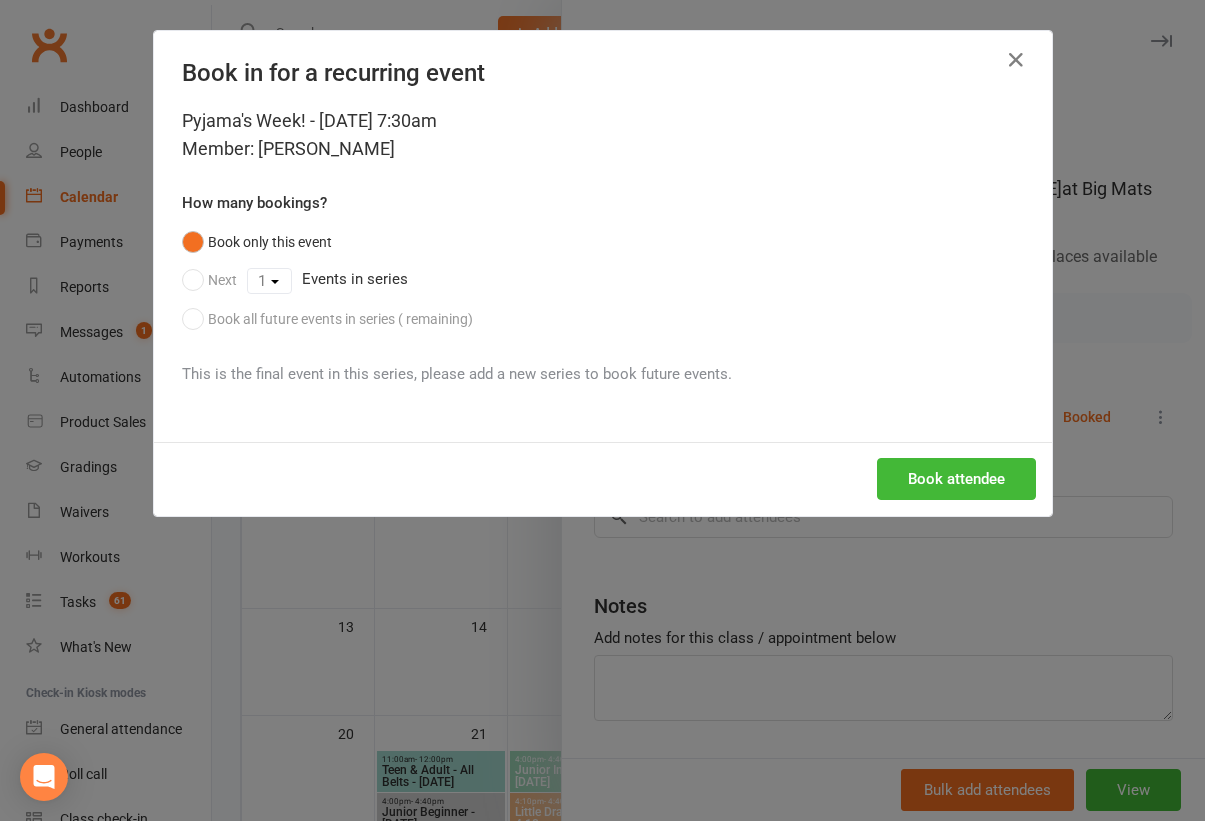 click on "Book attendee" at bounding box center [956, 479] 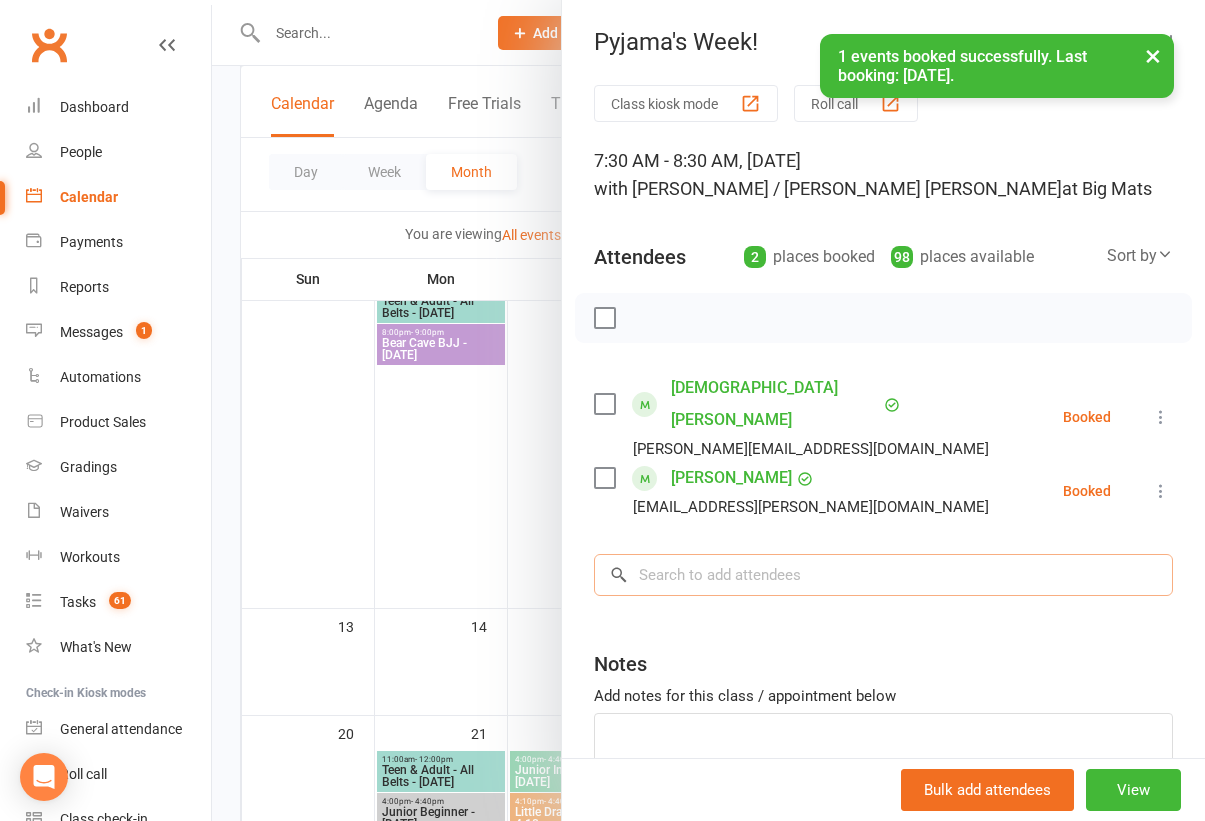 click at bounding box center [883, 575] 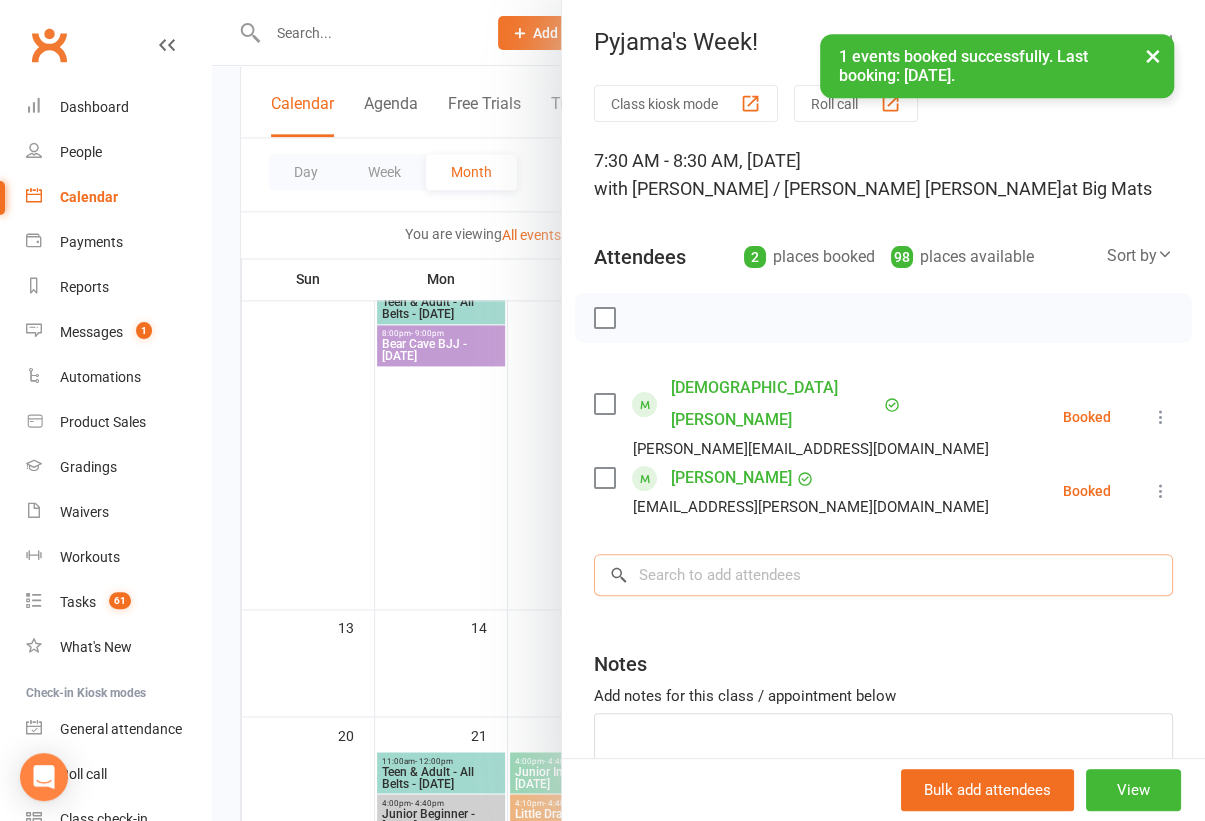 scroll, scrollTop: 1301, scrollLeft: 280, axis: both 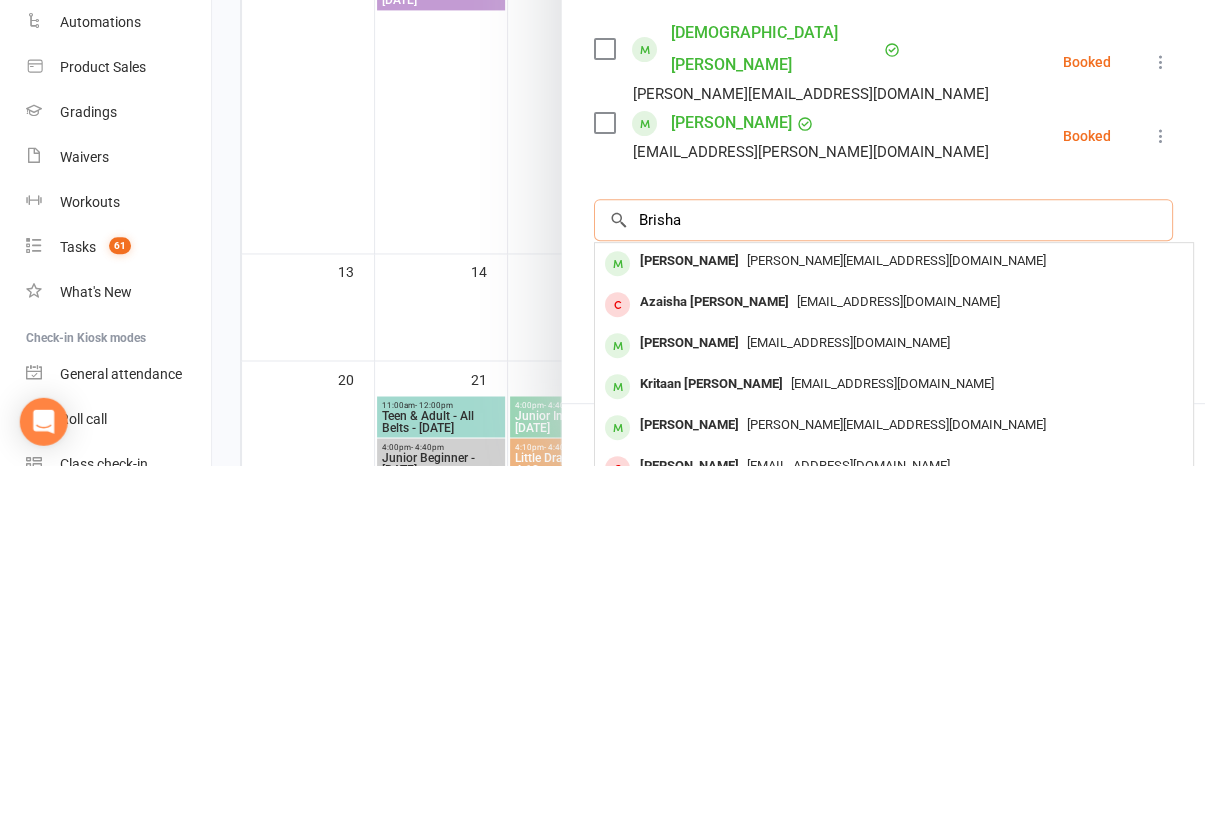type on "Brisha" 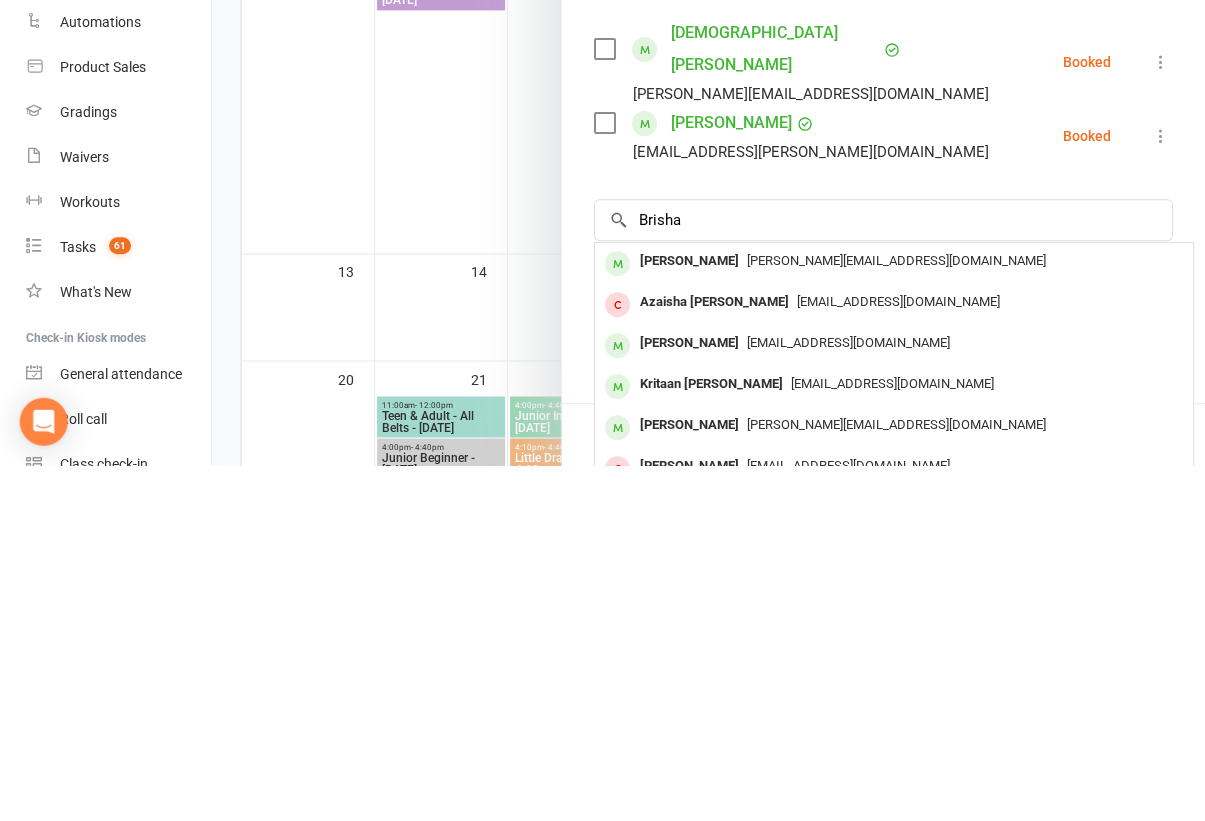 click on "hrushikesh.mohanty@gmail.com" at bounding box center [896, 615] 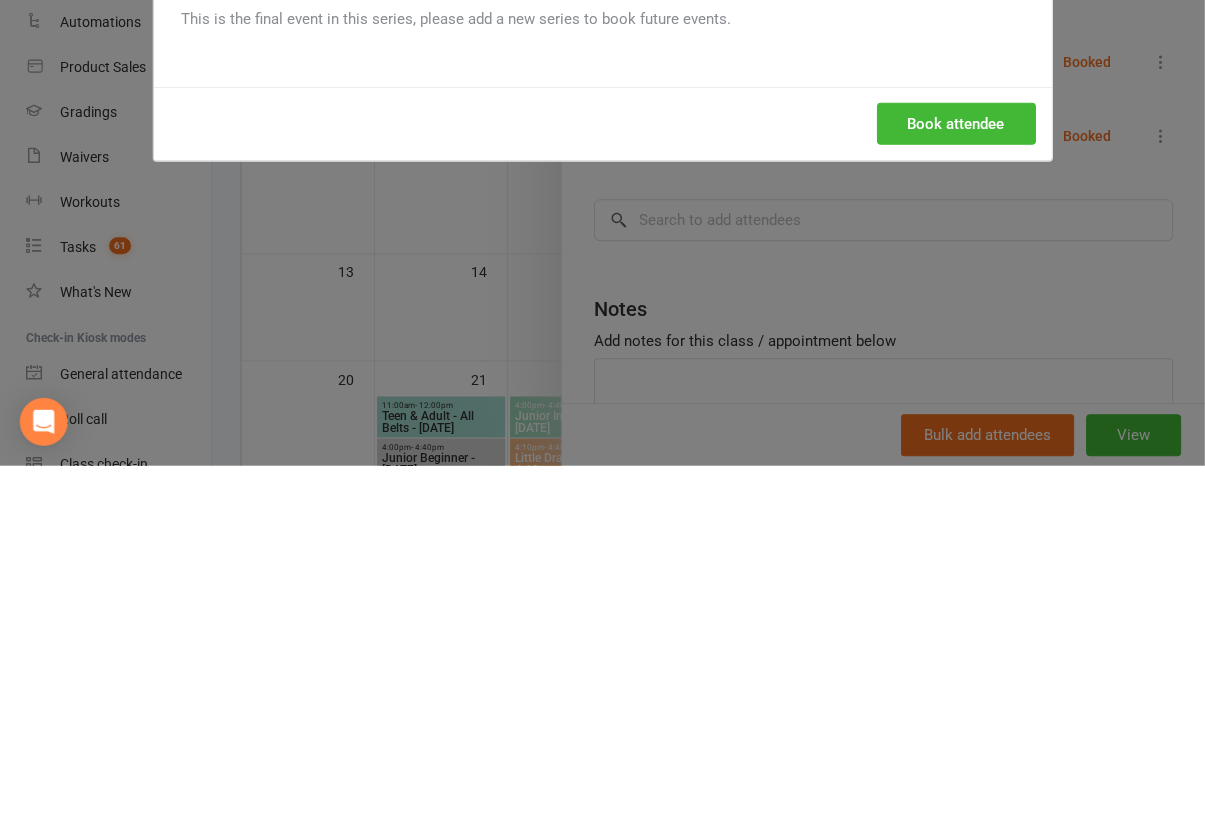 scroll, scrollTop: 1657, scrollLeft: 0, axis: vertical 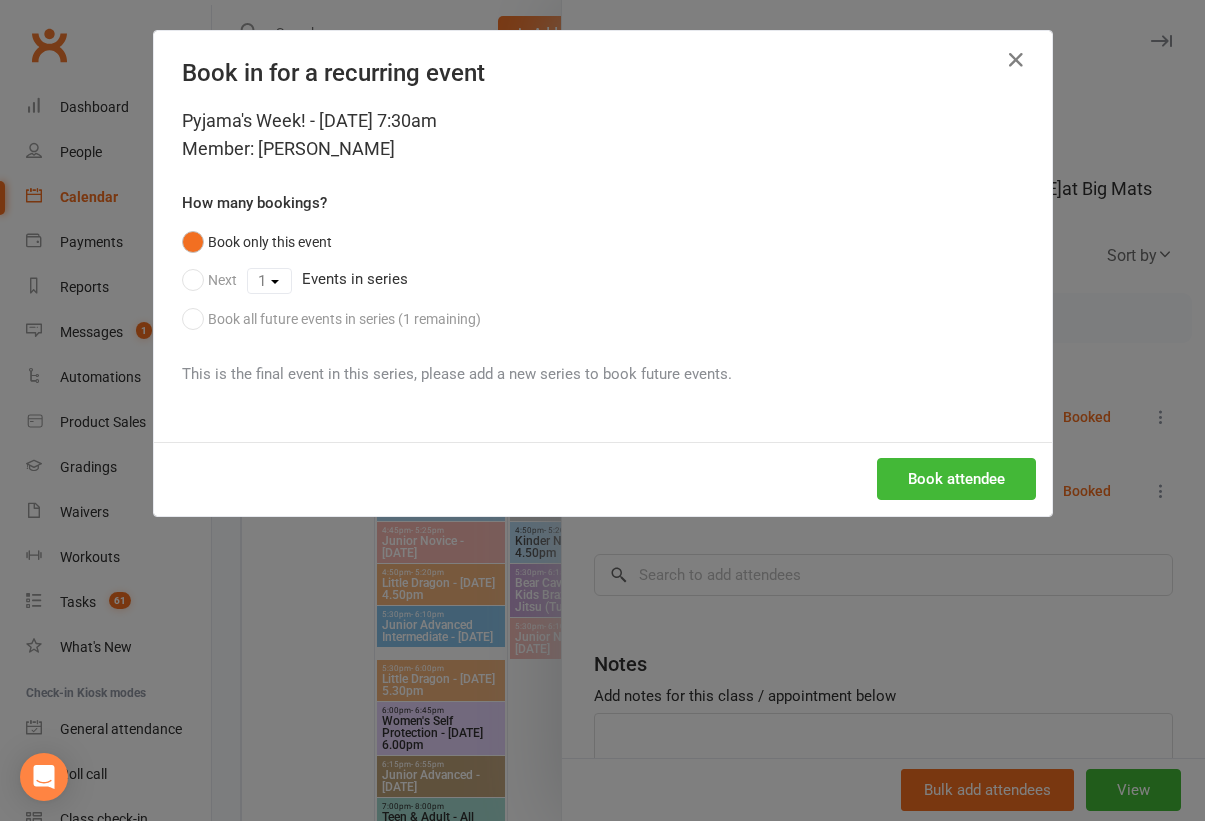 click on "Book attendee" at bounding box center [956, 479] 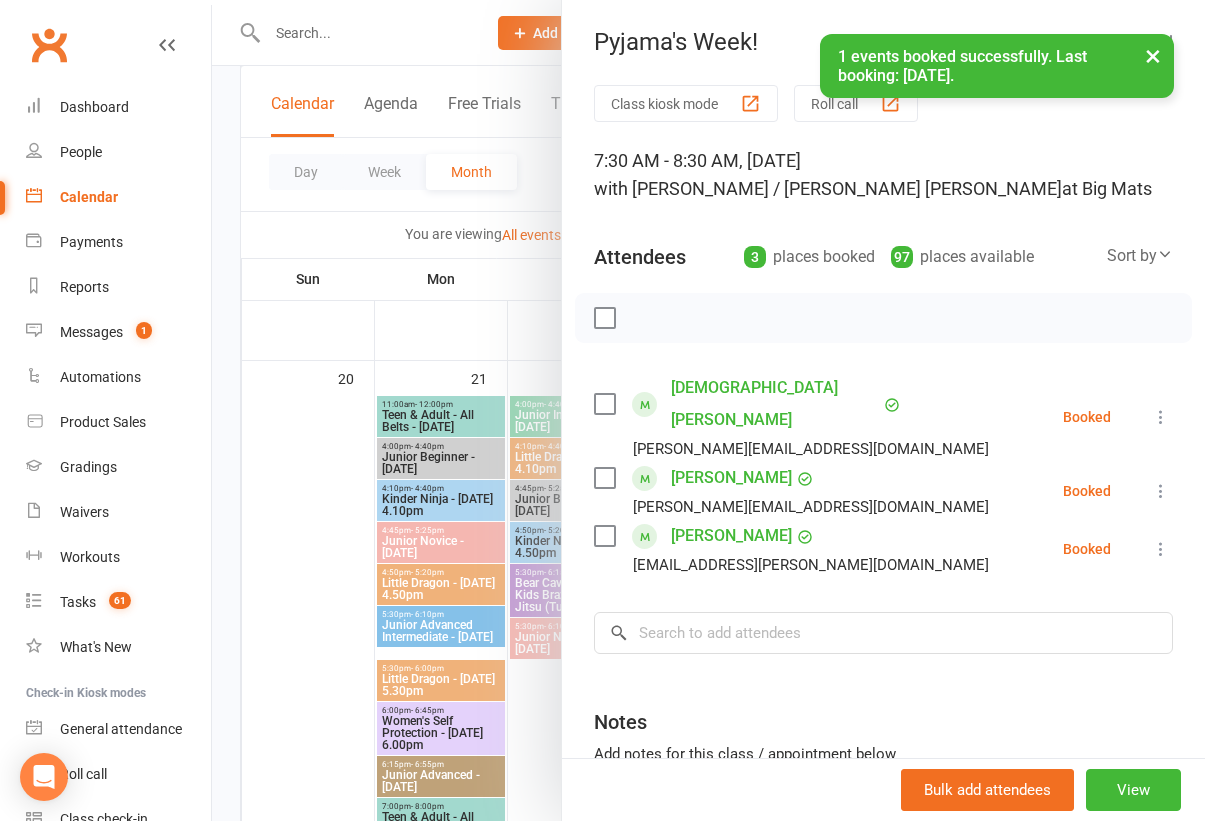 click on "×" at bounding box center [1153, 55] 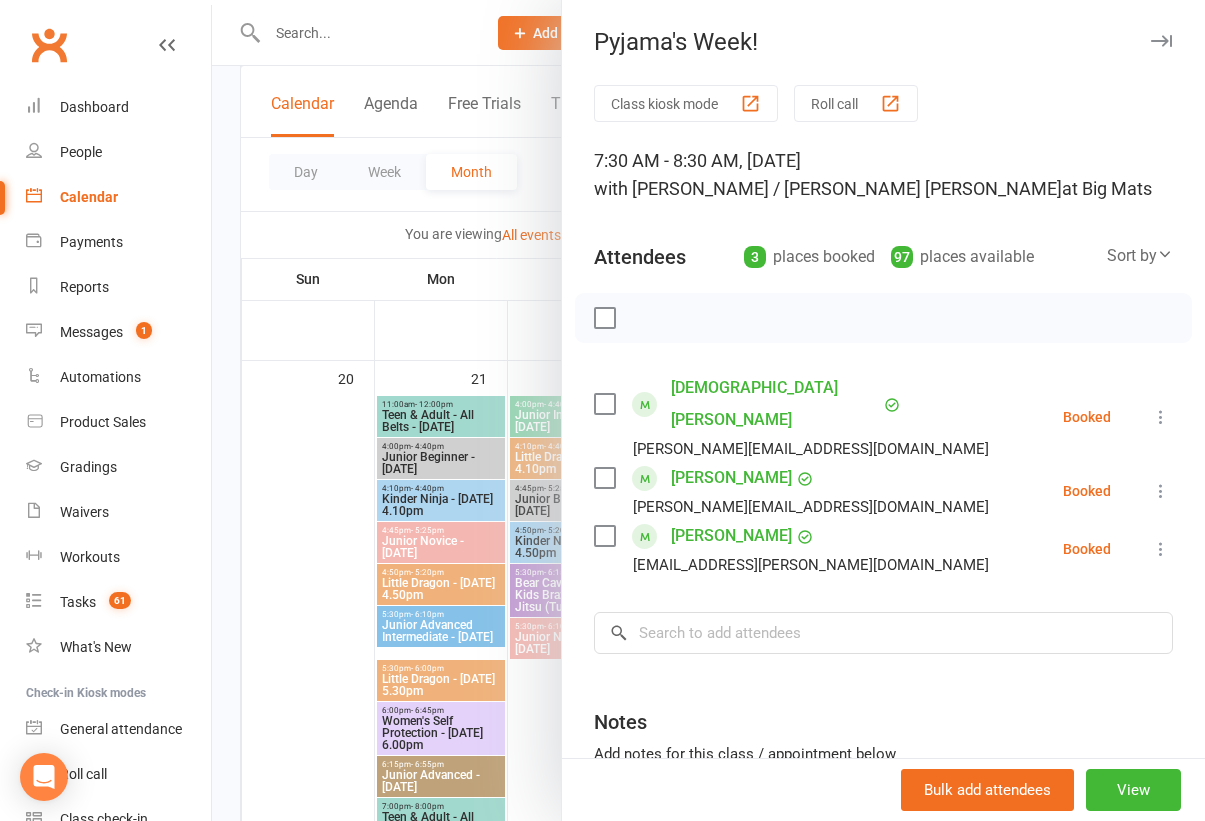 click at bounding box center [604, 318] 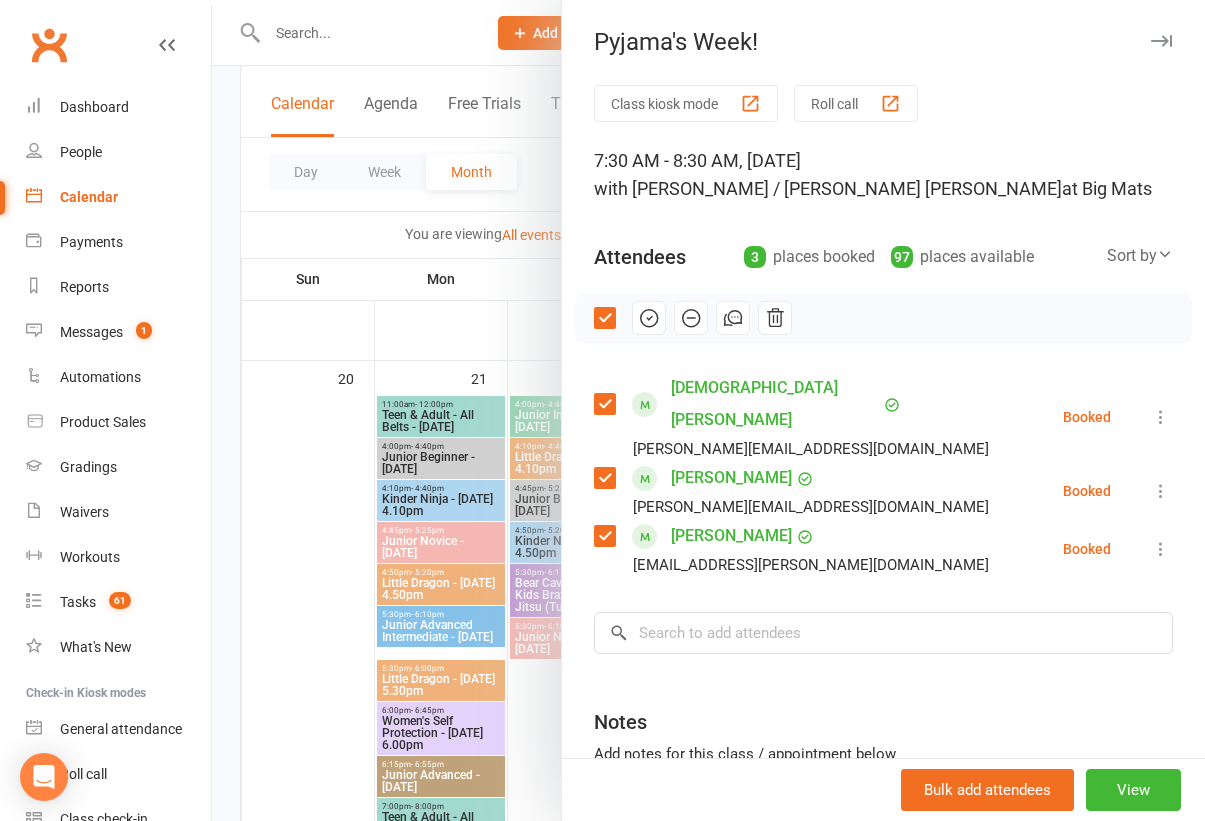 click at bounding box center [649, 318] 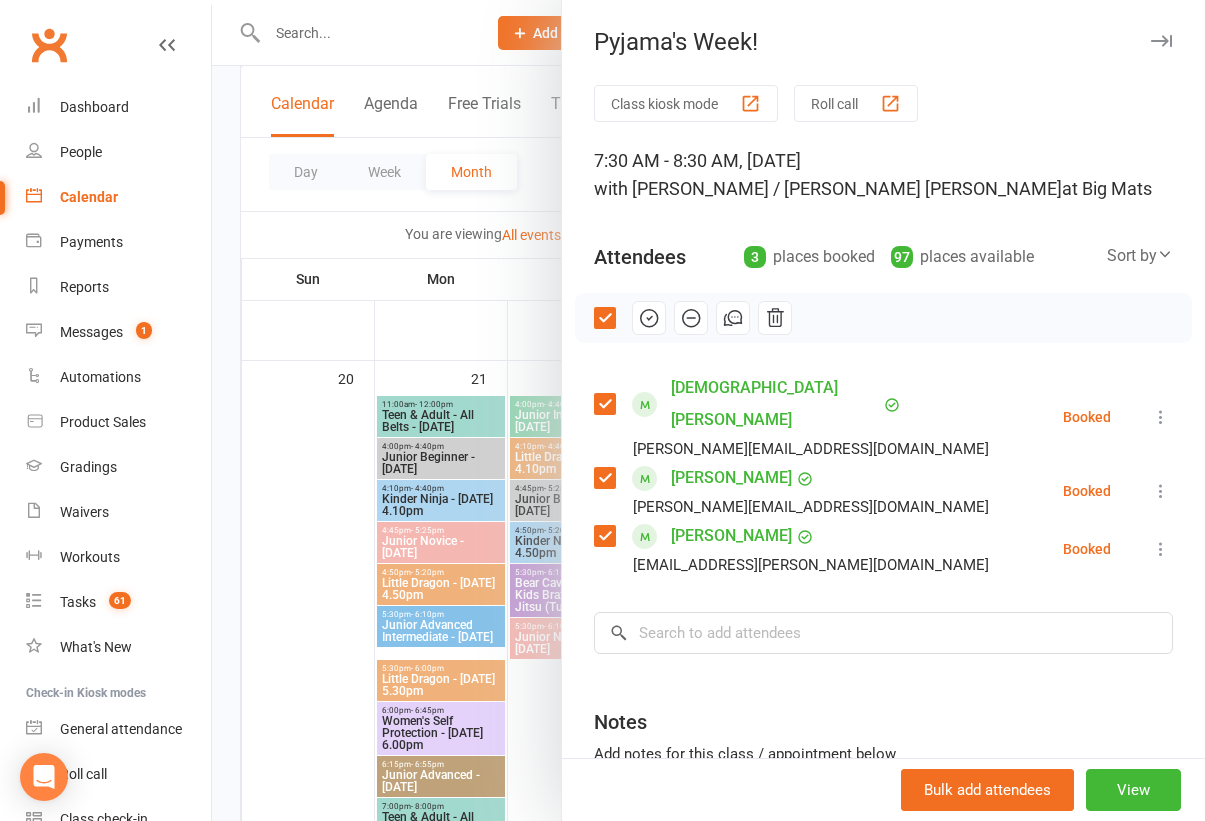 scroll, scrollTop: 1693, scrollLeft: 0, axis: vertical 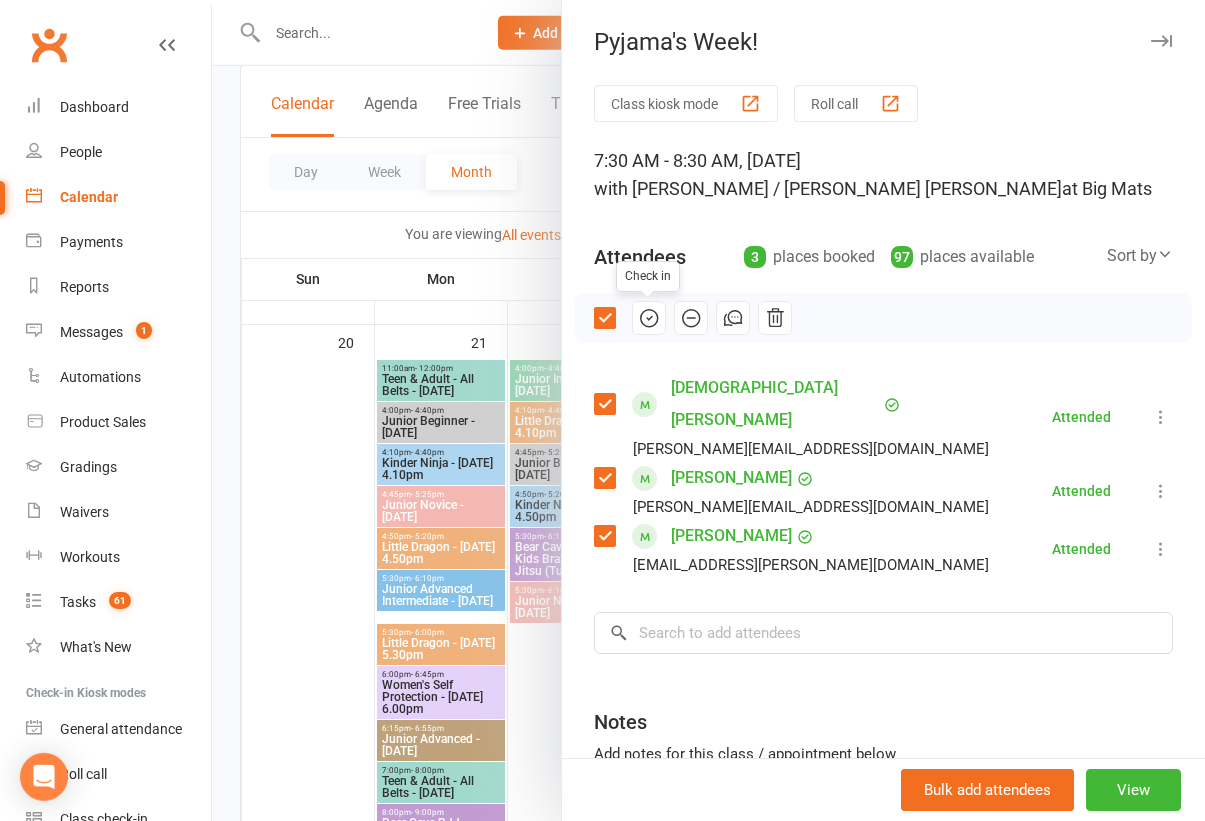 click at bounding box center [1161, 41] 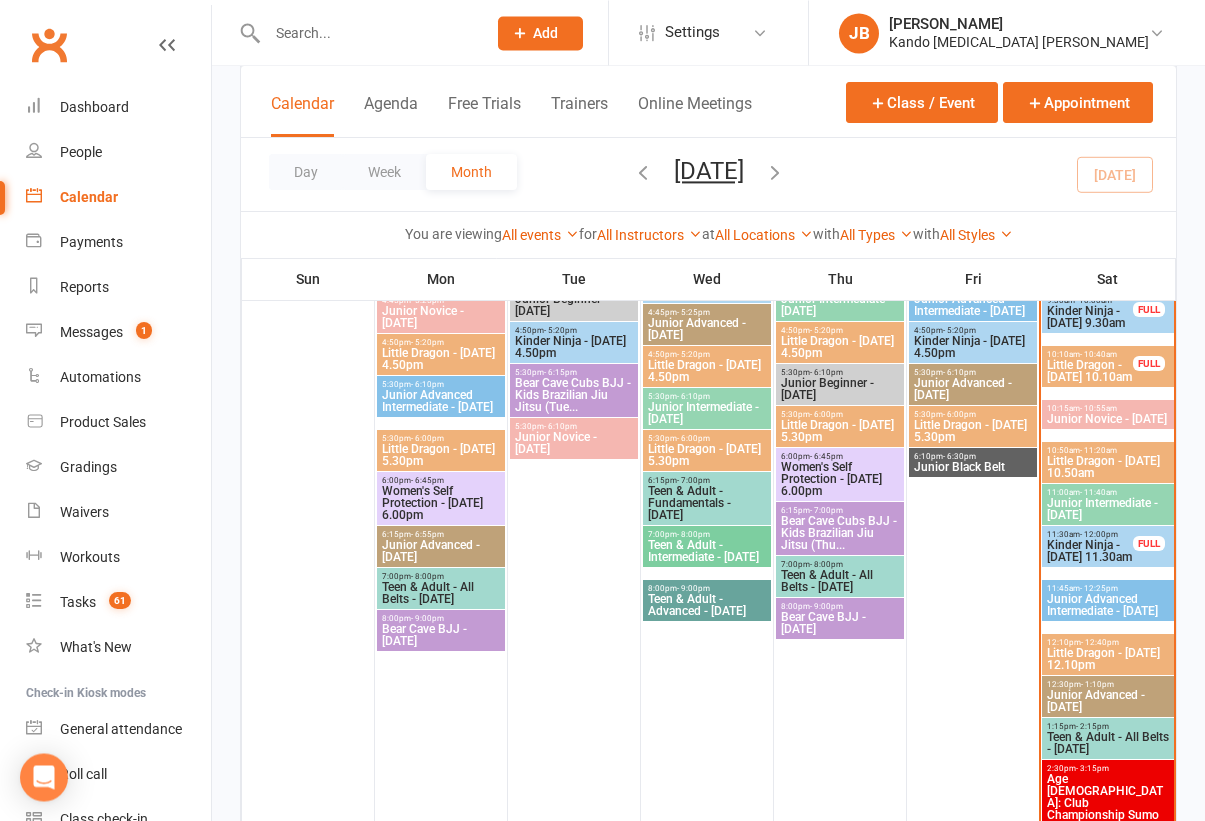 scroll, scrollTop: 1015, scrollLeft: 0, axis: vertical 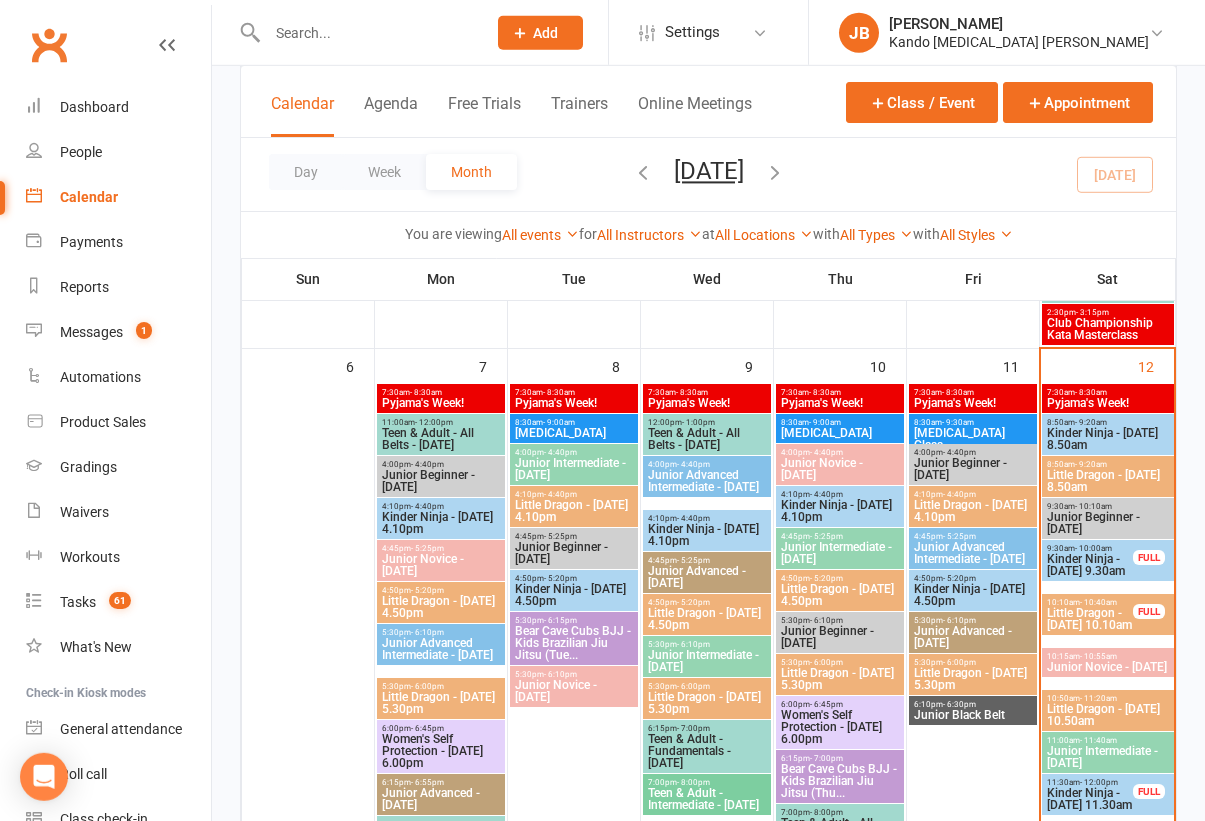 click on "7:30am  - 8:30am" at bounding box center (1108, 392) 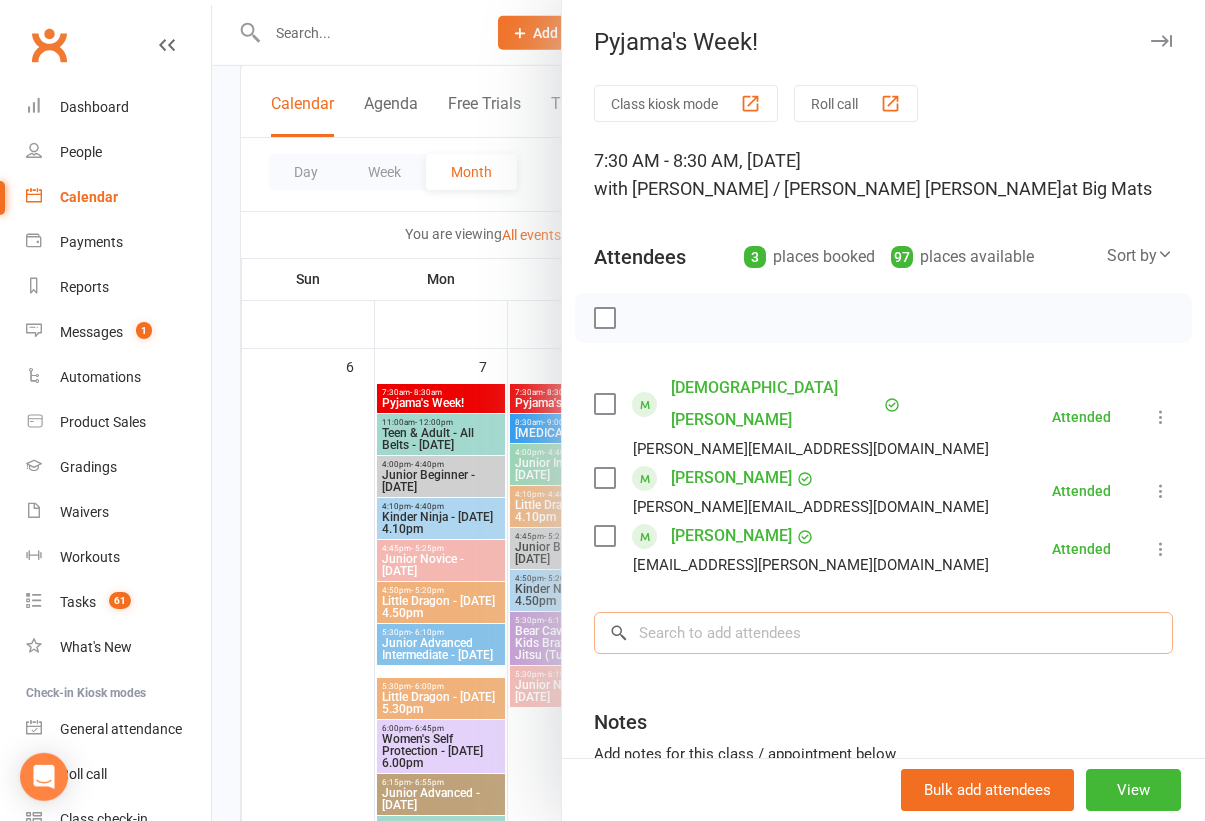 click at bounding box center (883, 633) 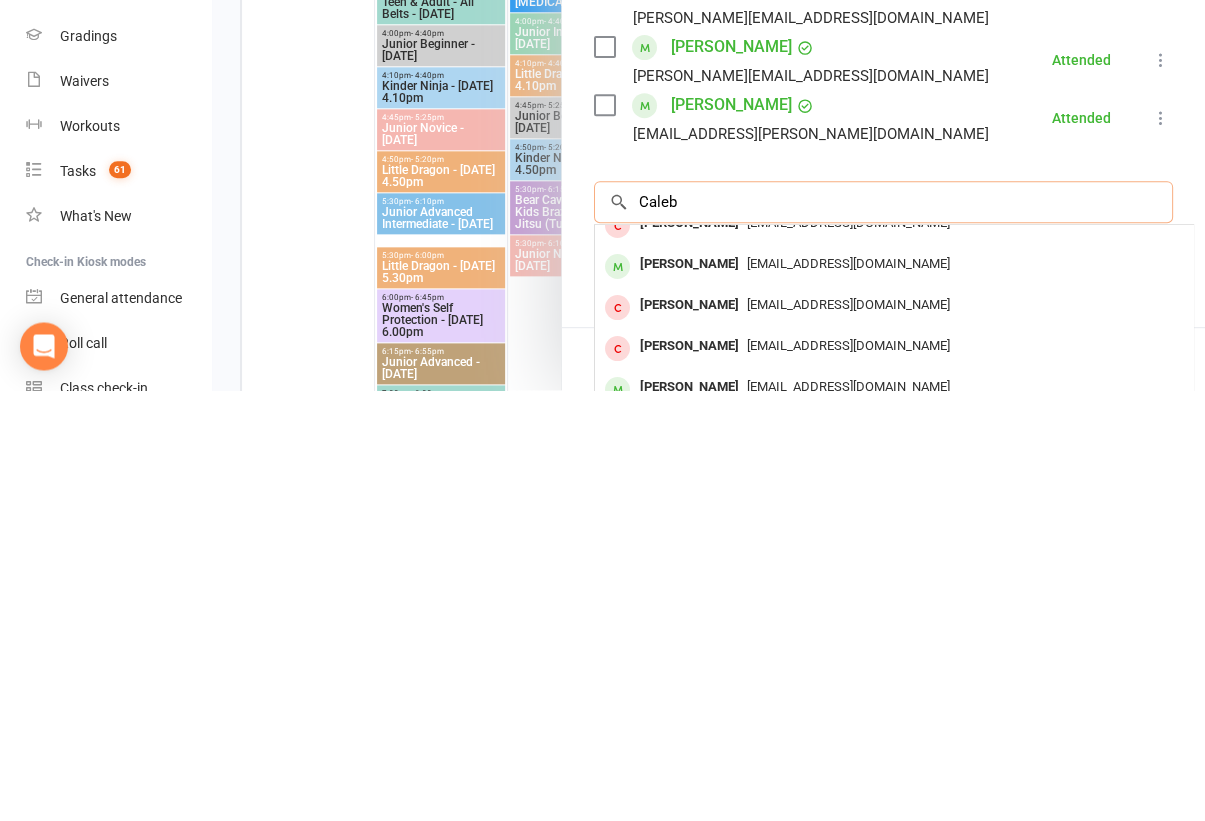 scroll, scrollTop: 41, scrollLeft: 0, axis: vertical 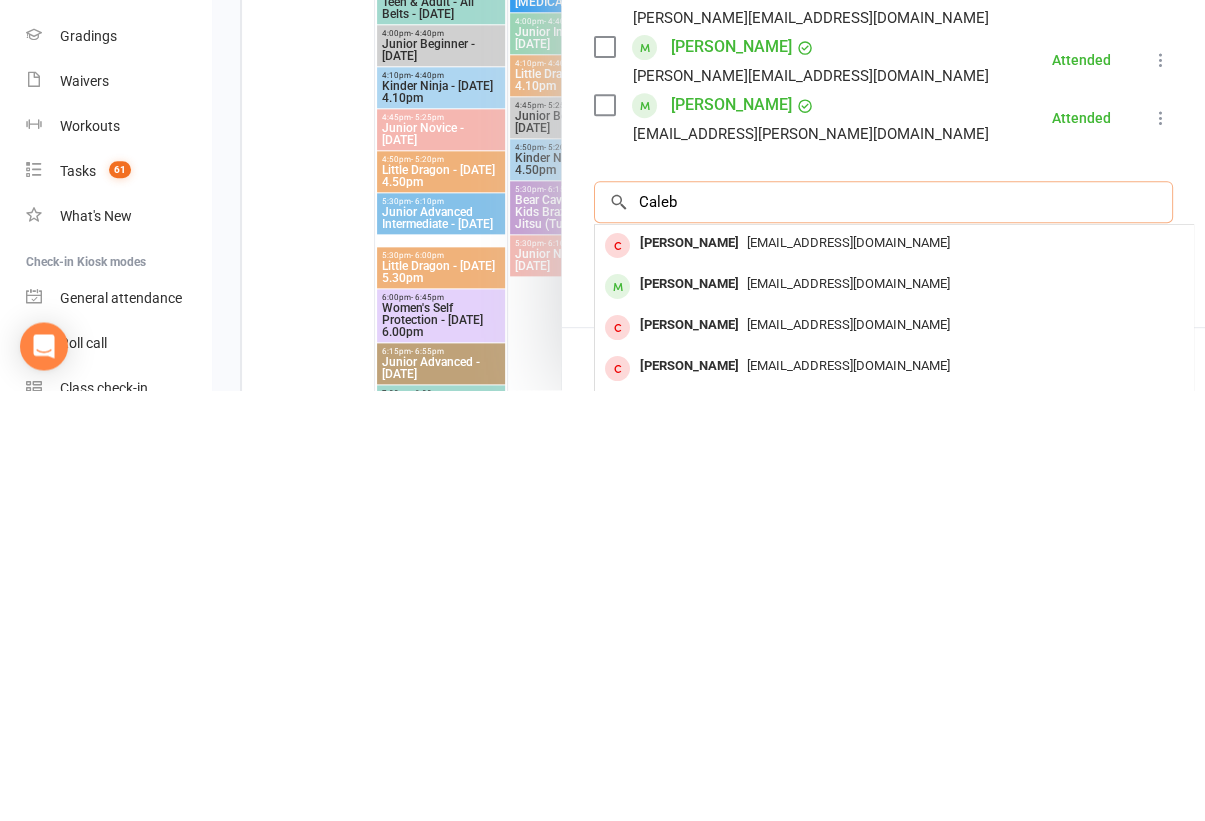 type on "Caleb" 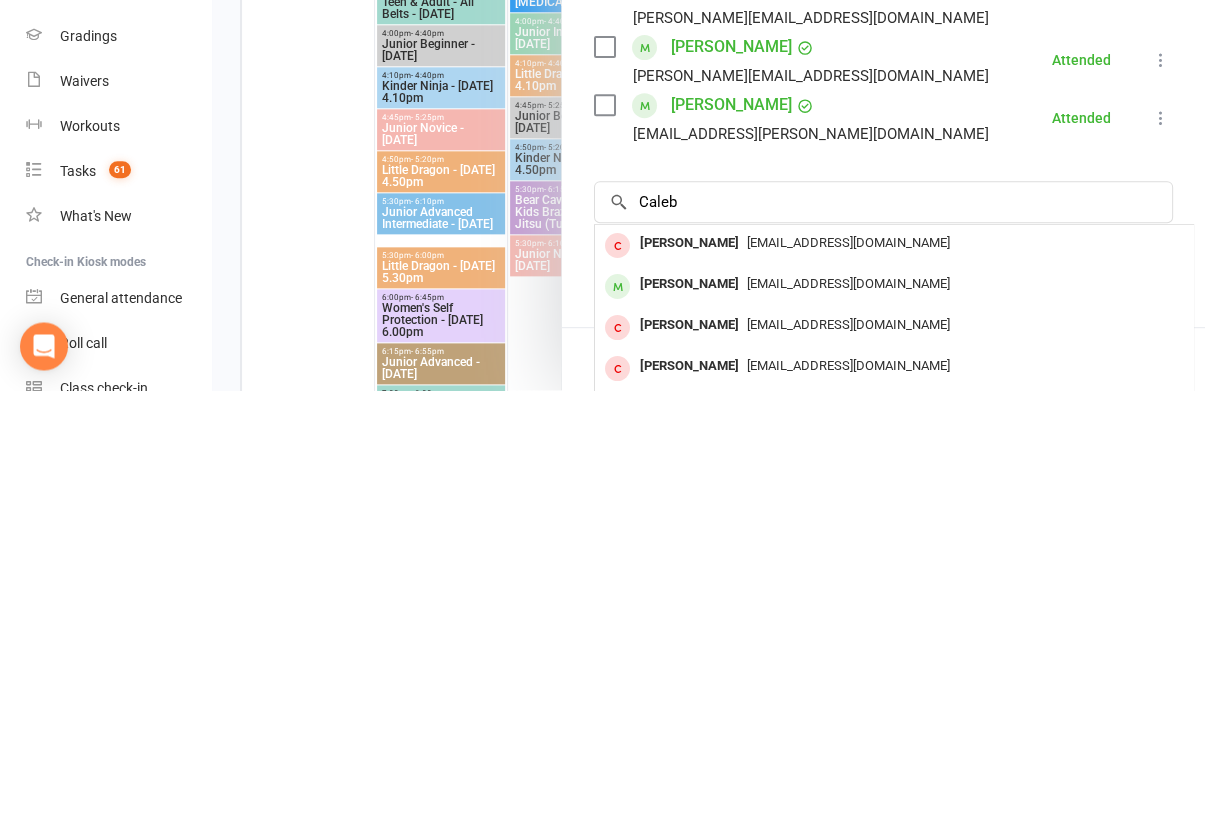 click on "[EMAIL_ADDRESS][DOMAIN_NAME]" at bounding box center [894, 715] 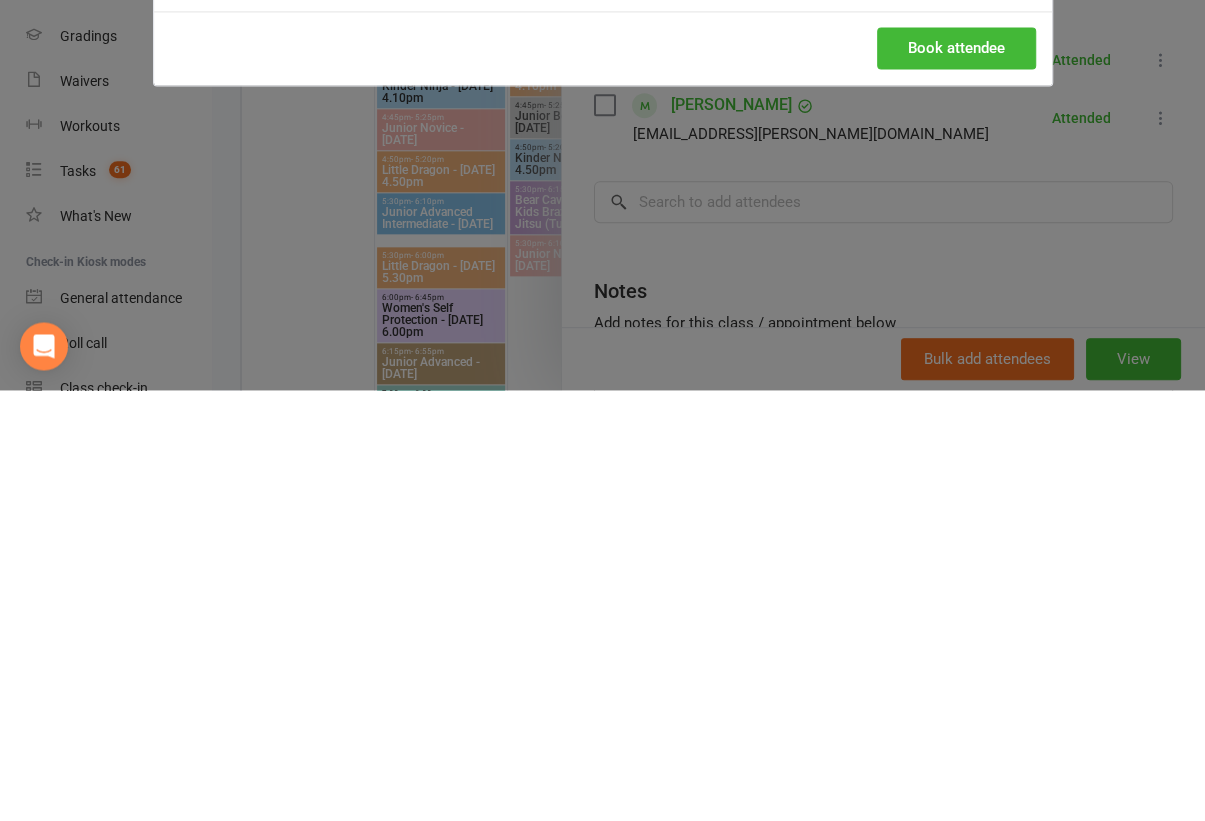 scroll, scrollTop: 1199, scrollLeft: 0, axis: vertical 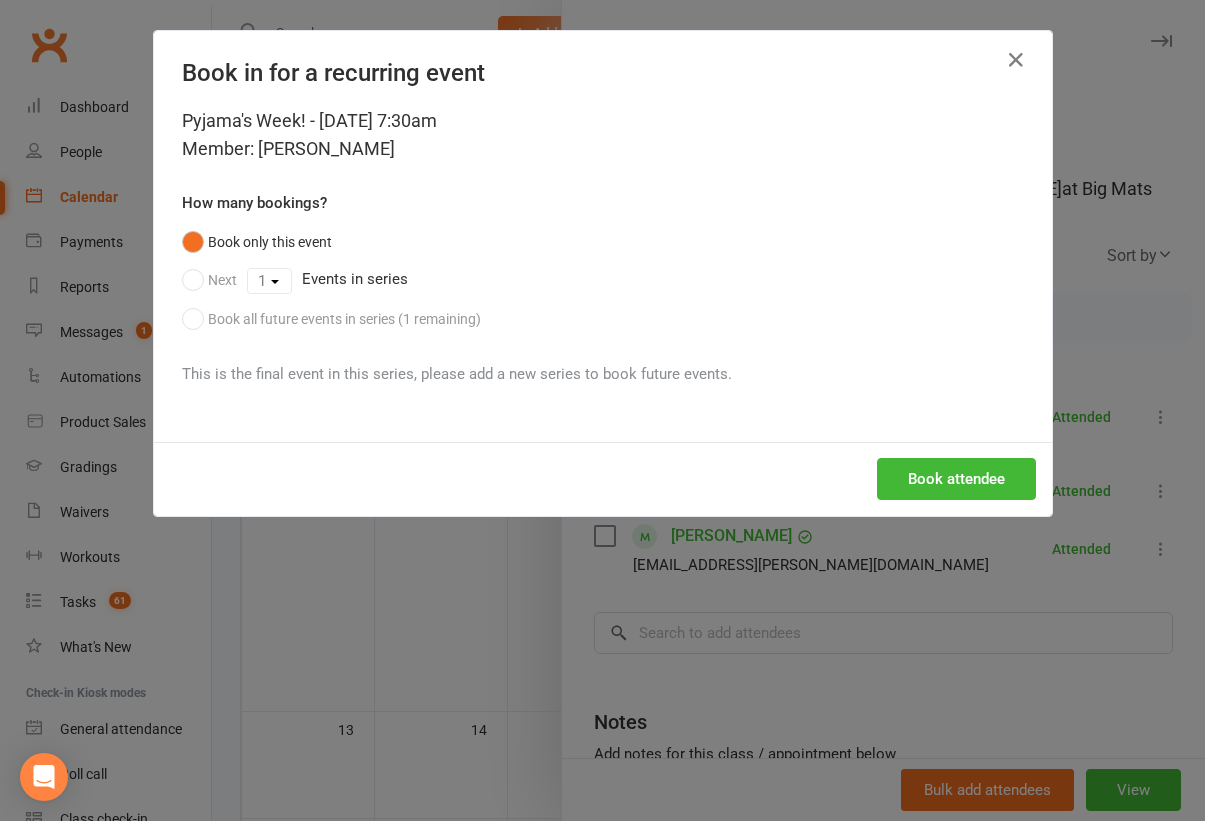 click on "Book attendee" at bounding box center (956, 479) 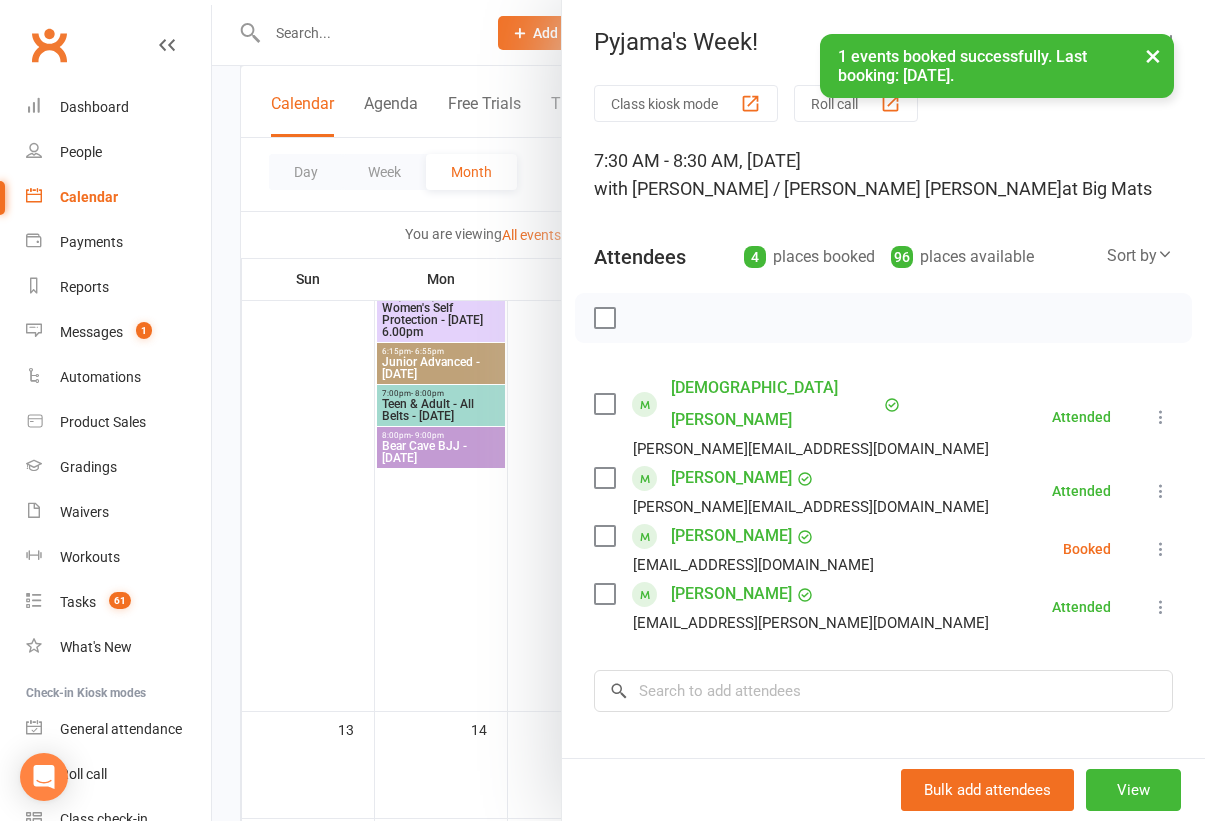 click at bounding box center (708, 410) 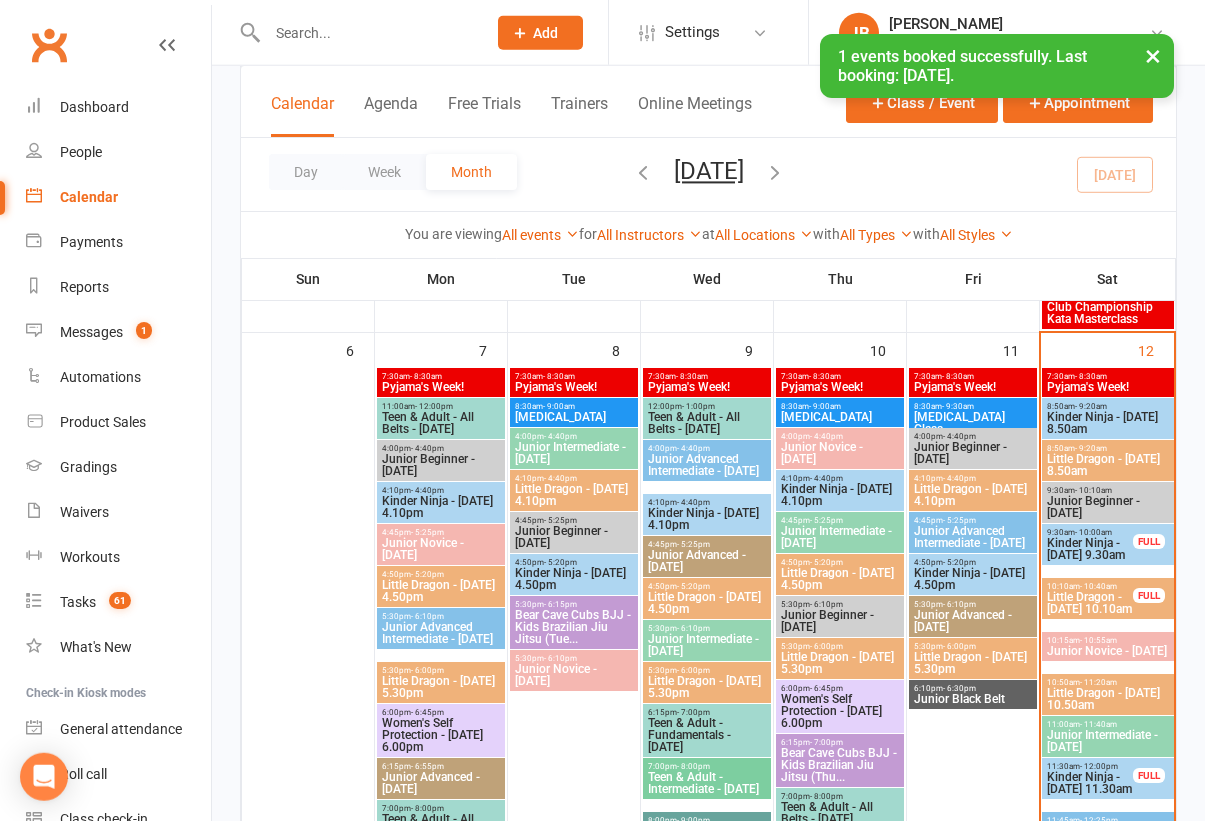 click on "7:30am  - 8:30am" at bounding box center [1108, 376] 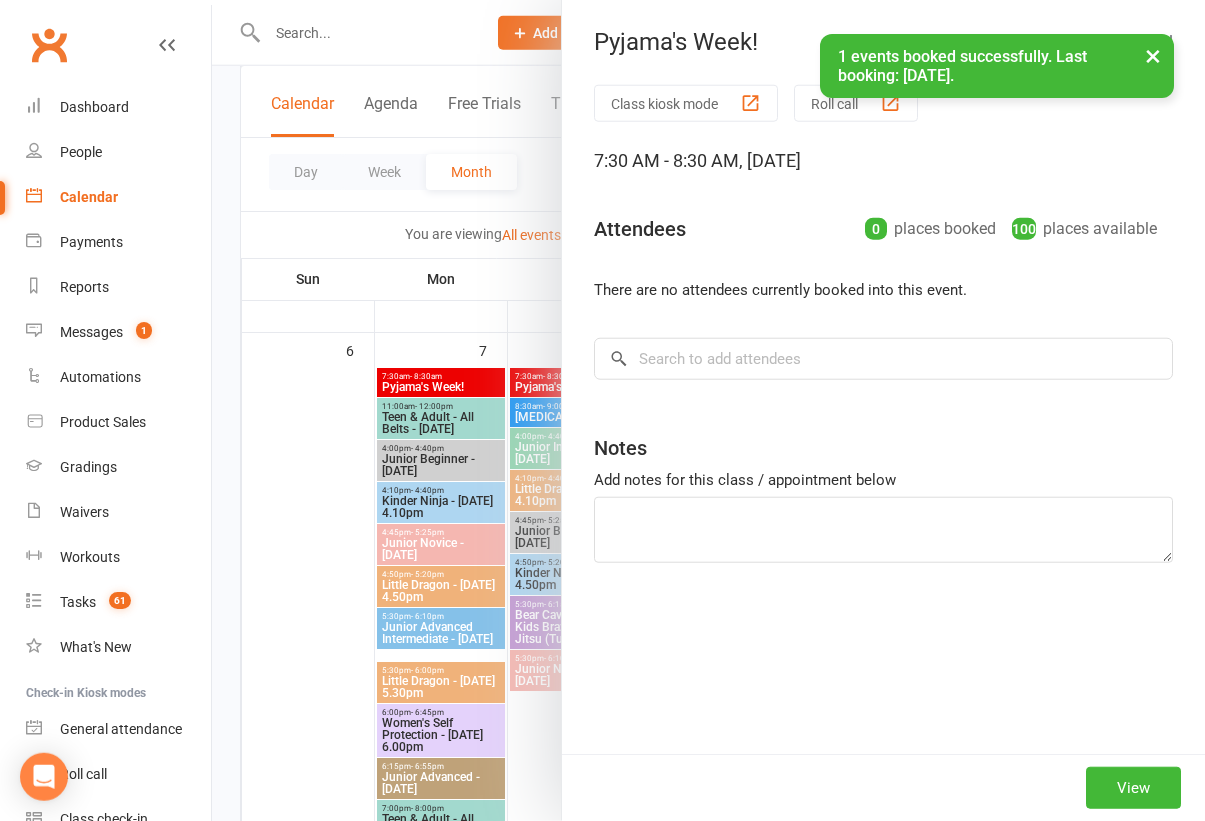 scroll, scrollTop: 784, scrollLeft: 0, axis: vertical 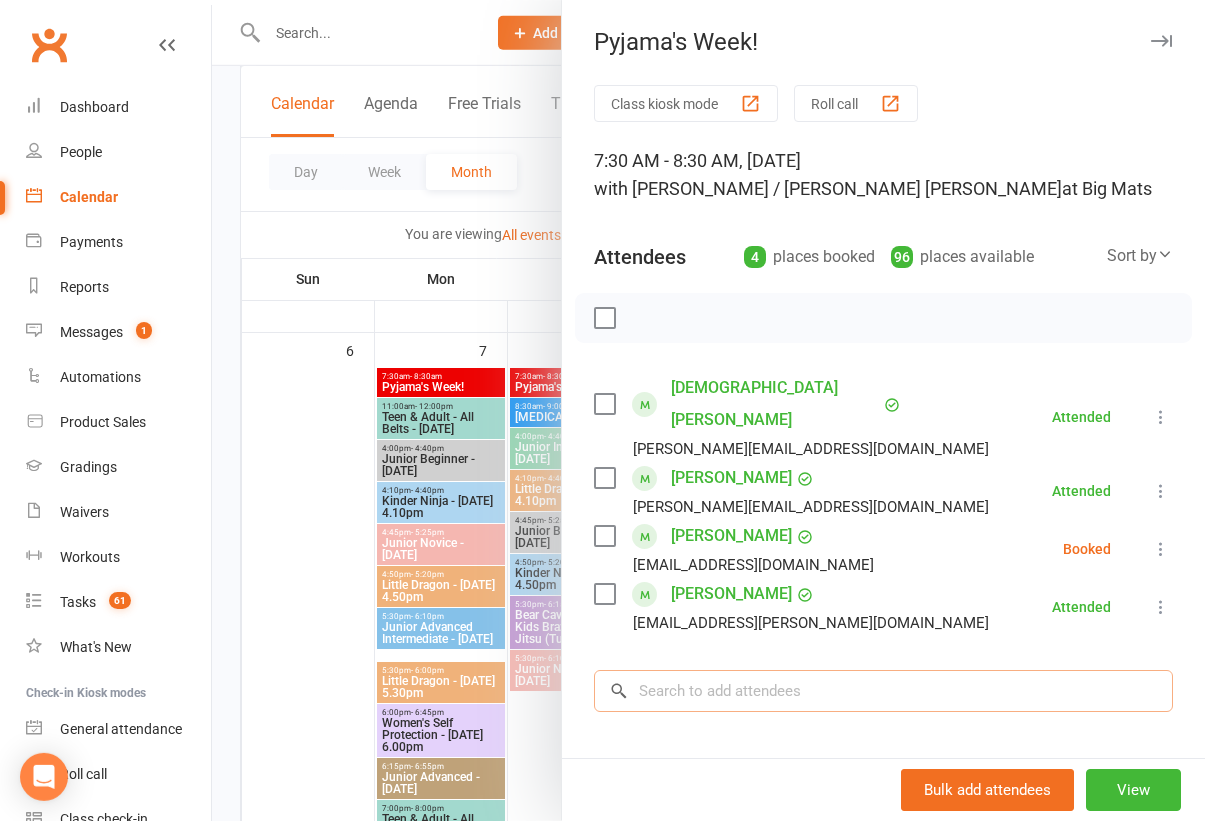click at bounding box center (883, 691) 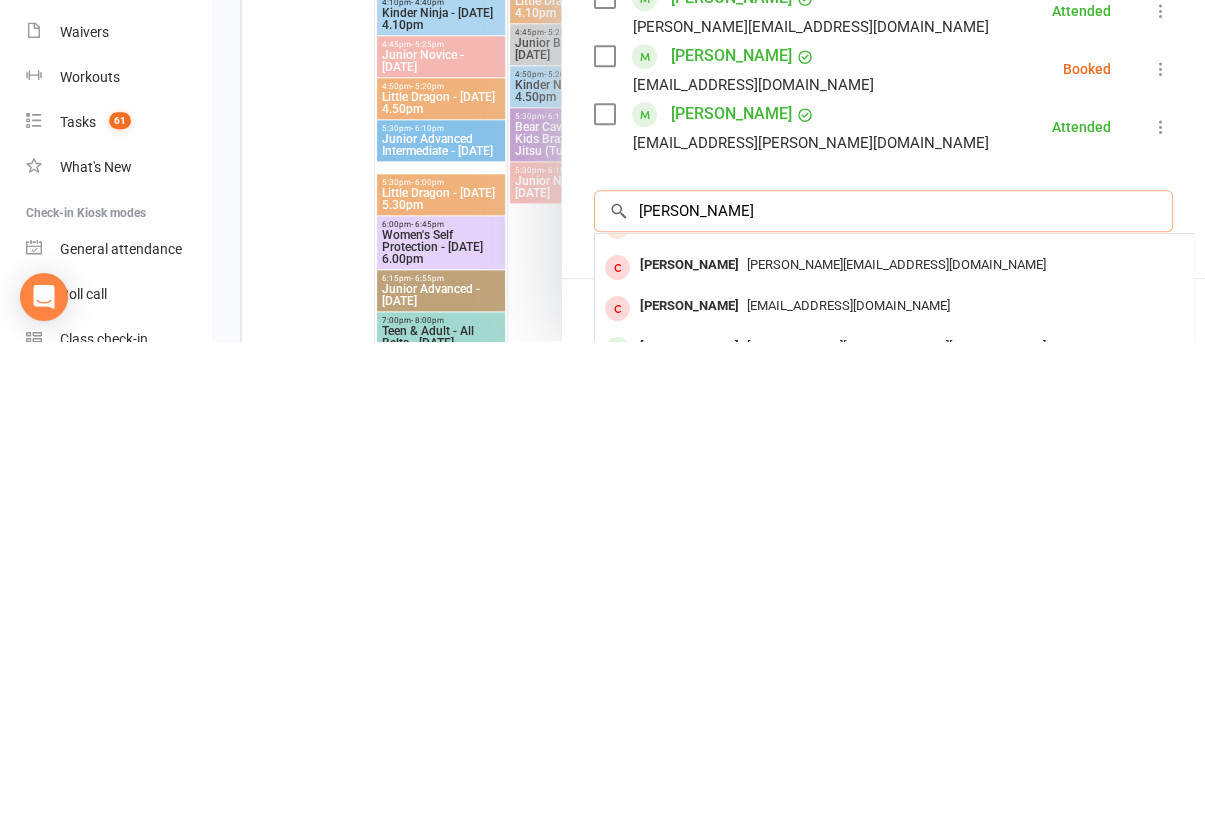 type on "Ethan" 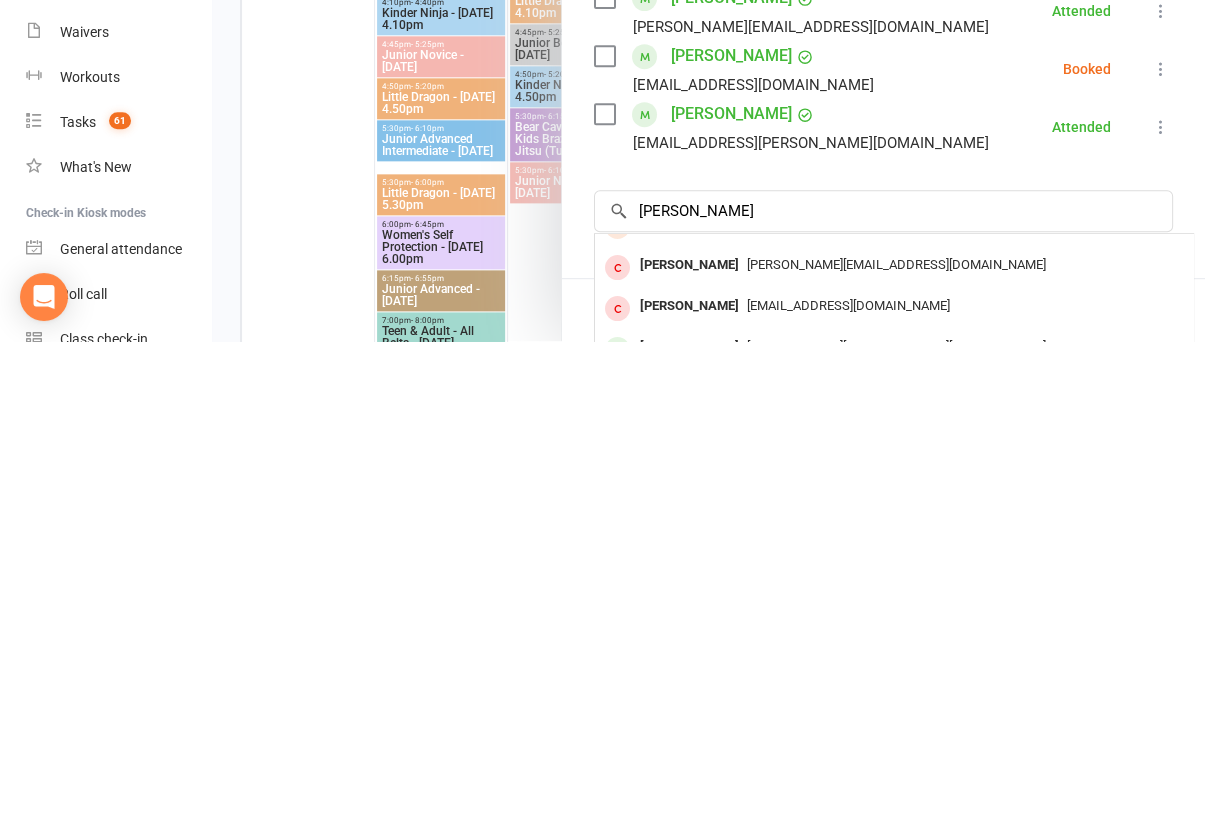 click at bounding box center (708, 410) 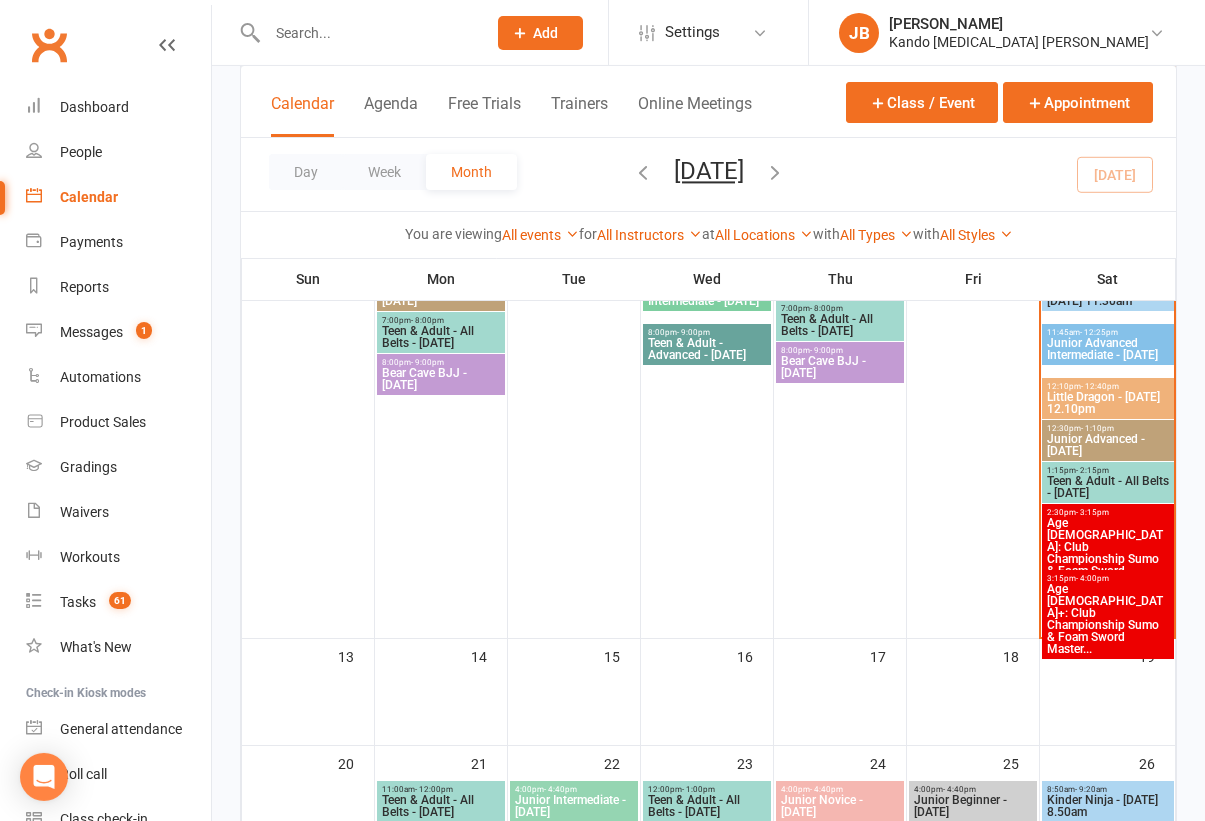 click on "Class kiosk mode Member self check-in Roll call kiosk mode Staff check-in for members General attendance kiosk mode Great for the front desk Kiosk modes:  General attendance  General attendance Class Roll call
Calendar Agenda Free Trials Trainers Online Meetings
Class / Event  Appointment Day Week Month July 2025
July 2025
Sun Mon Tue Wed Thu Fri Sat
29
30
01
02
03
04
05
06
07
08
09
10
11
12
13
14
15
16
17
18
19
20
21
22 23" at bounding box center (708, 746) 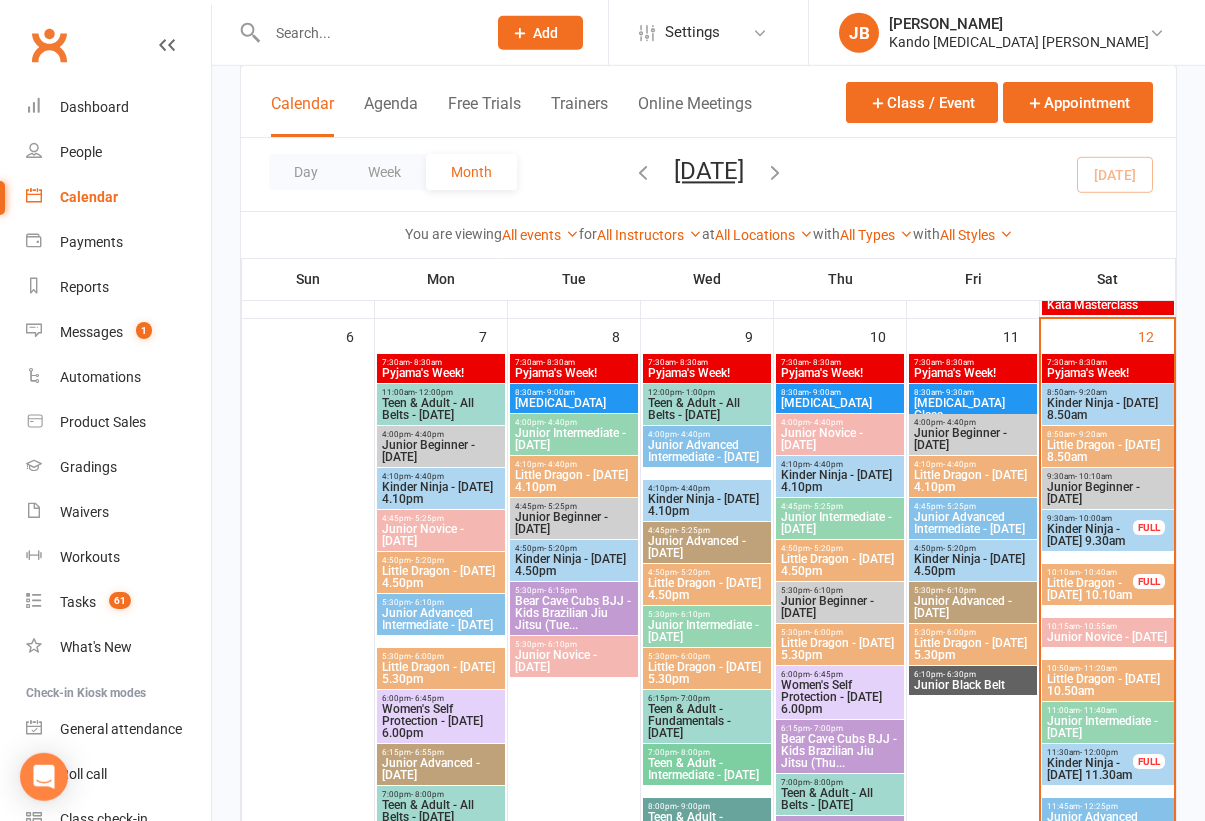 click on "Little Dragon - [DATE] 8.50am" at bounding box center (1108, 451) 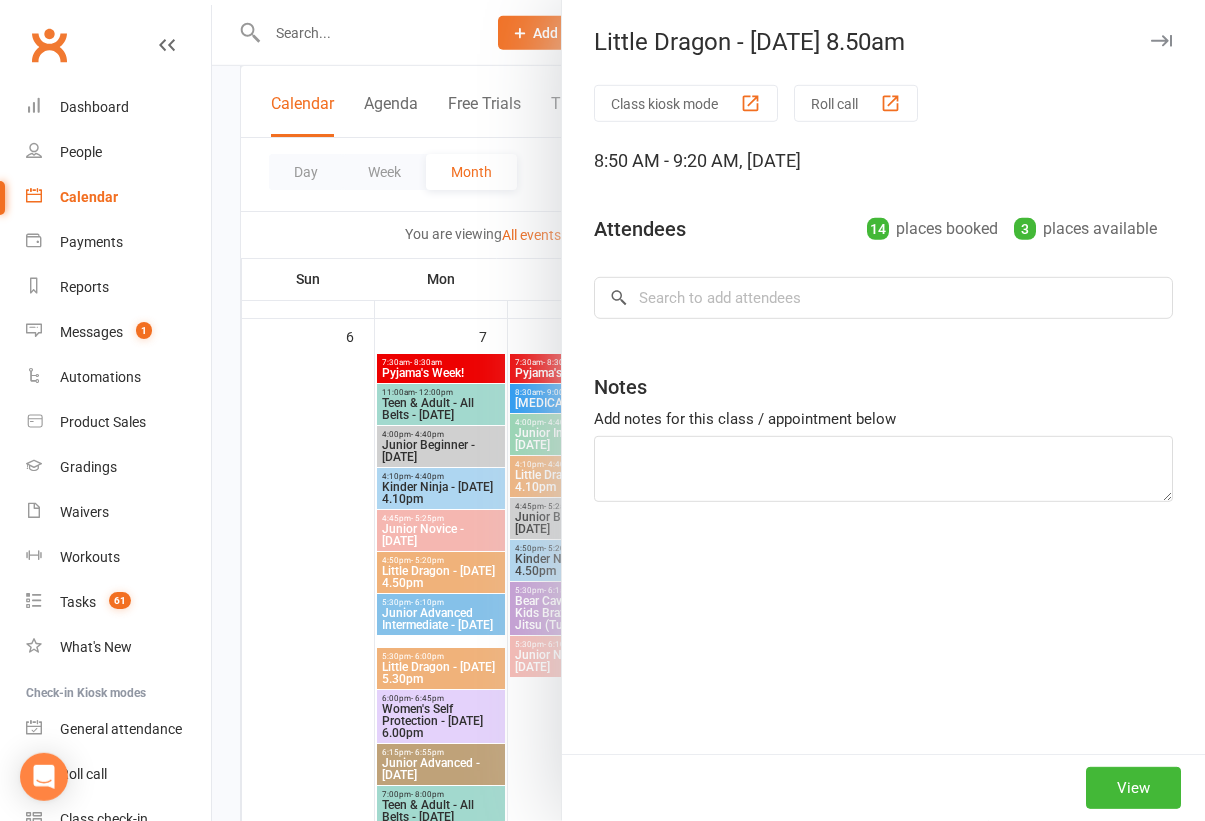 scroll, scrollTop: 798, scrollLeft: 0, axis: vertical 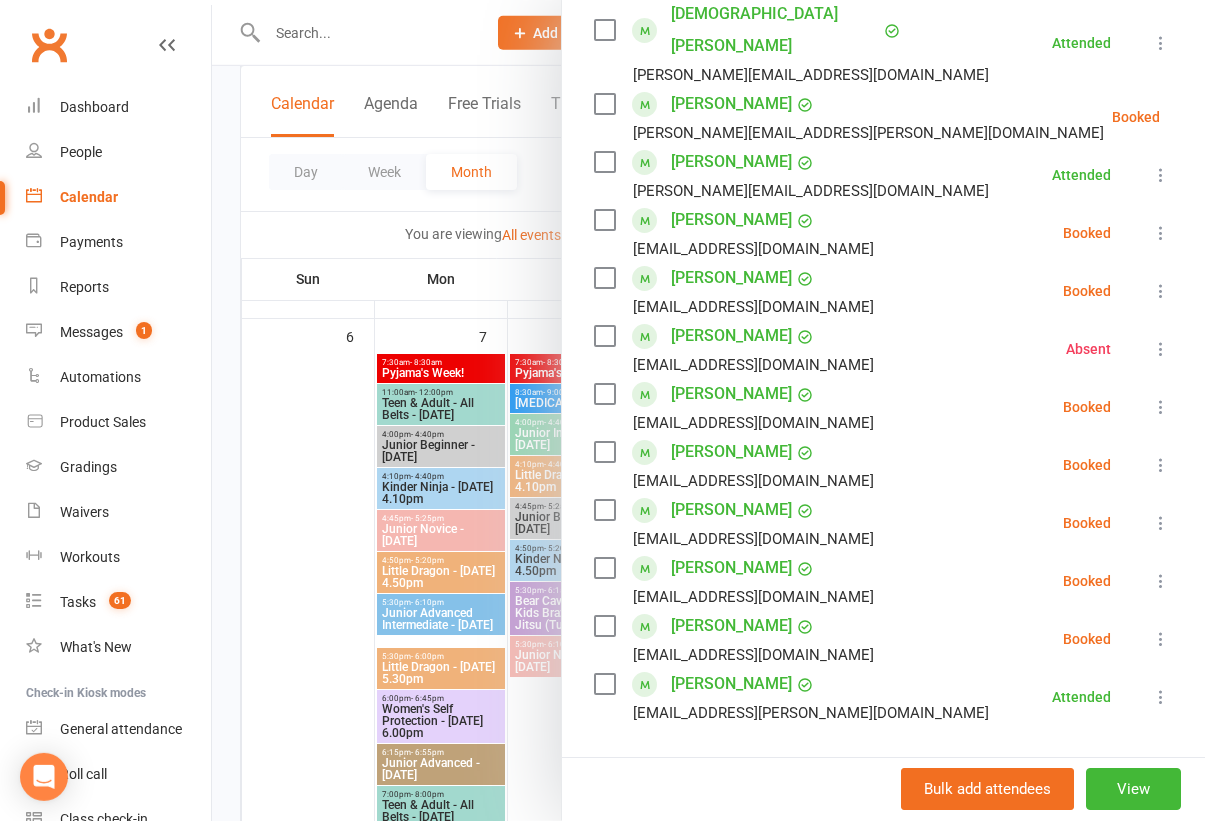 click at bounding box center [1161, 291] 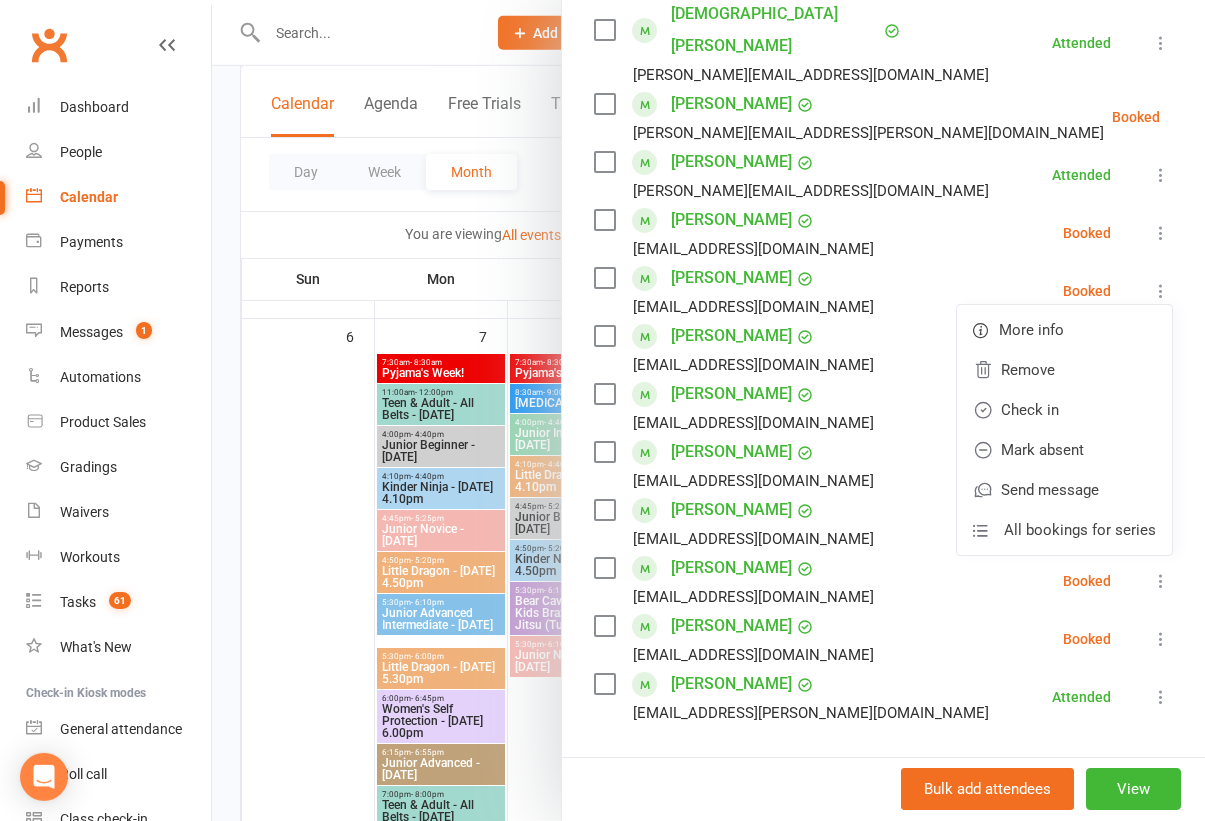 click on "Check in" at bounding box center [1064, 410] 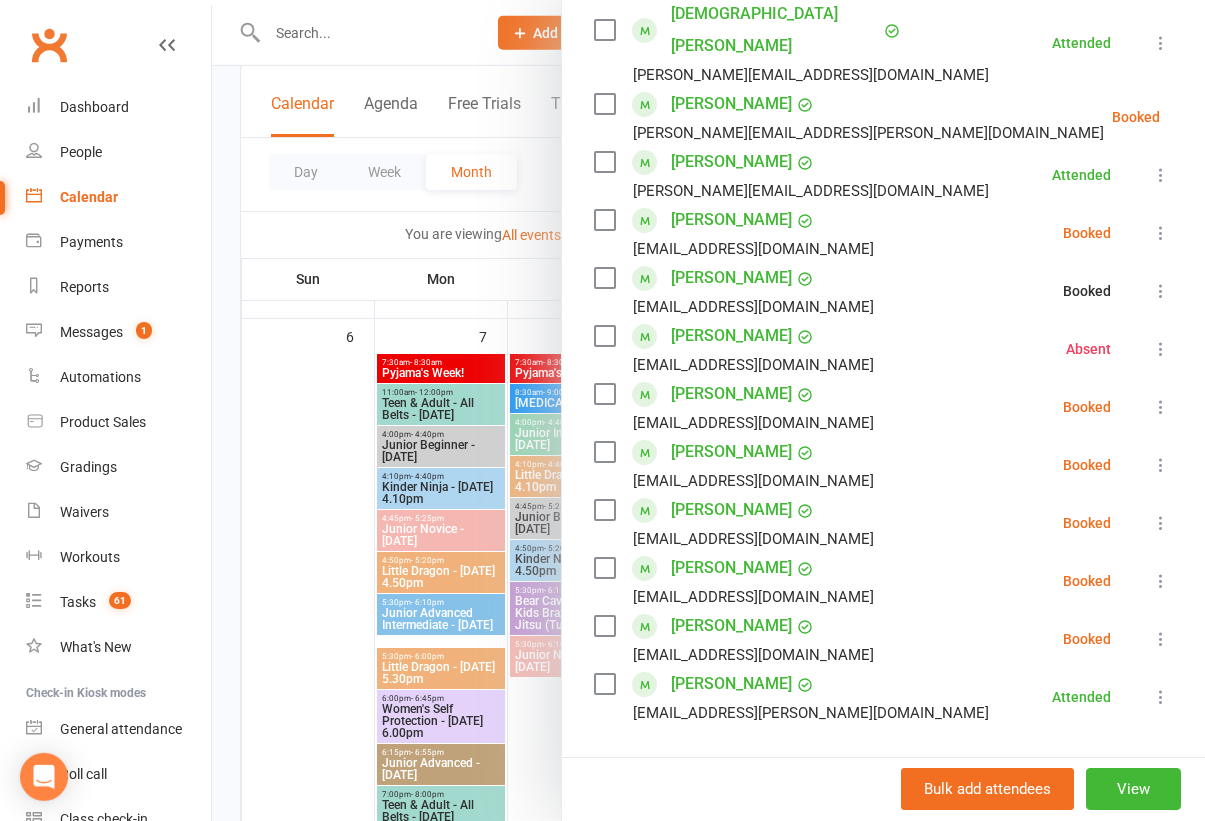 click at bounding box center (1161, 233) 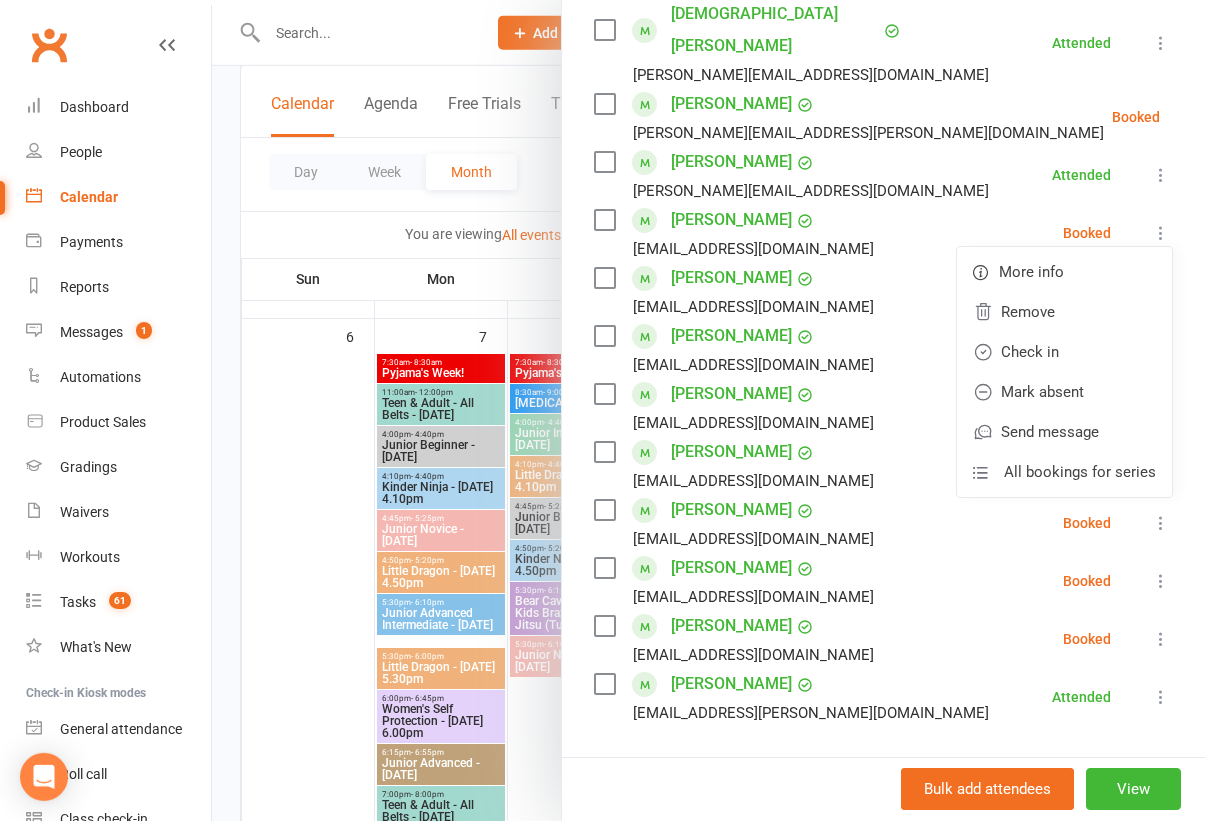 click on "Check in" at bounding box center (1064, 352) 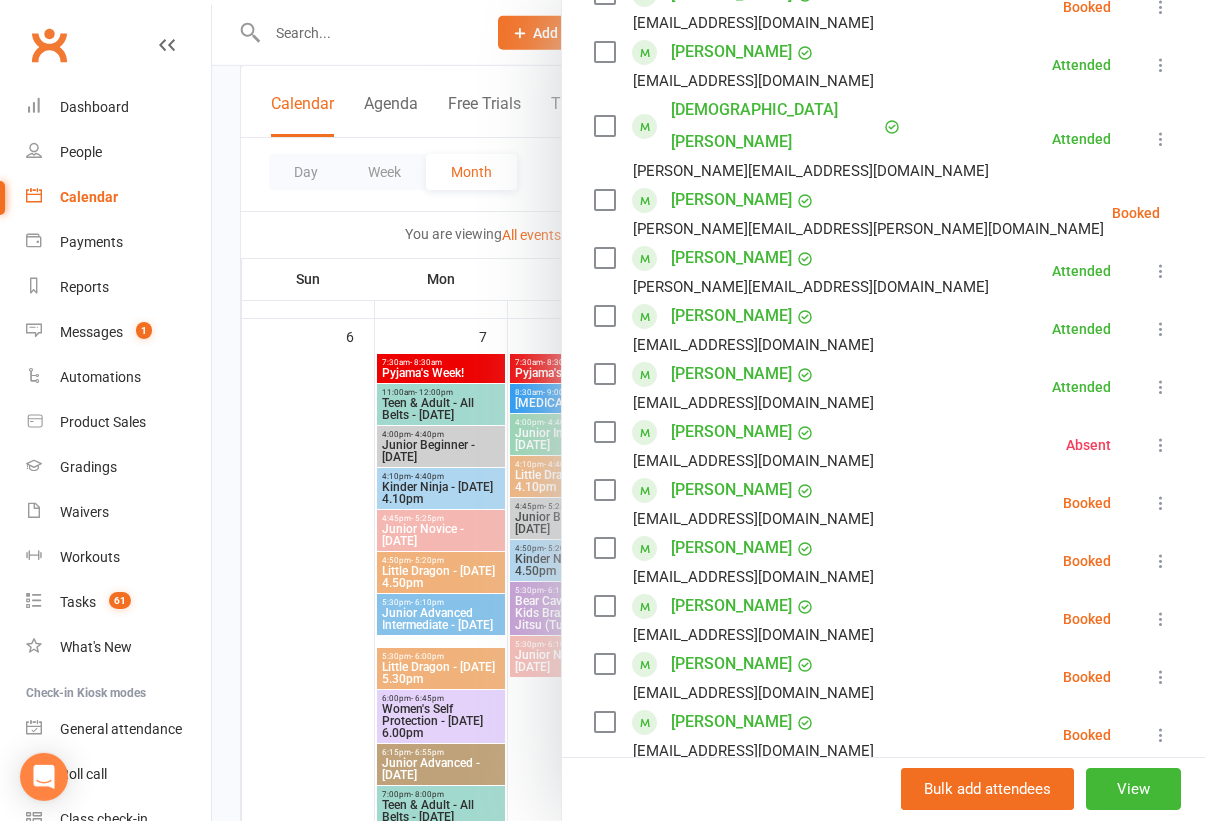 scroll, scrollTop: 369, scrollLeft: 0, axis: vertical 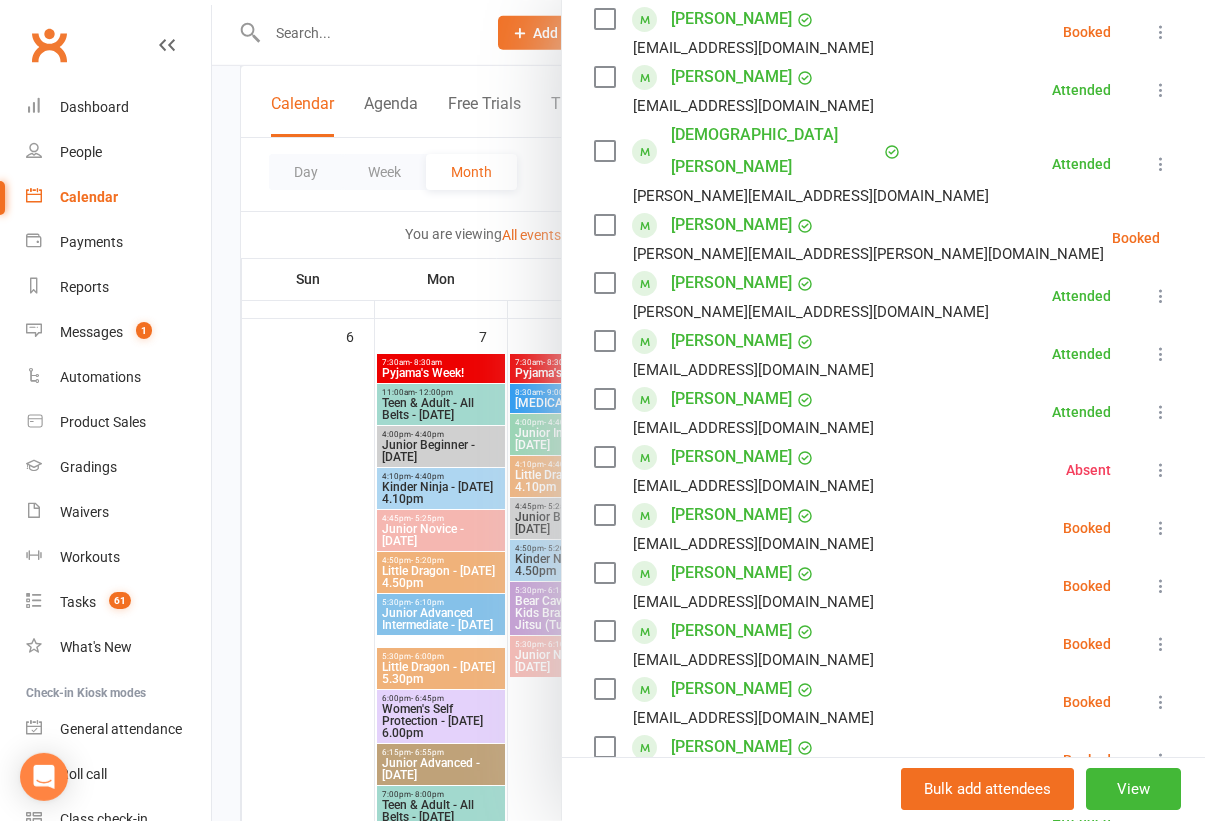 click at bounding box center (708, 410) 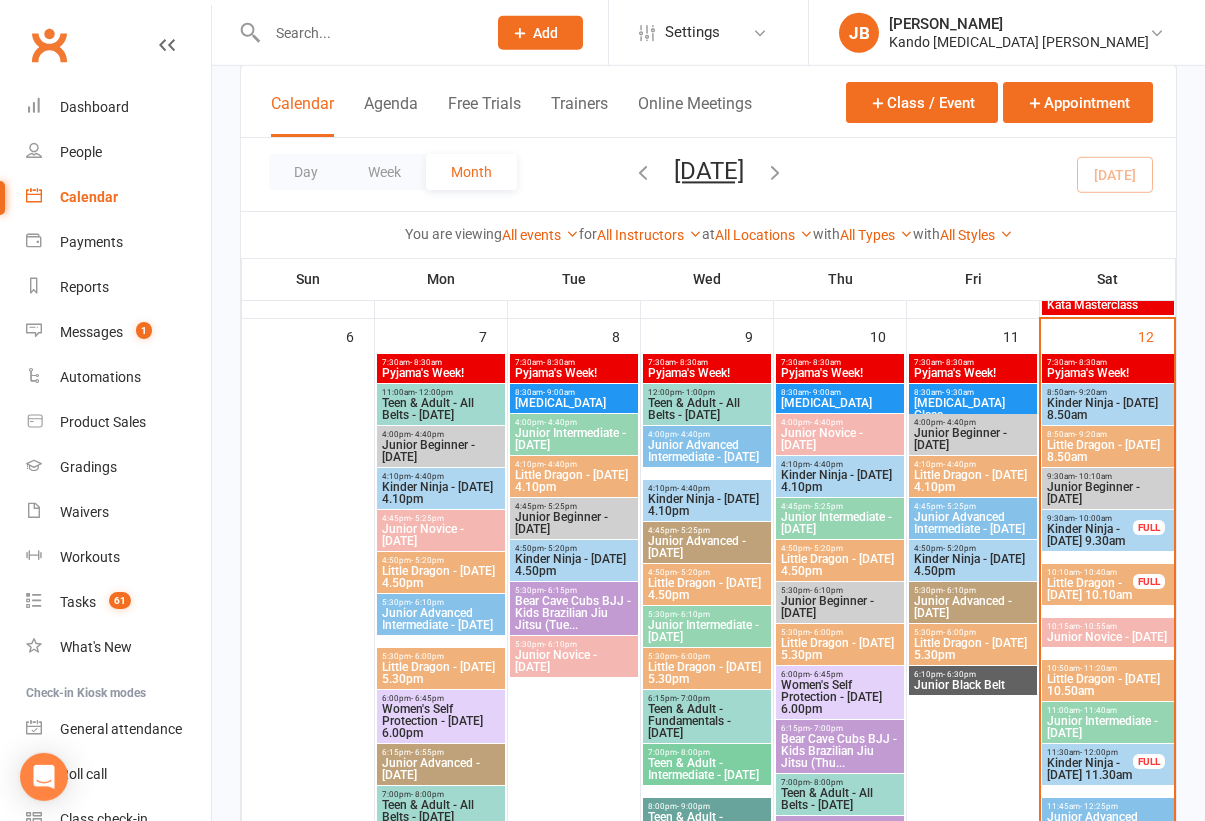 click on "7:30am  - 8:30am" at bounding box center (1108, 362) 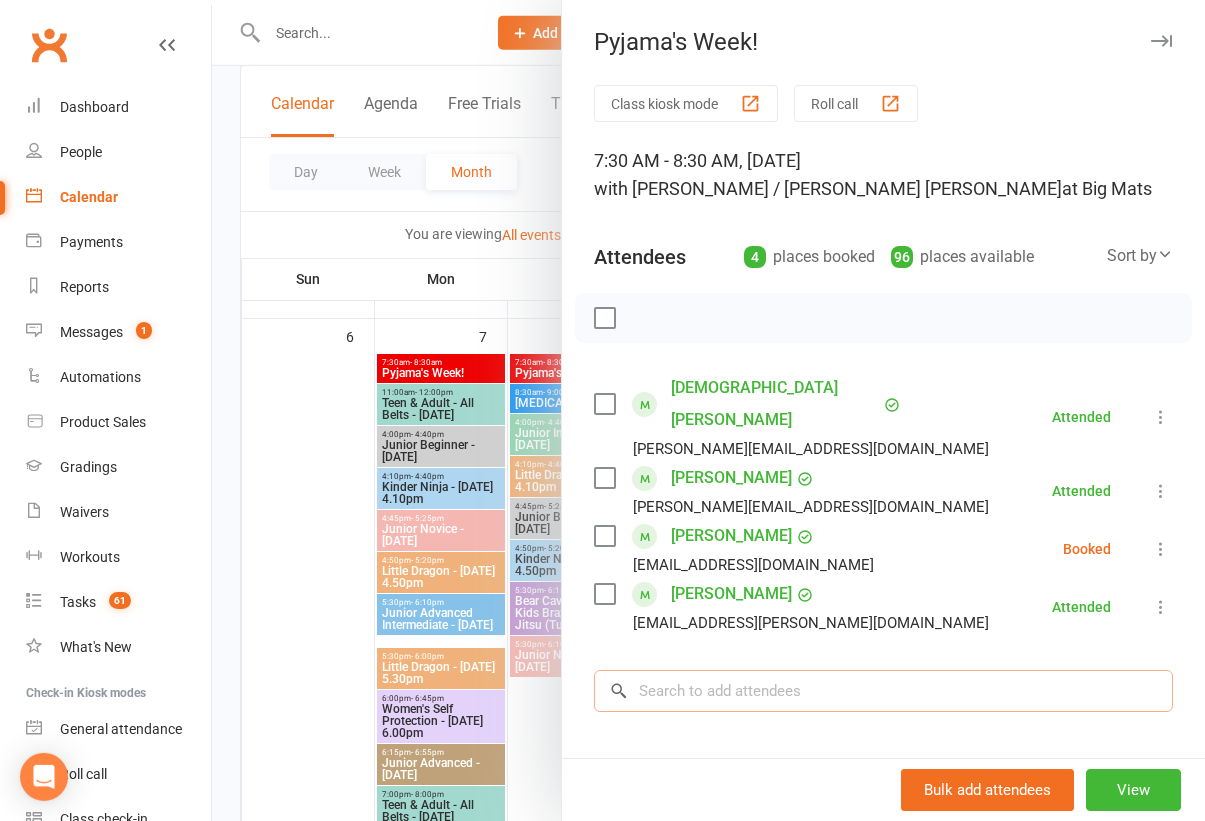 click at bounding box center (883, 691) 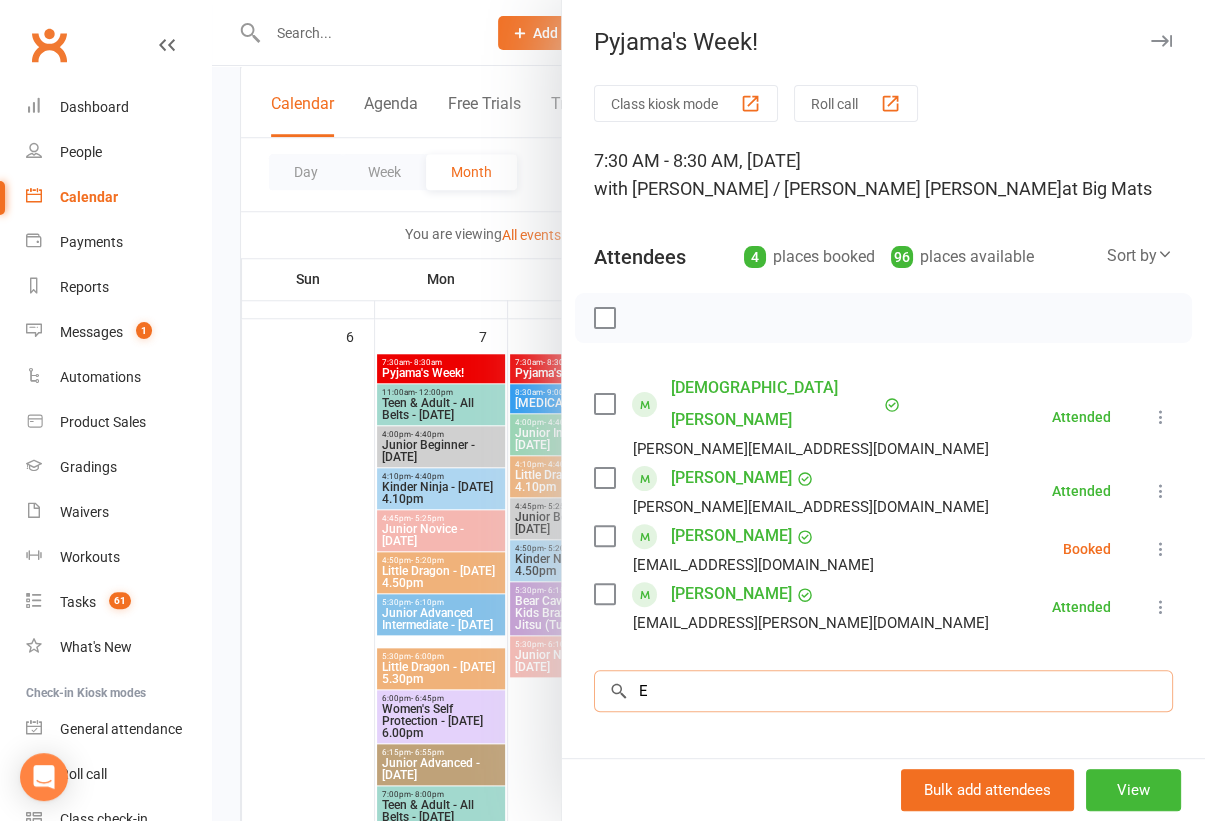 scroll, scrollTop: 807, scrollLeft: 0, axis: vertical 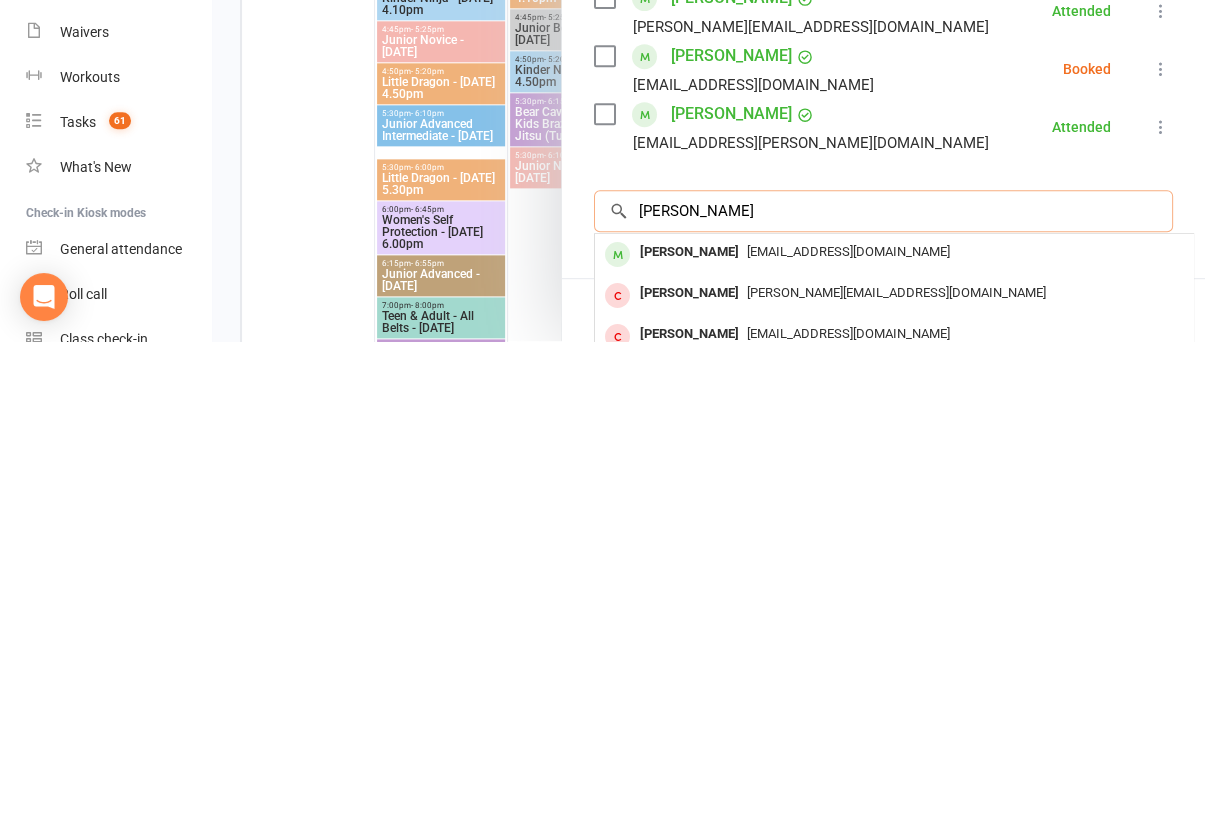 type on "Ethan tsen" 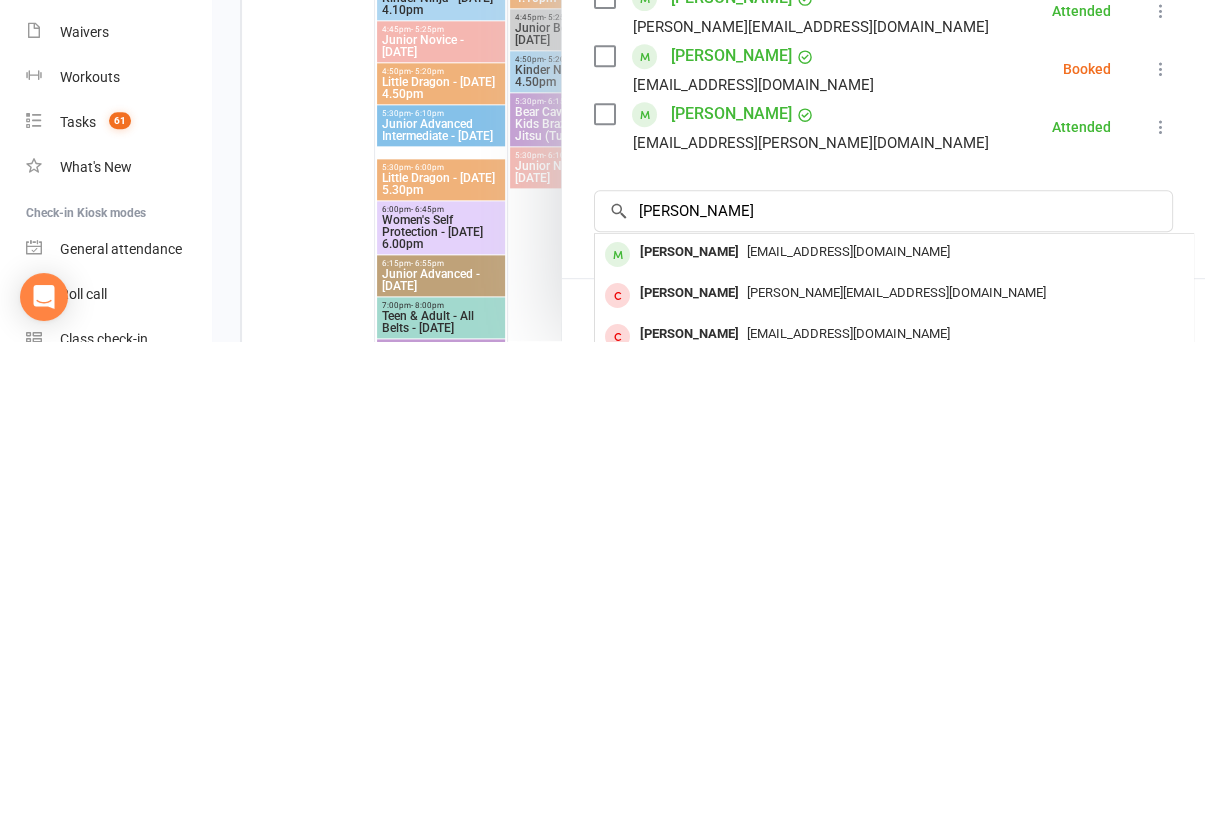 click on "[EMAIL_ADDRESS][DOMAIN_NAME]" at bounding box center (848, 731) 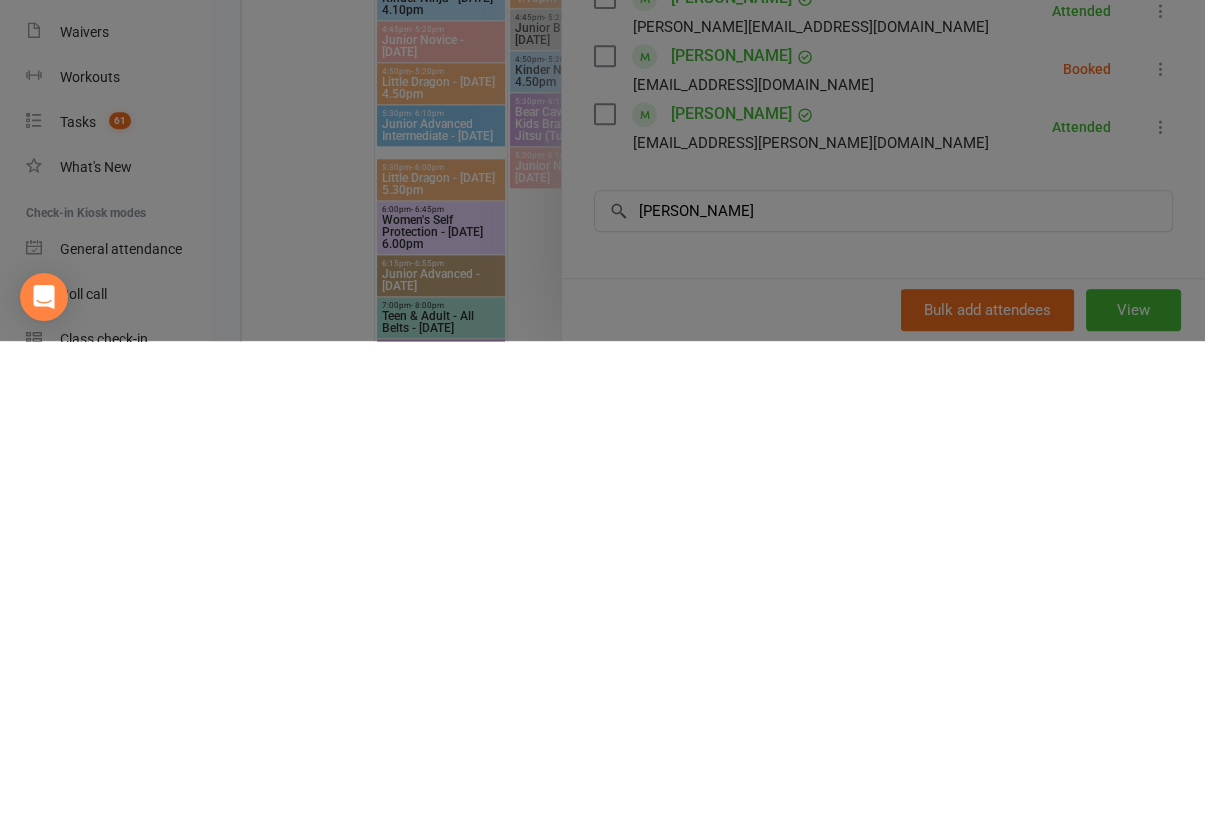 type 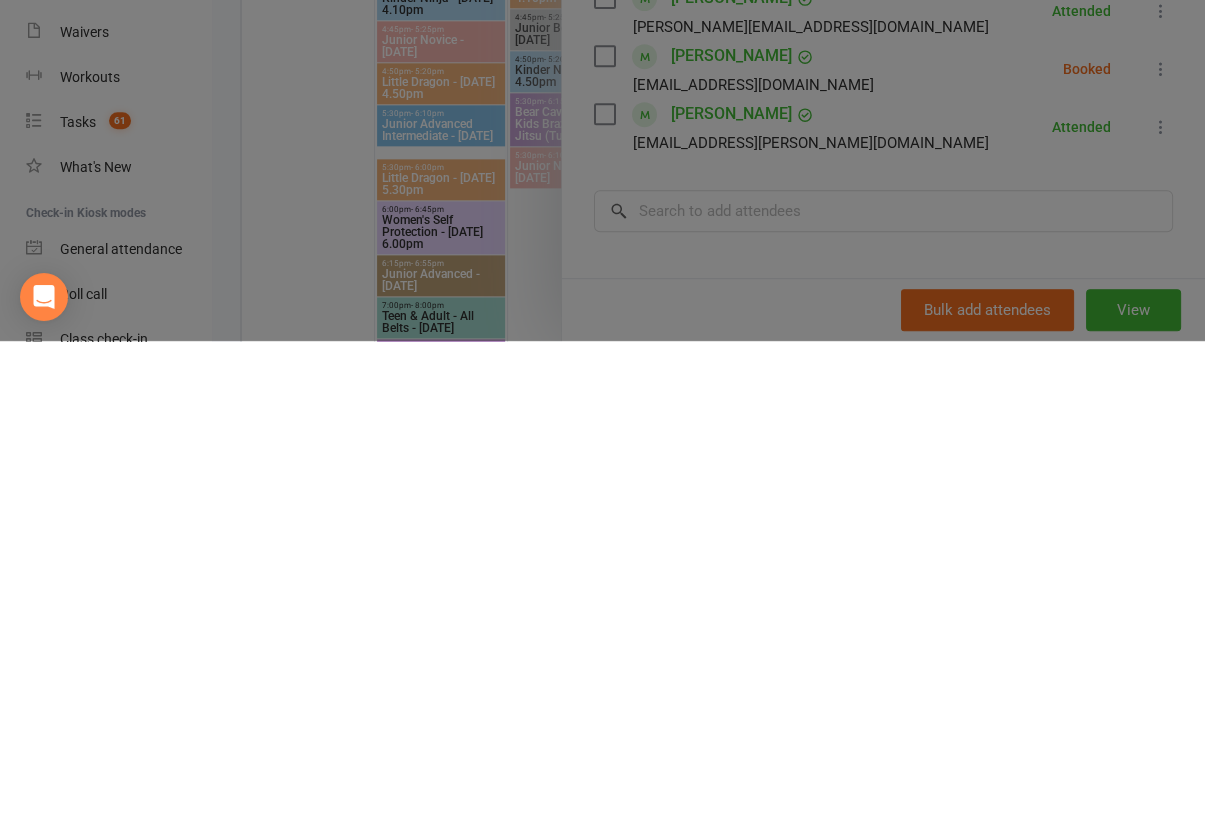 scroll, scrollTop: 1287, scrollLeft: 0, axis: vertical 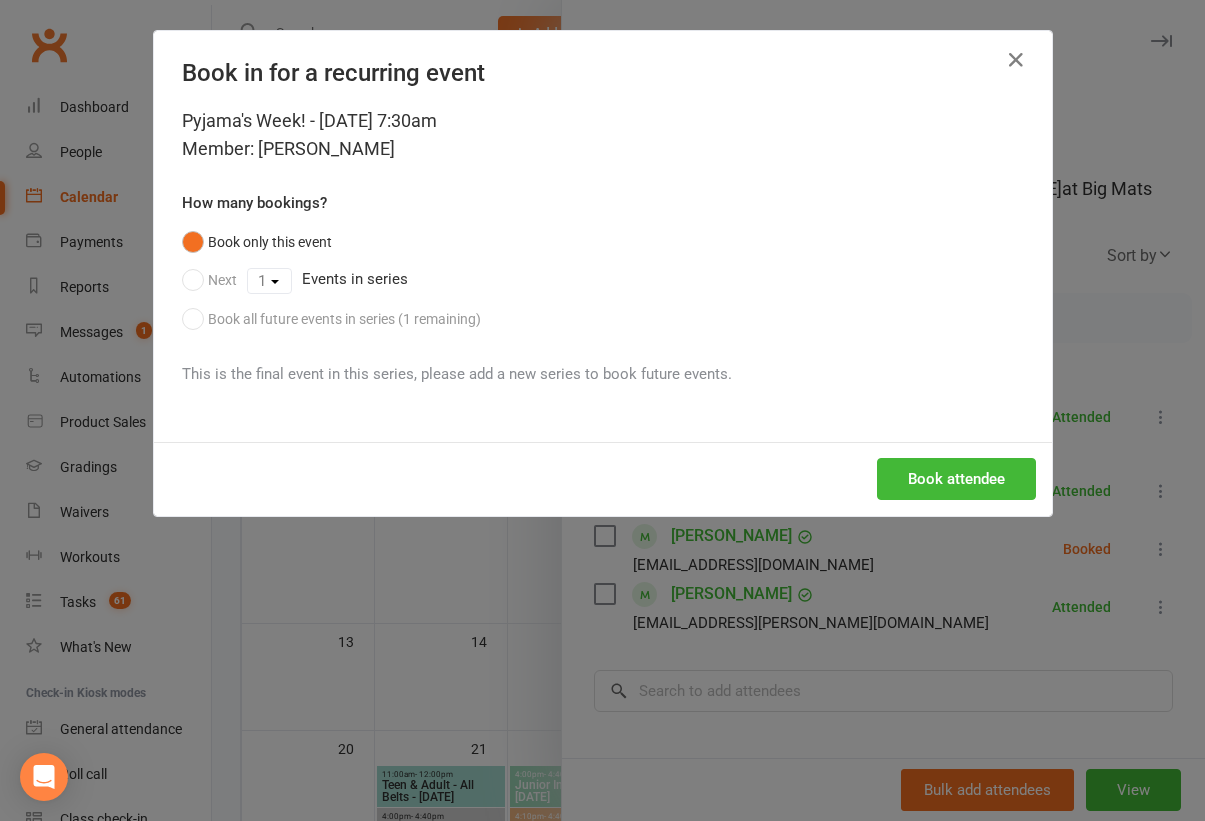 click on "Book attendee" at bounding box center [956, 479] 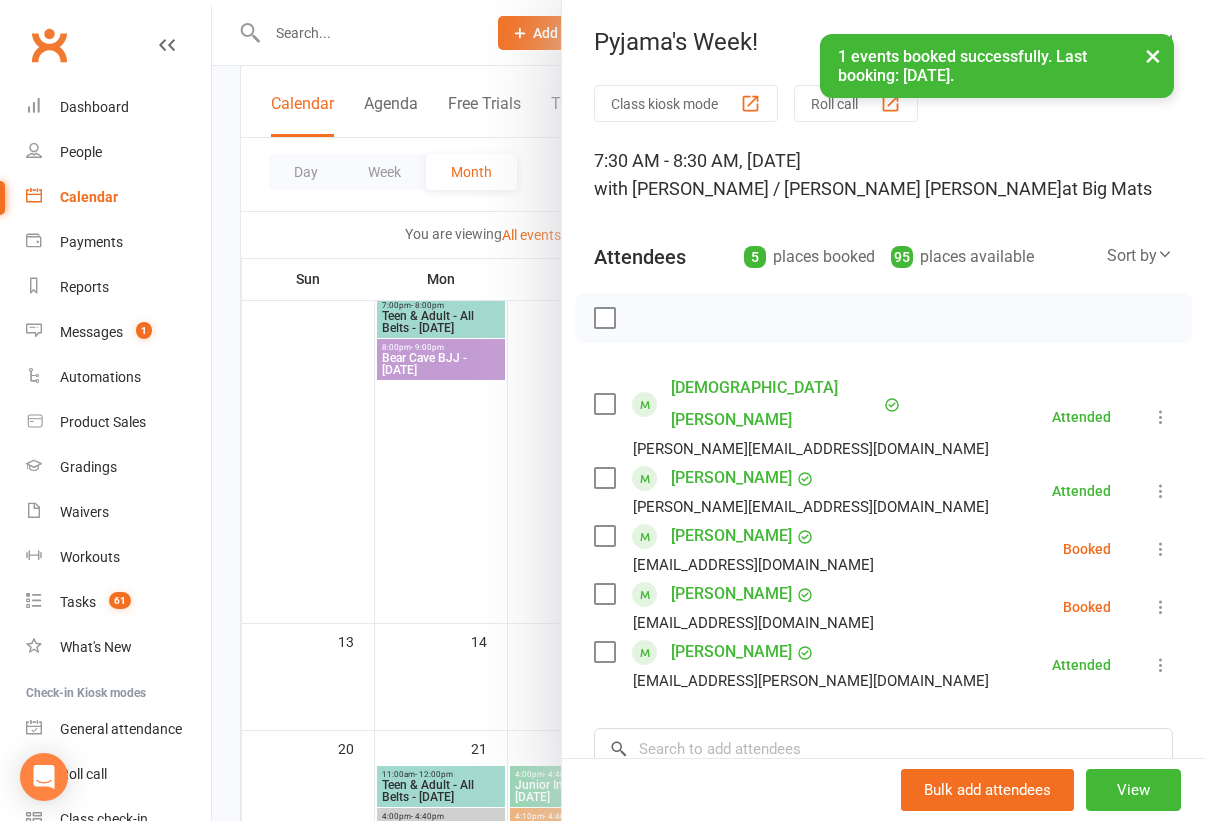 click on "×" at bounding box center (1153, 55) 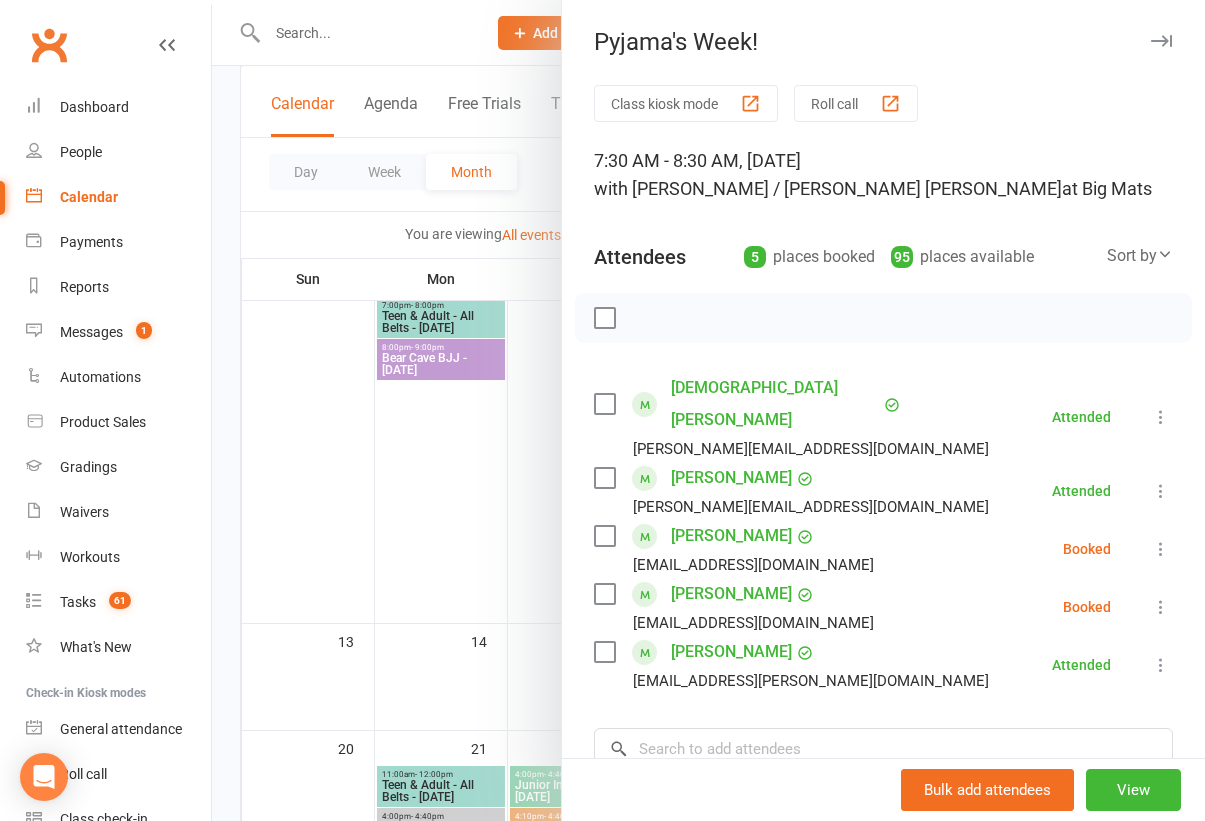 click at bounding box center [708, 410] 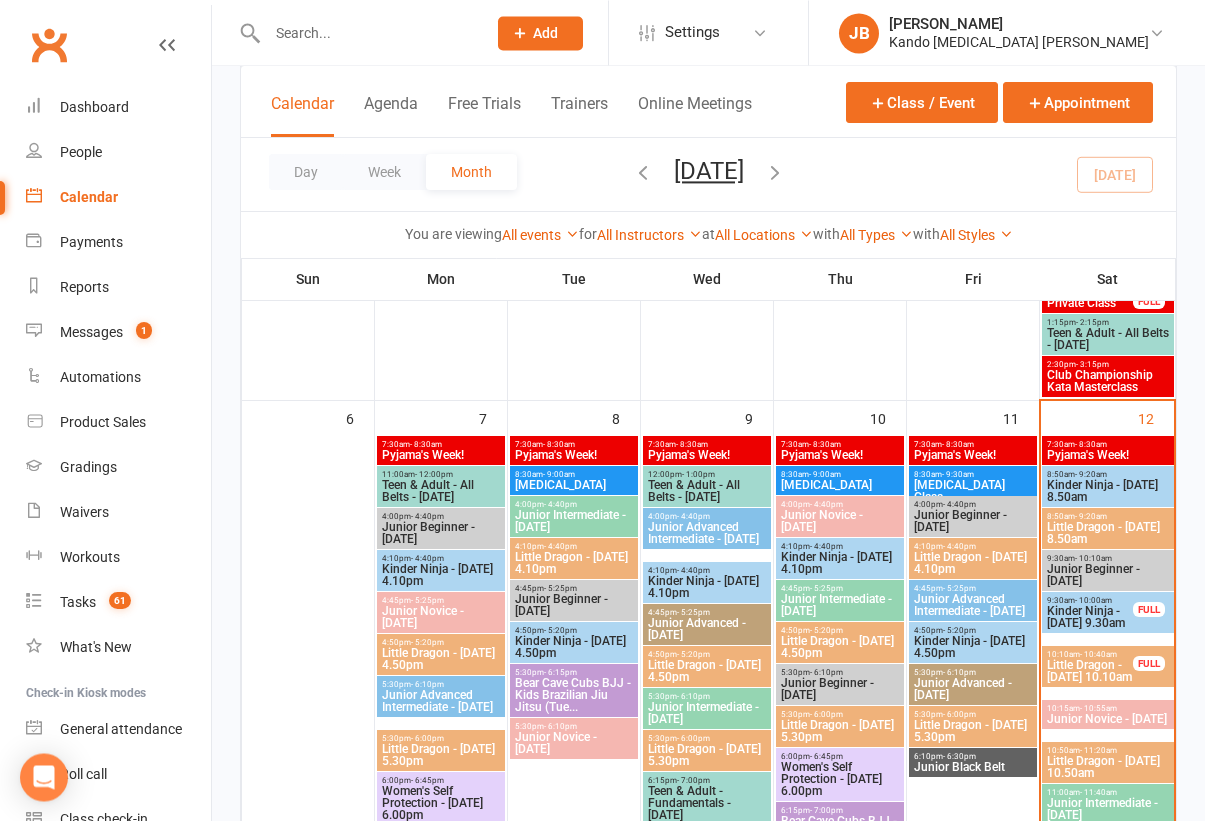 scroll, scrollTop: 703, scrollLeft: 0, axis: vertical 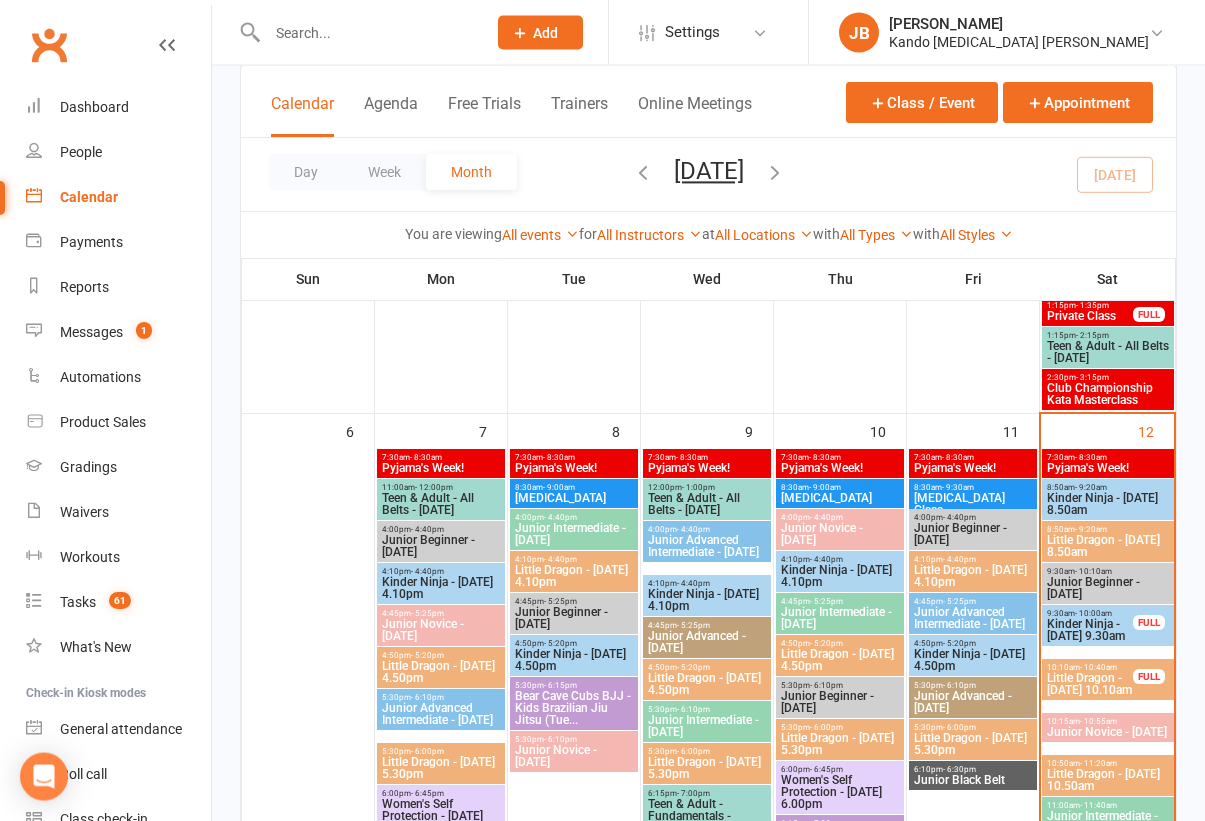 click on "Little Dragon - [DATE] 8.50am" at bounding box center (1108, 546) 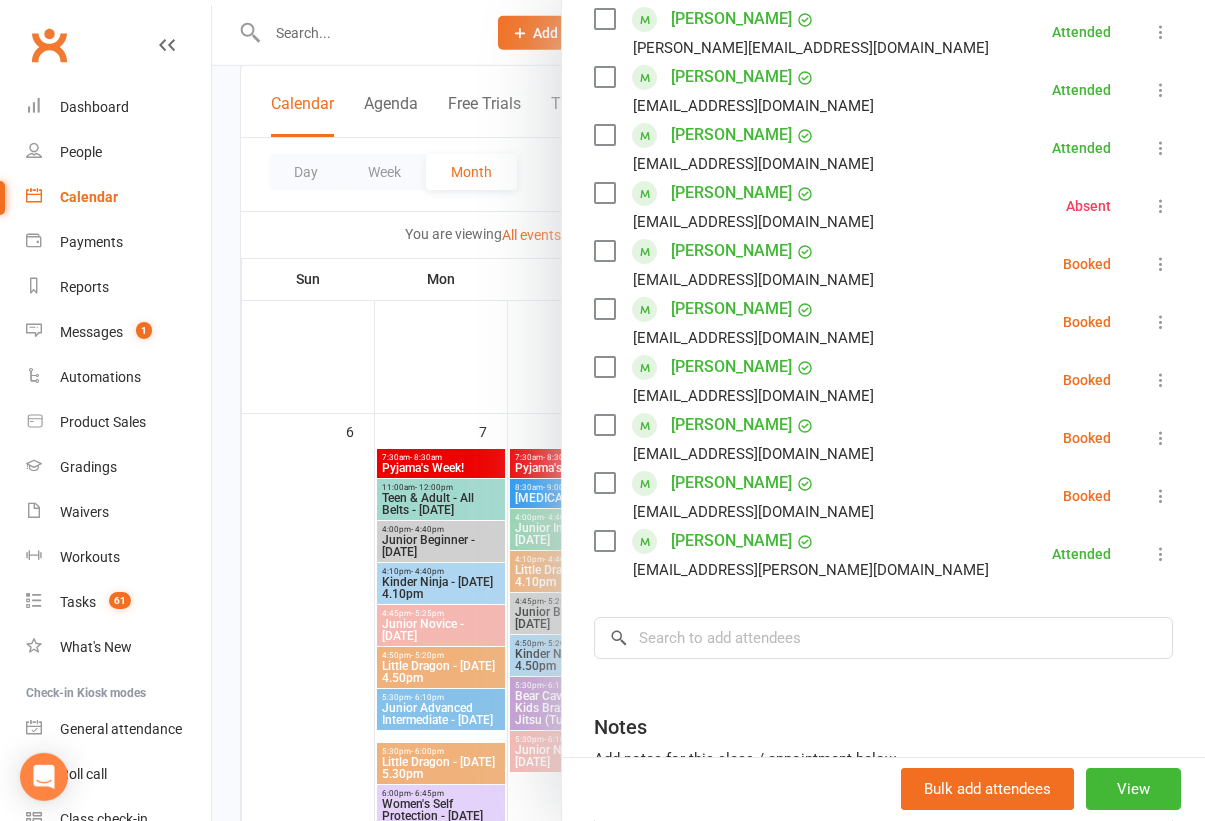 scroll, scrollTop: 637, scrollLeft: 0, axis: vertical 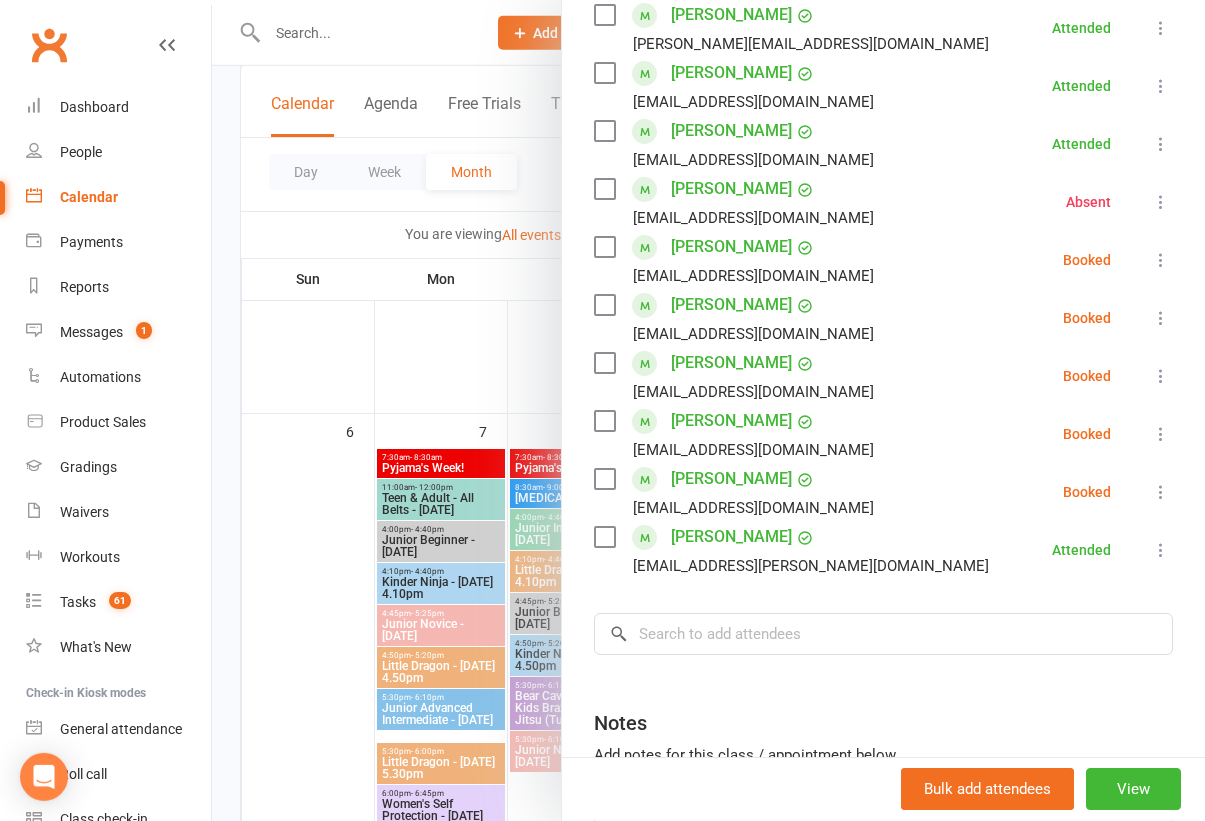 click at bounding box center [1161, 318] 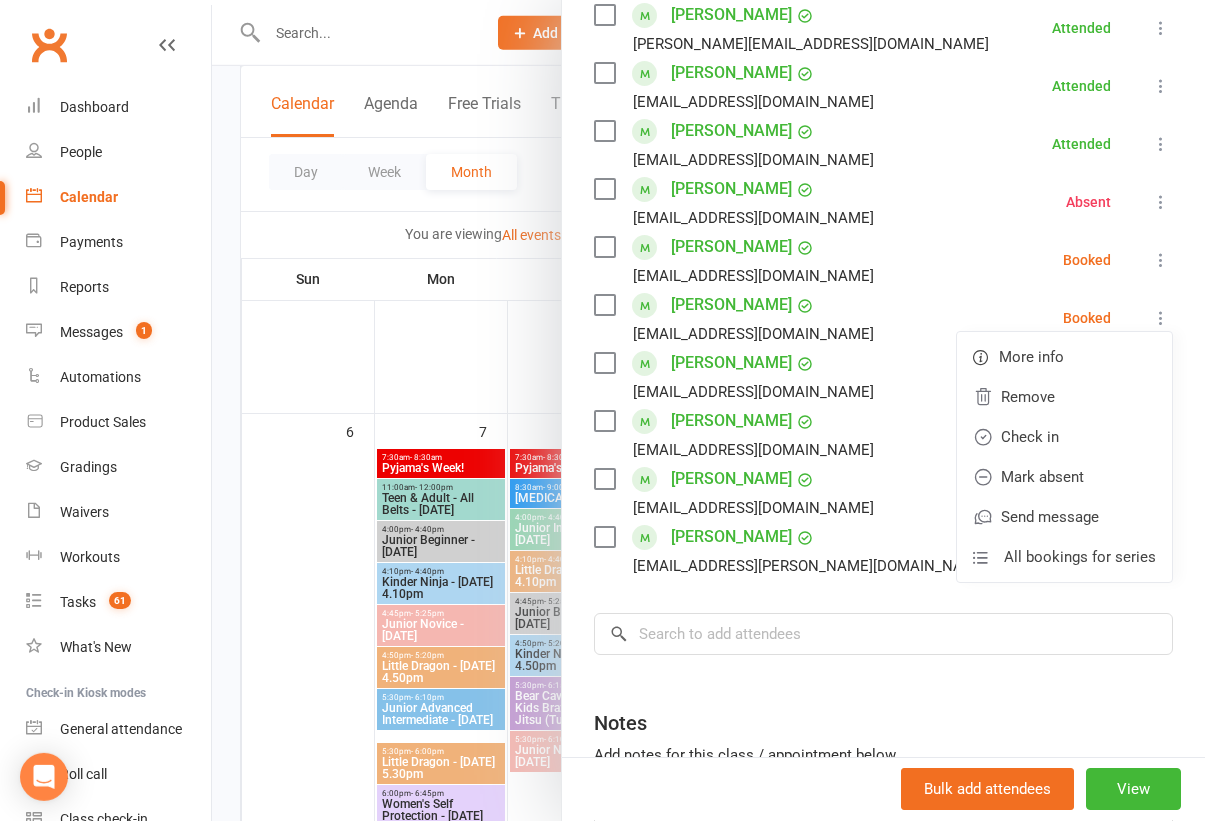 click on "Check in" at bounding box center [1064, 437] 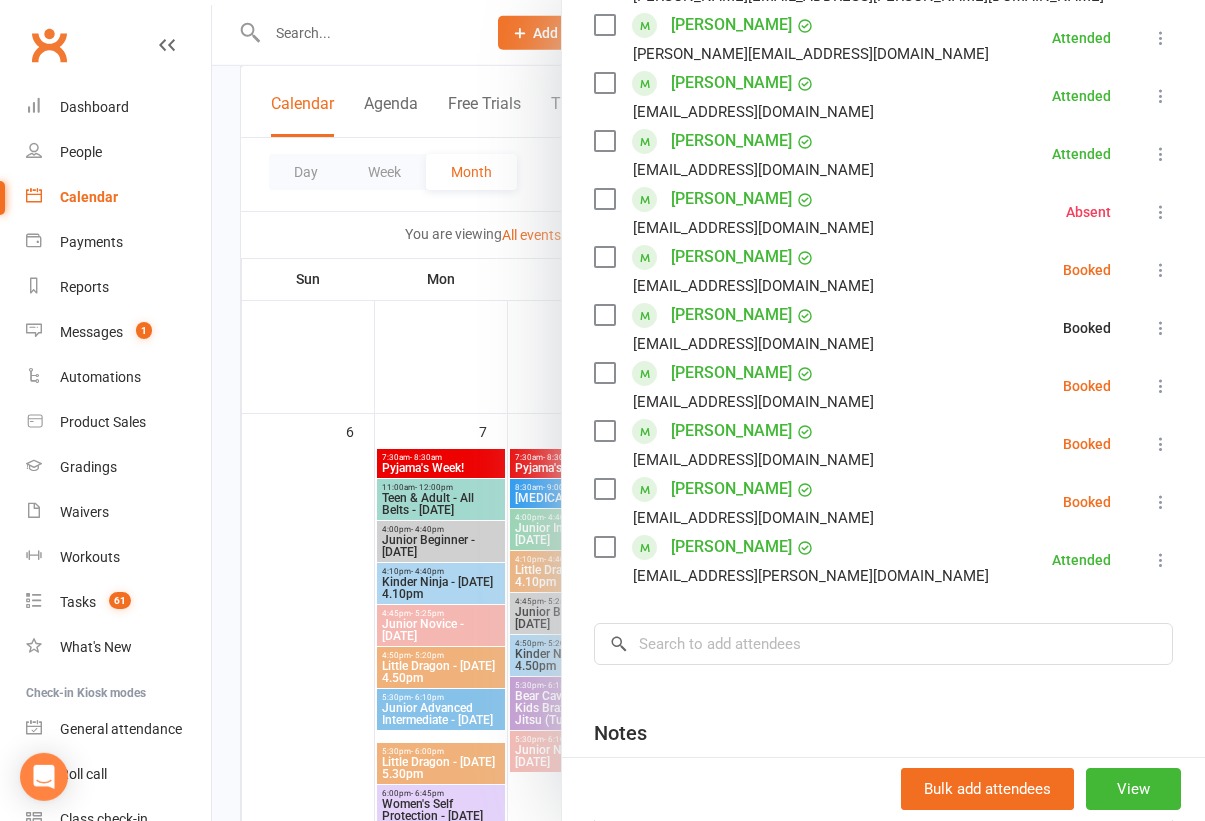scroll, scrollTop: 626, scrollLeft: 0, axis: vertical 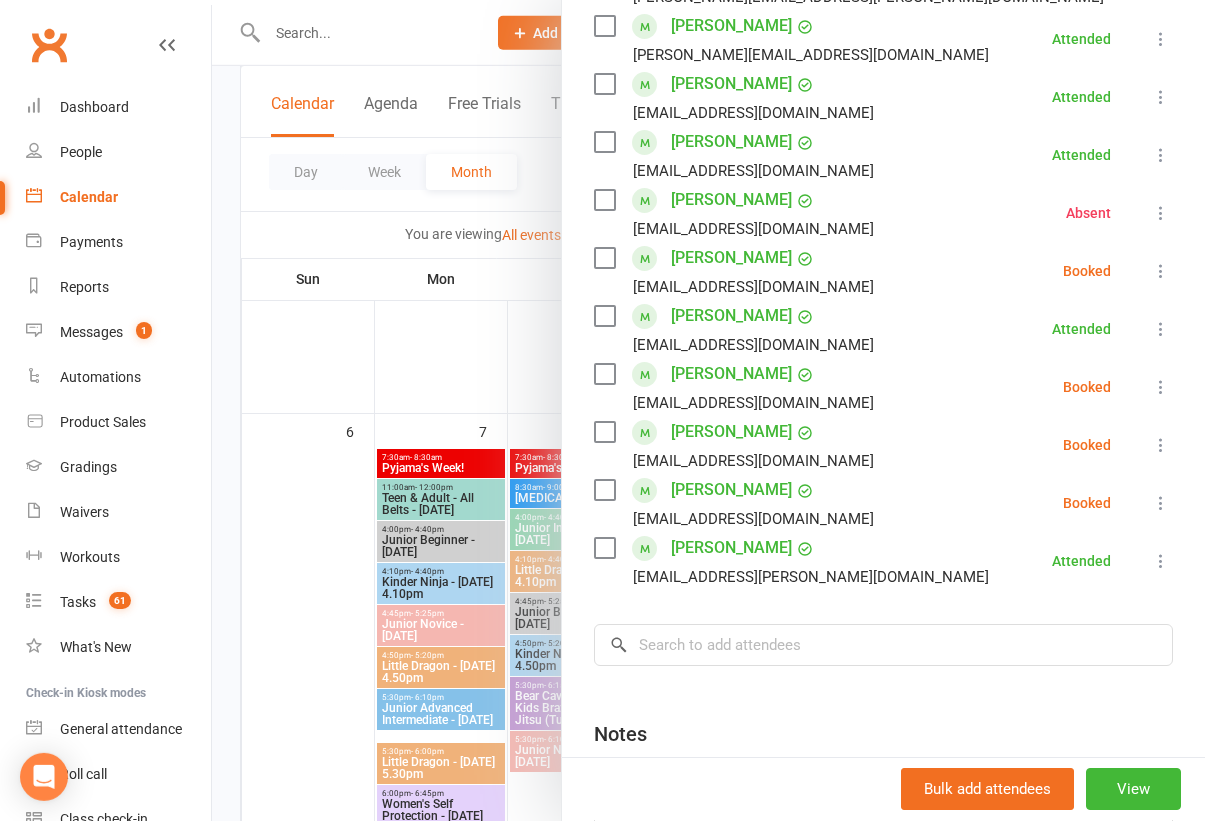 click at bounding box center (1161, 387) 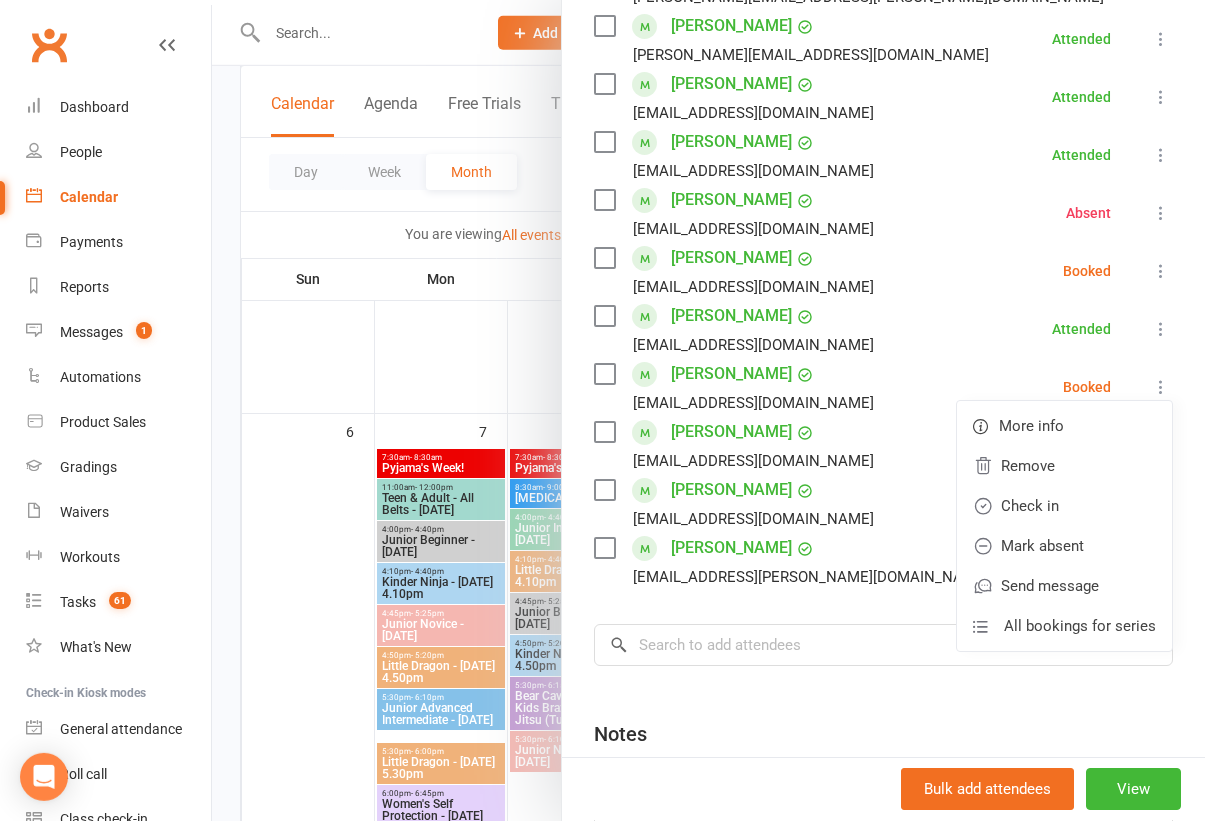 click on "Check in" at bounding box center (1064, 506) 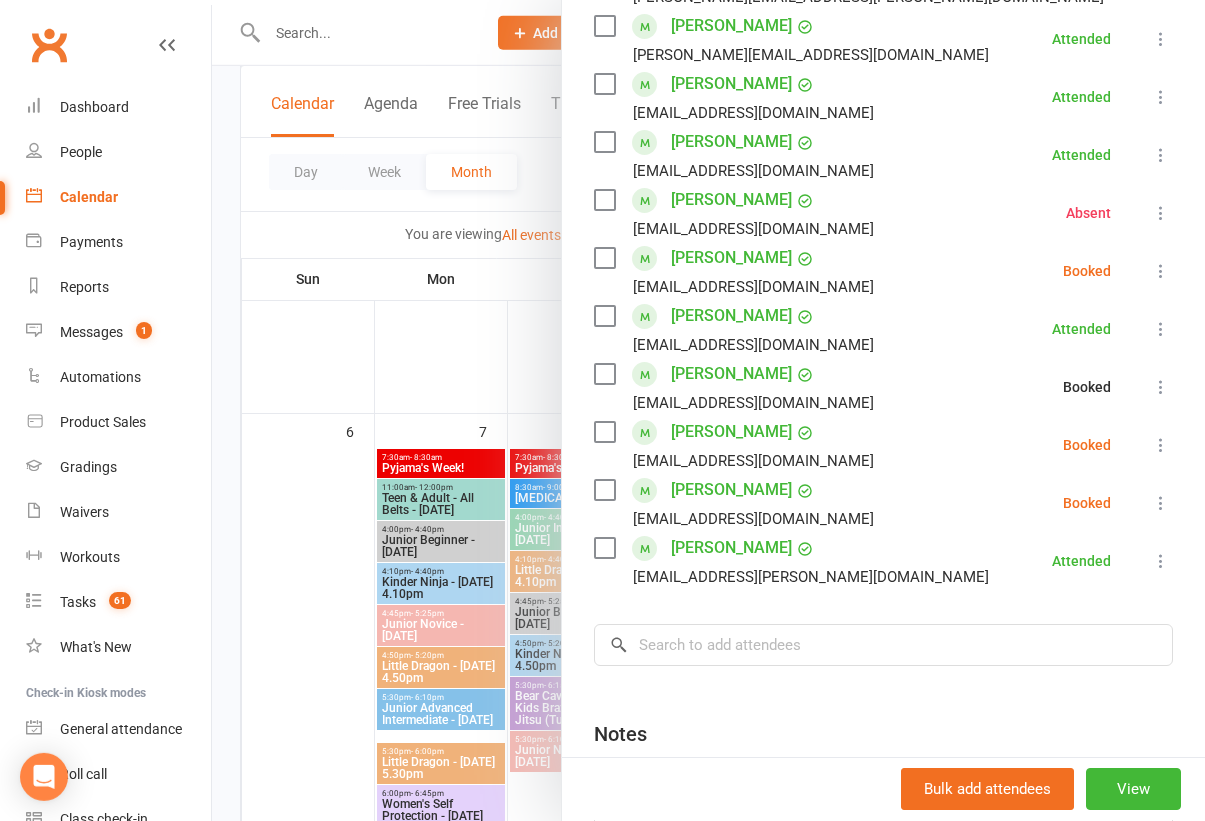 click at bounding box center (708, 410) 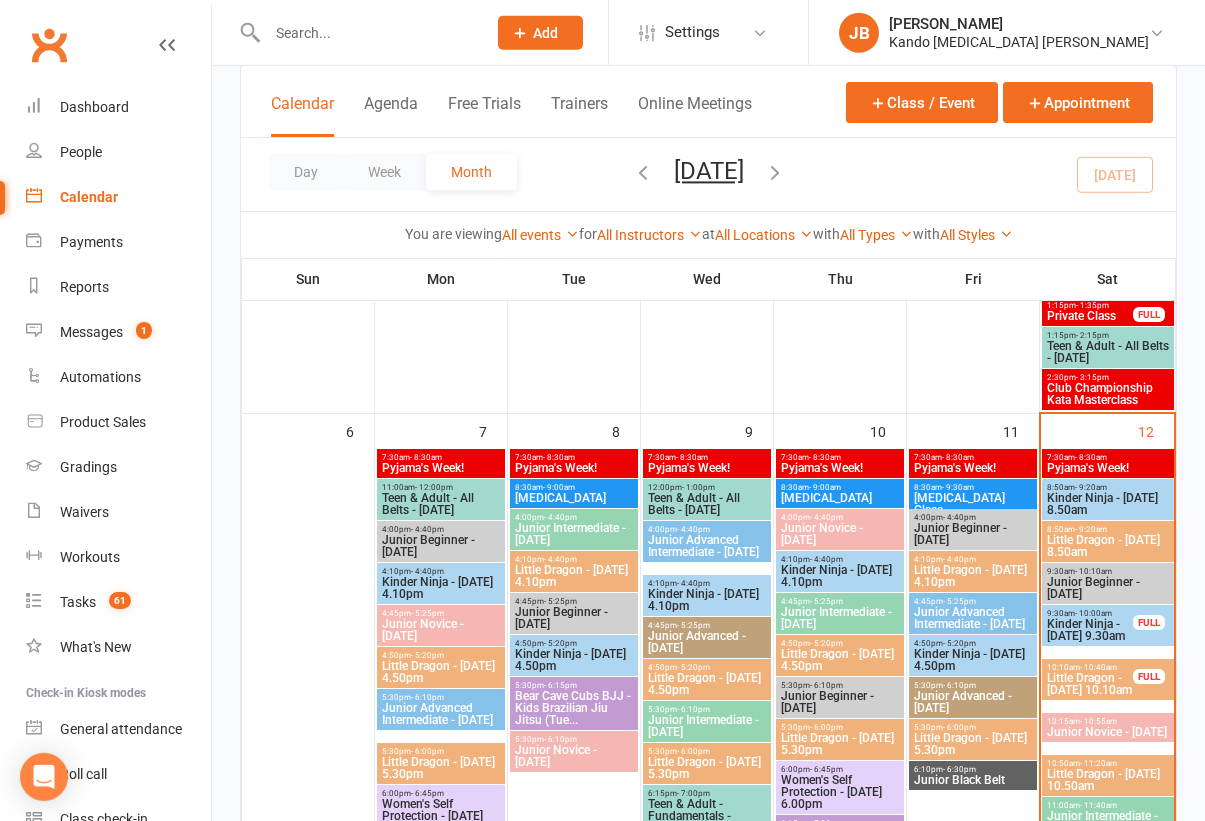 click on "- 8:30am" at bounding box center (1091, 457) 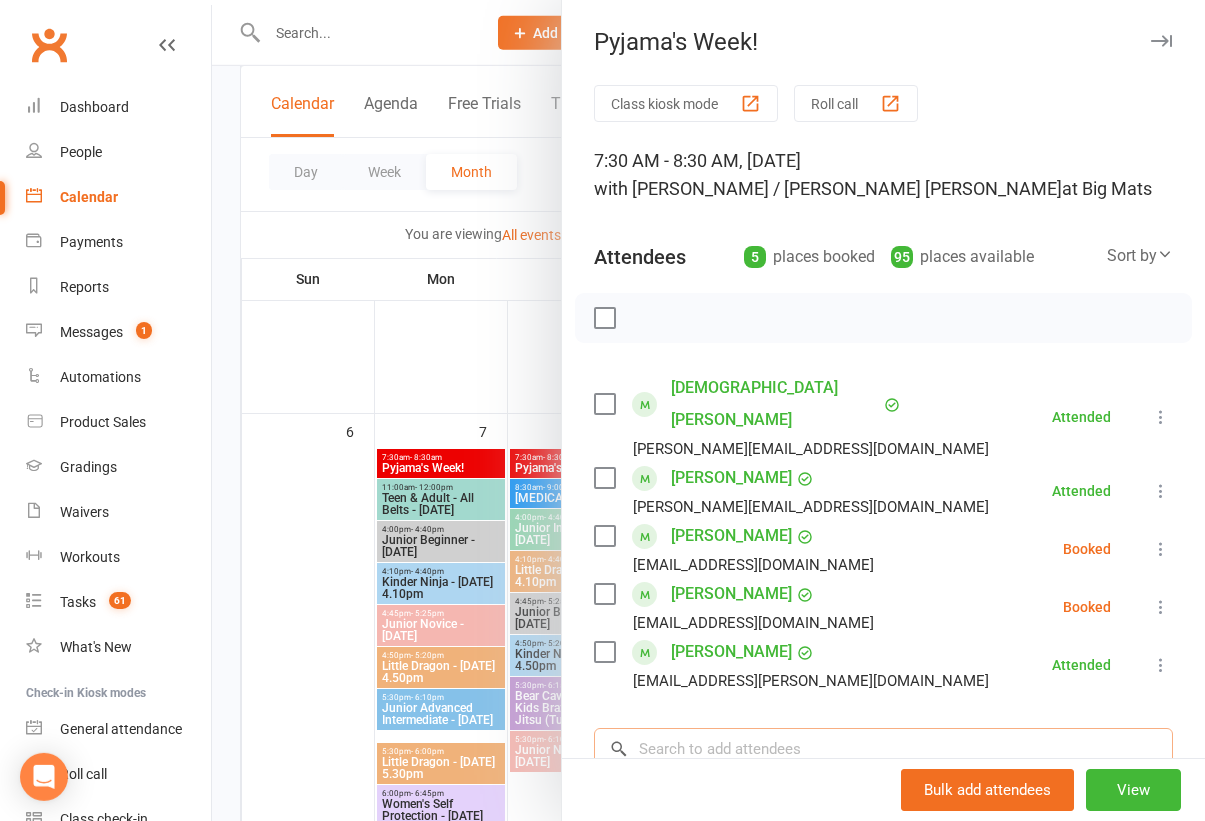 click at bounding box center (883, 749) 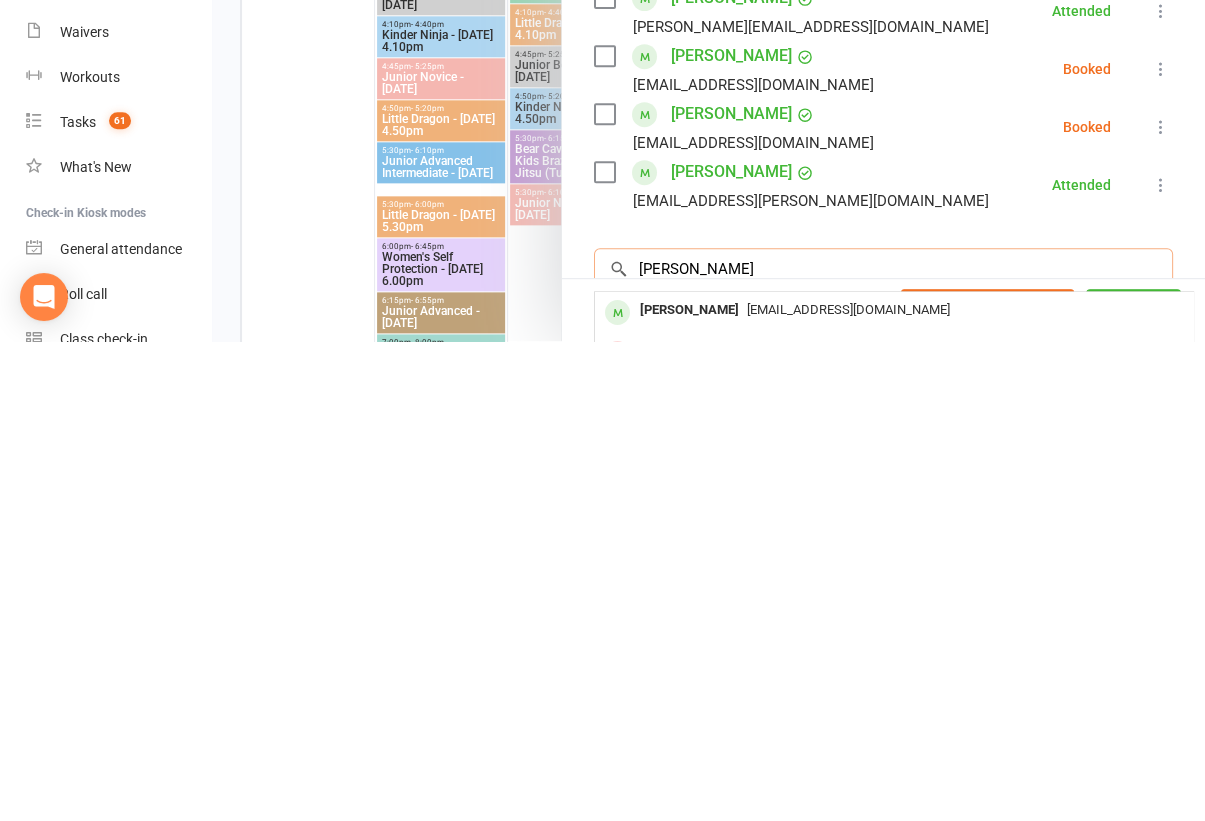 type on "Oliver ning" 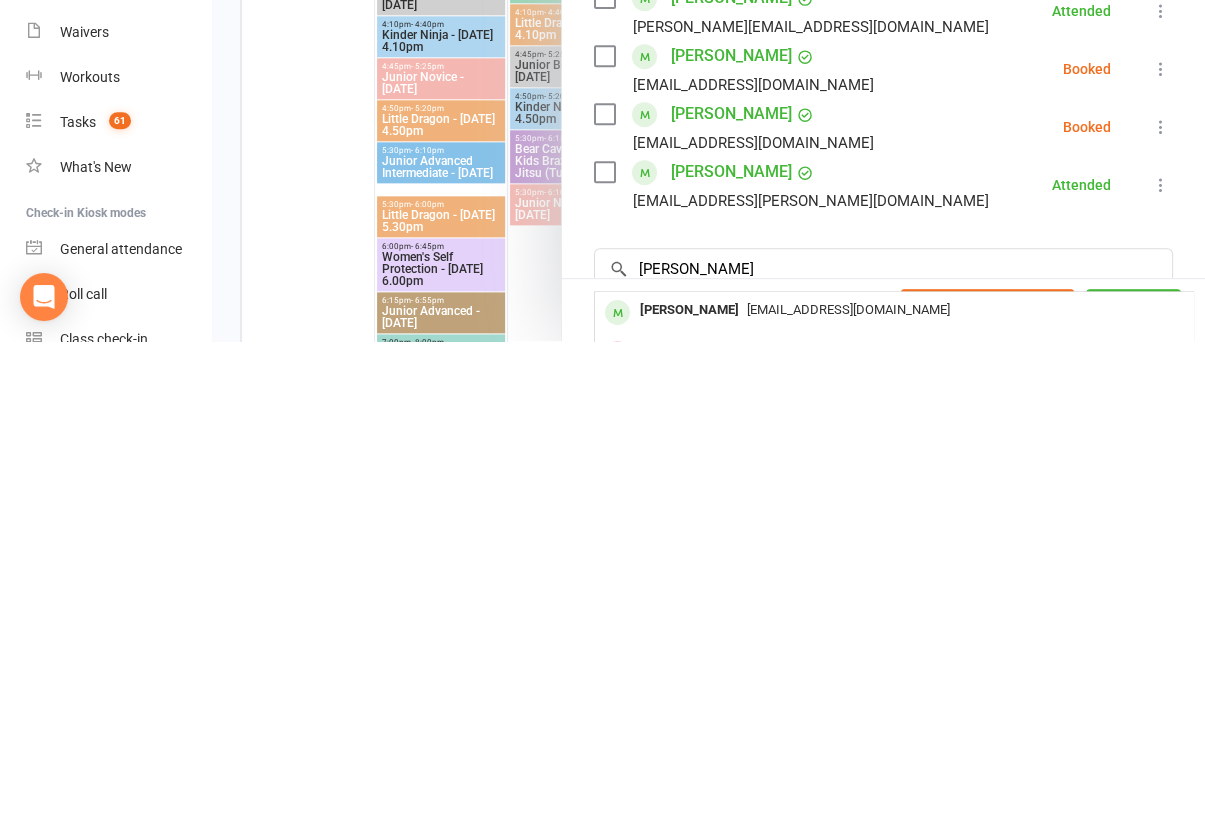 click on "[EMAIL_ADDRESS][DOMAIN_NAME]" at bounding box center [848, 789] 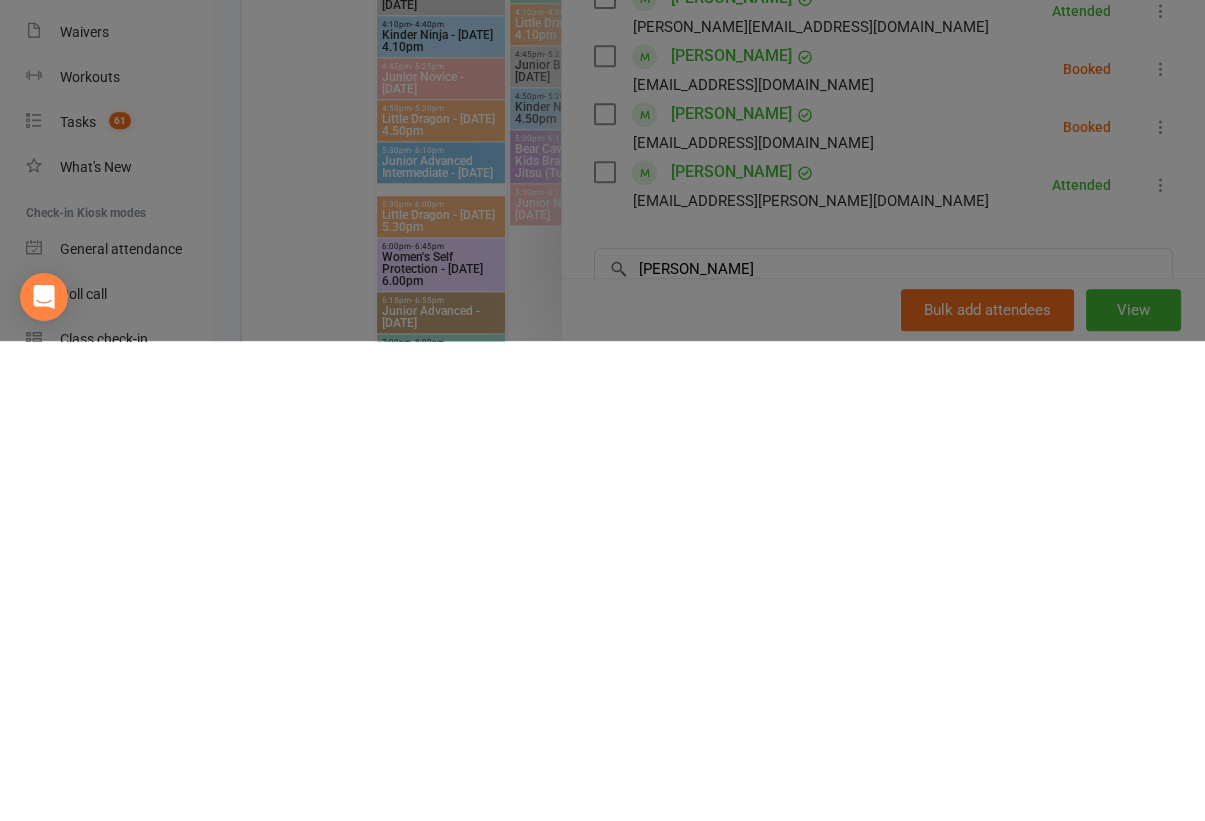 type 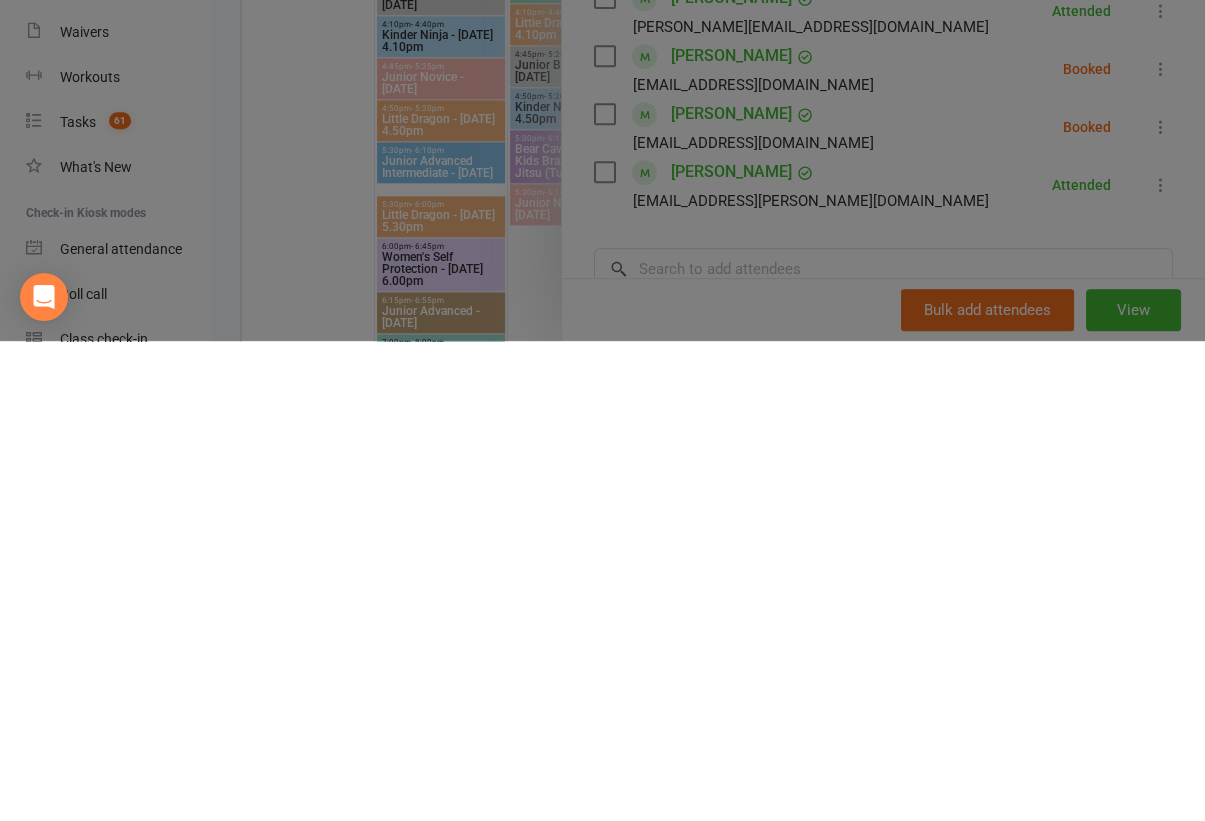 scroll, scrollTop: 1250, scrollLeft: 0, axis: vertical 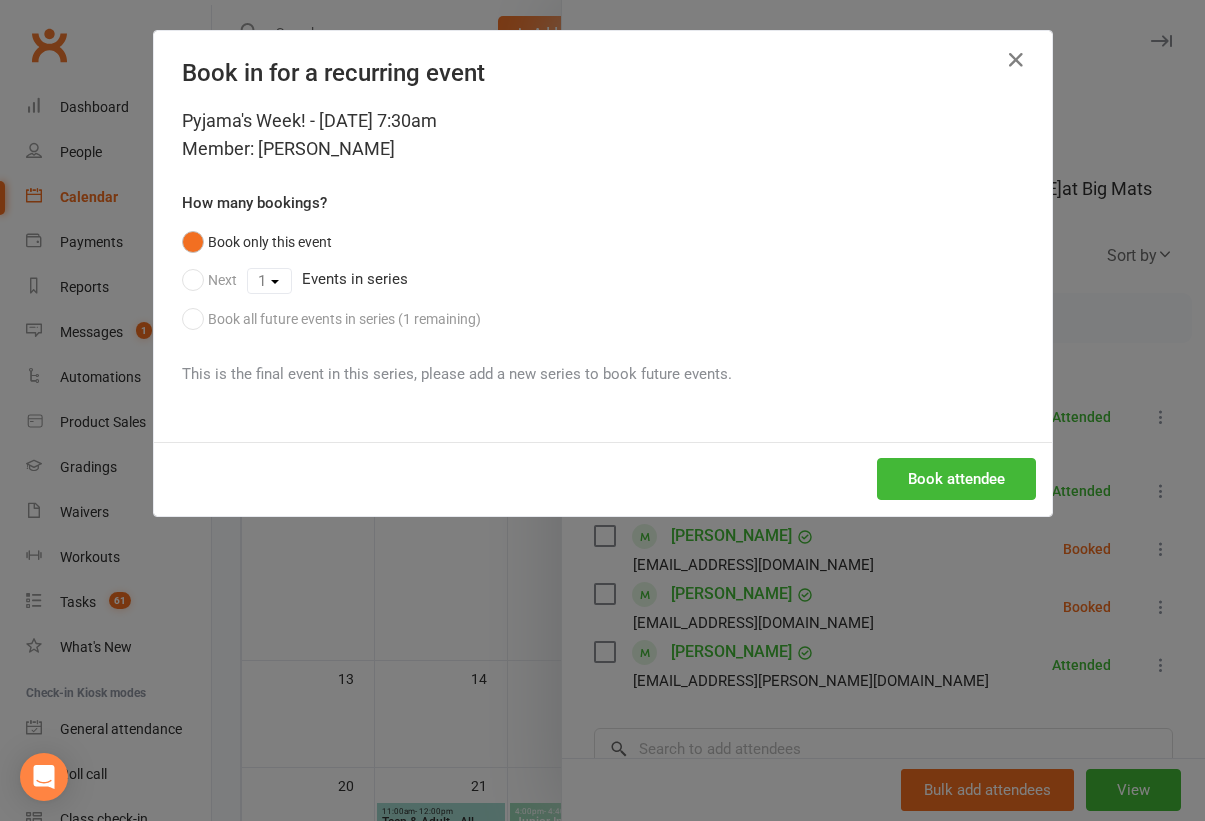 click on "Book attendee" at bounding box center [956, 479] 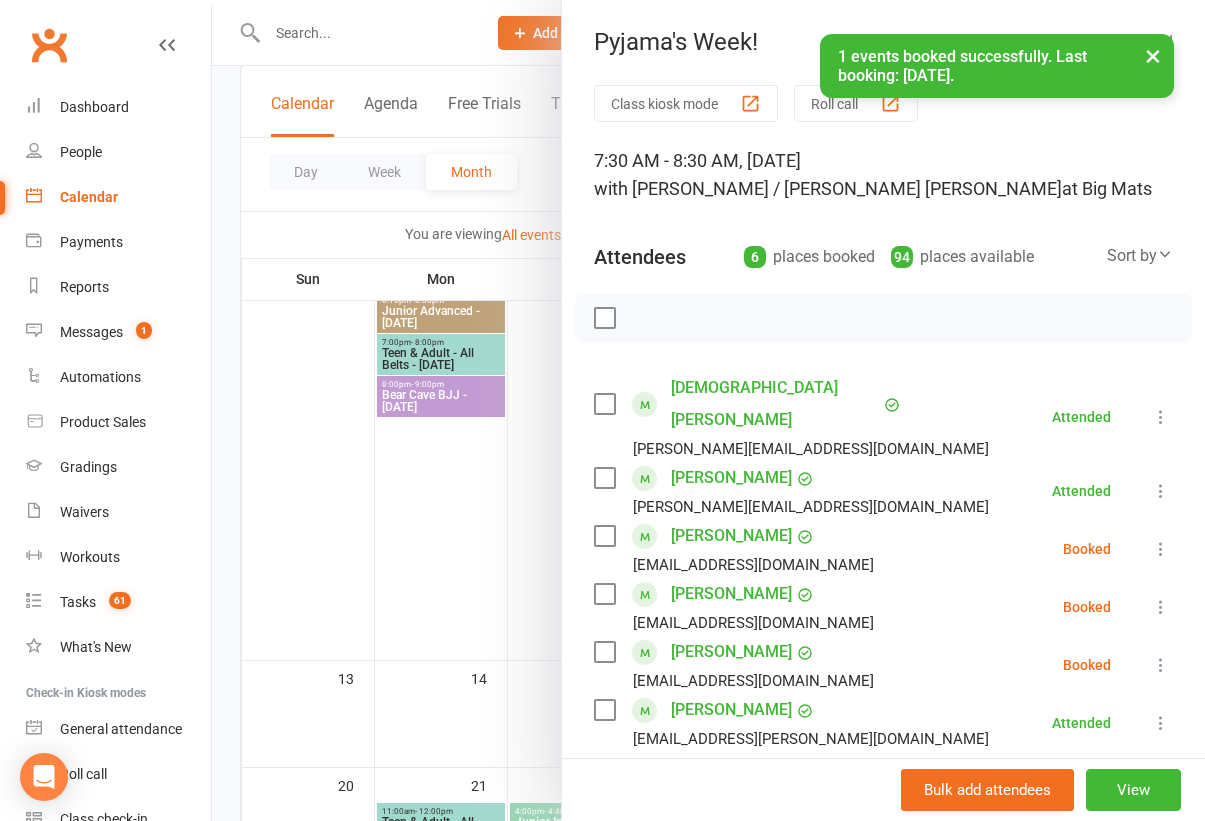 click on "×" at bounding box center [1153, 55] 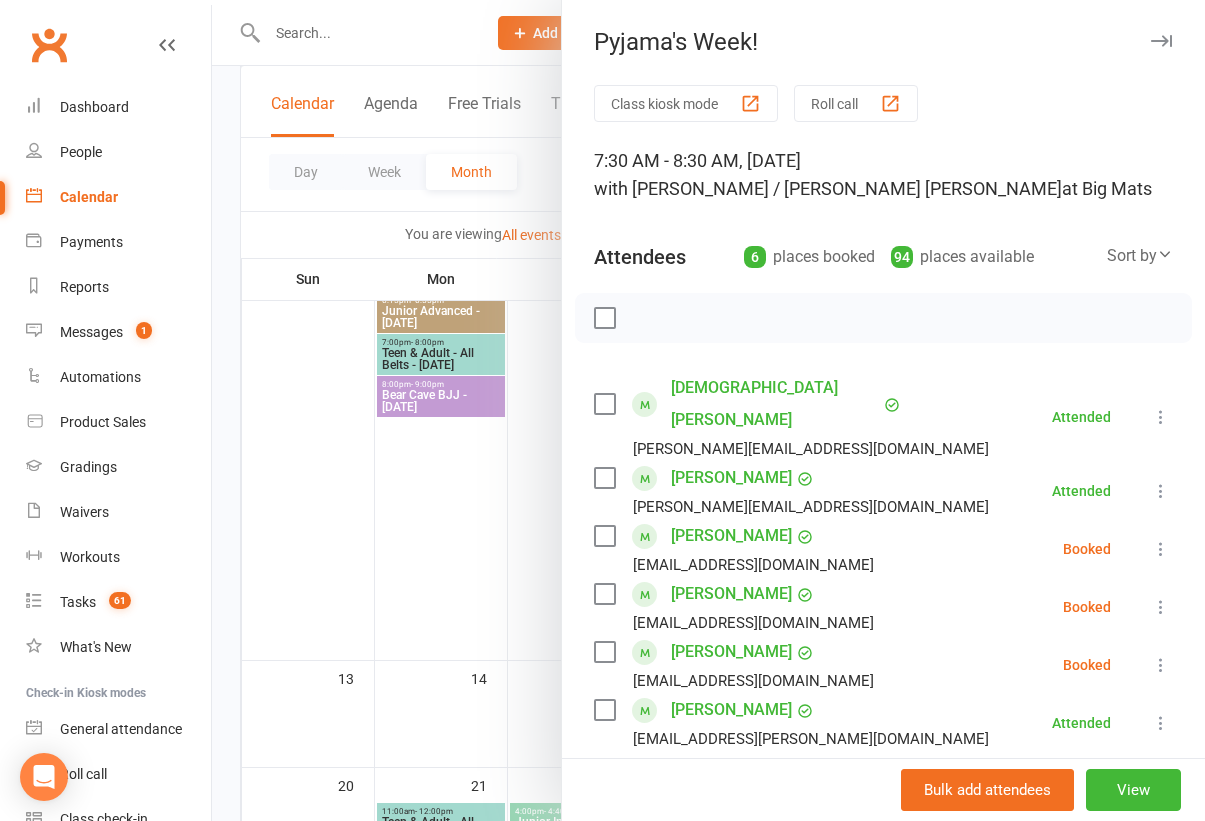 click at bounding box center (604, 318) 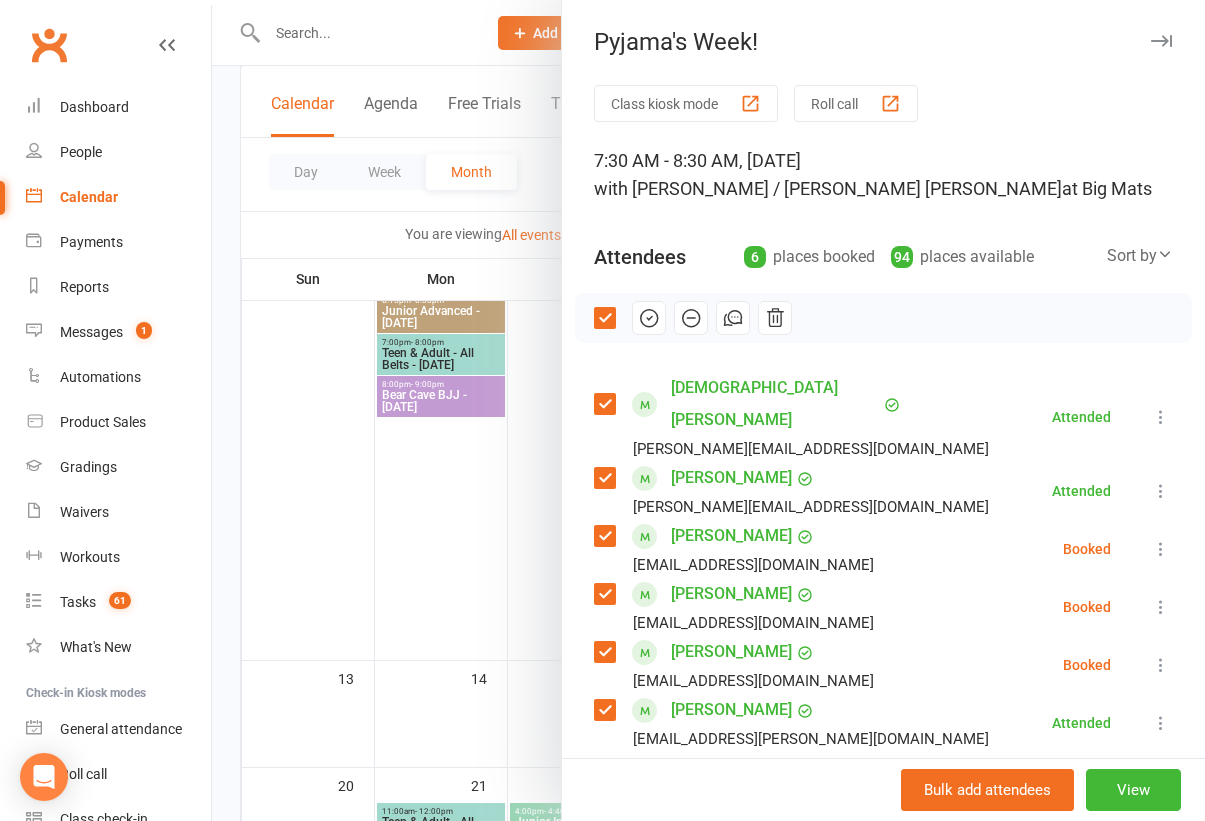 click 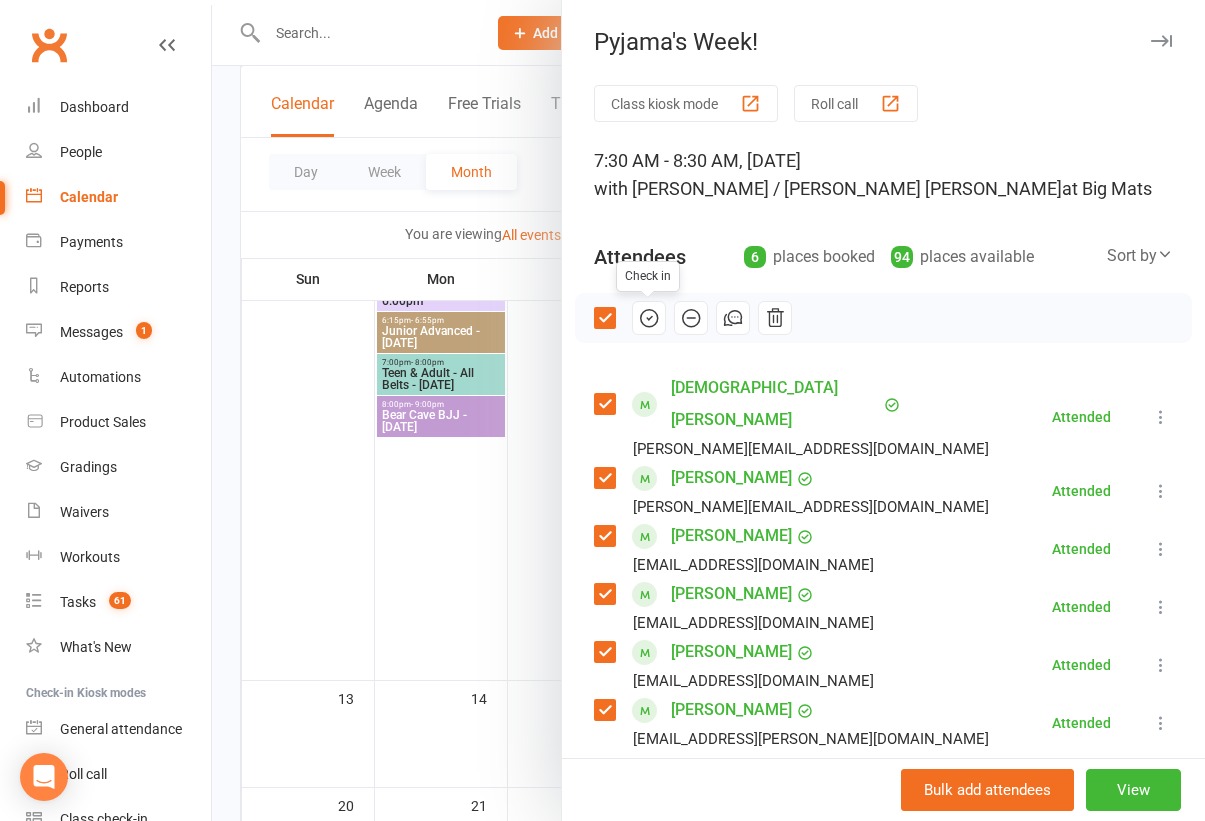 scroll, scrollTop: 1222, scrollLeft: 0, axis: vertical 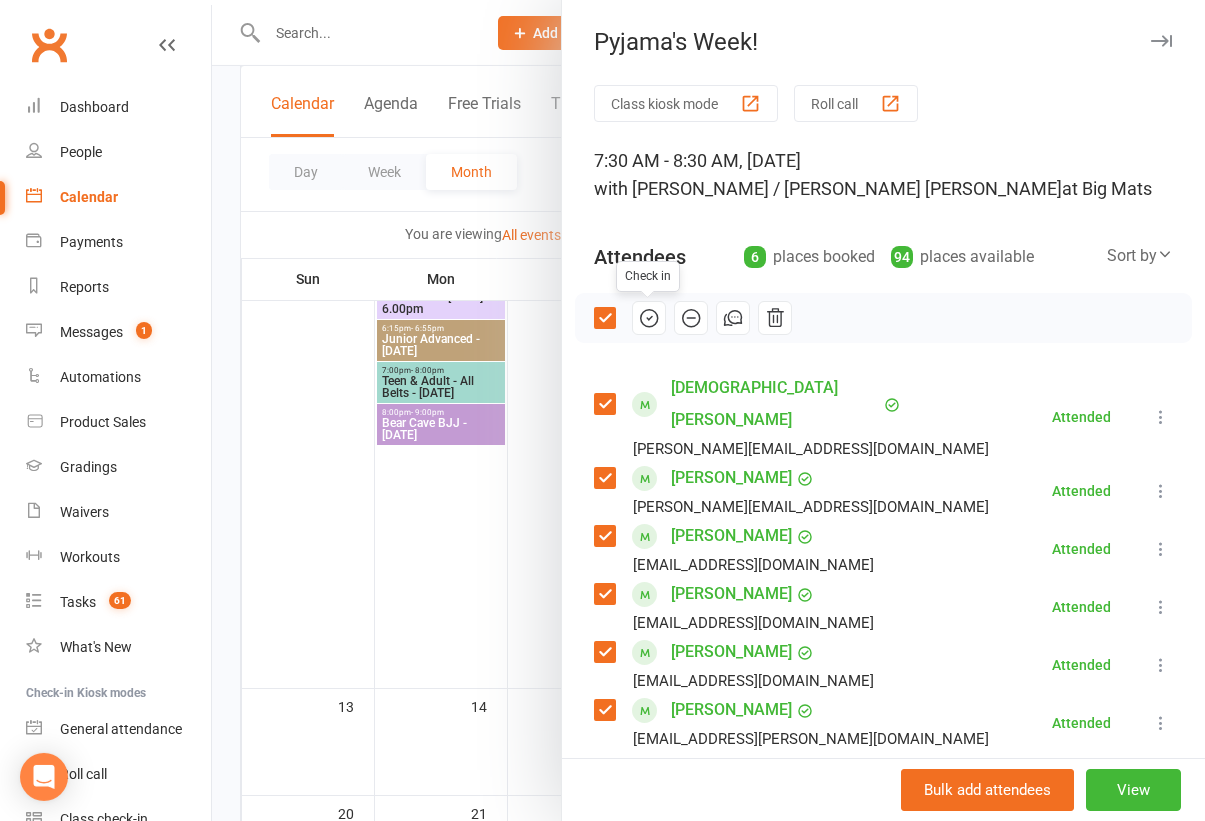 click at bounding box center [1161, 41] 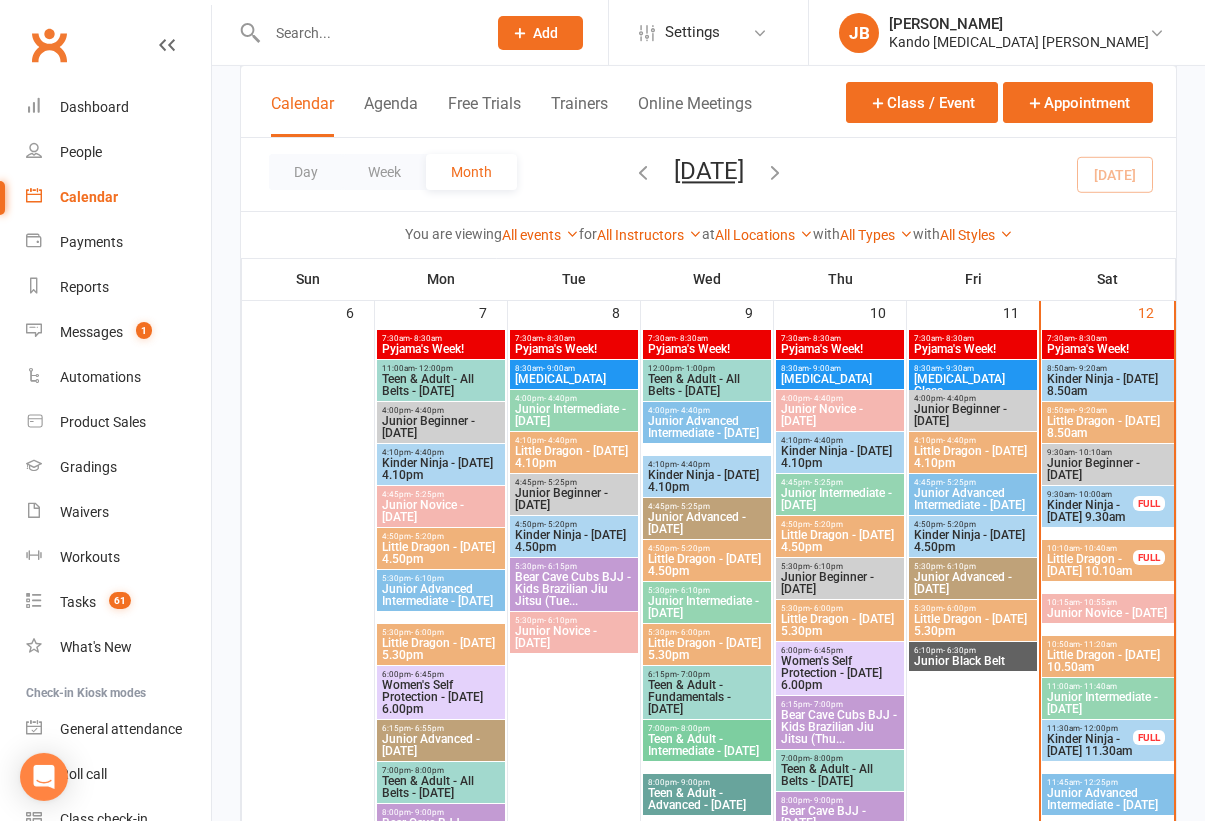 scroll, scrollTop: 823, scrollLeft: 0, axis: vertical 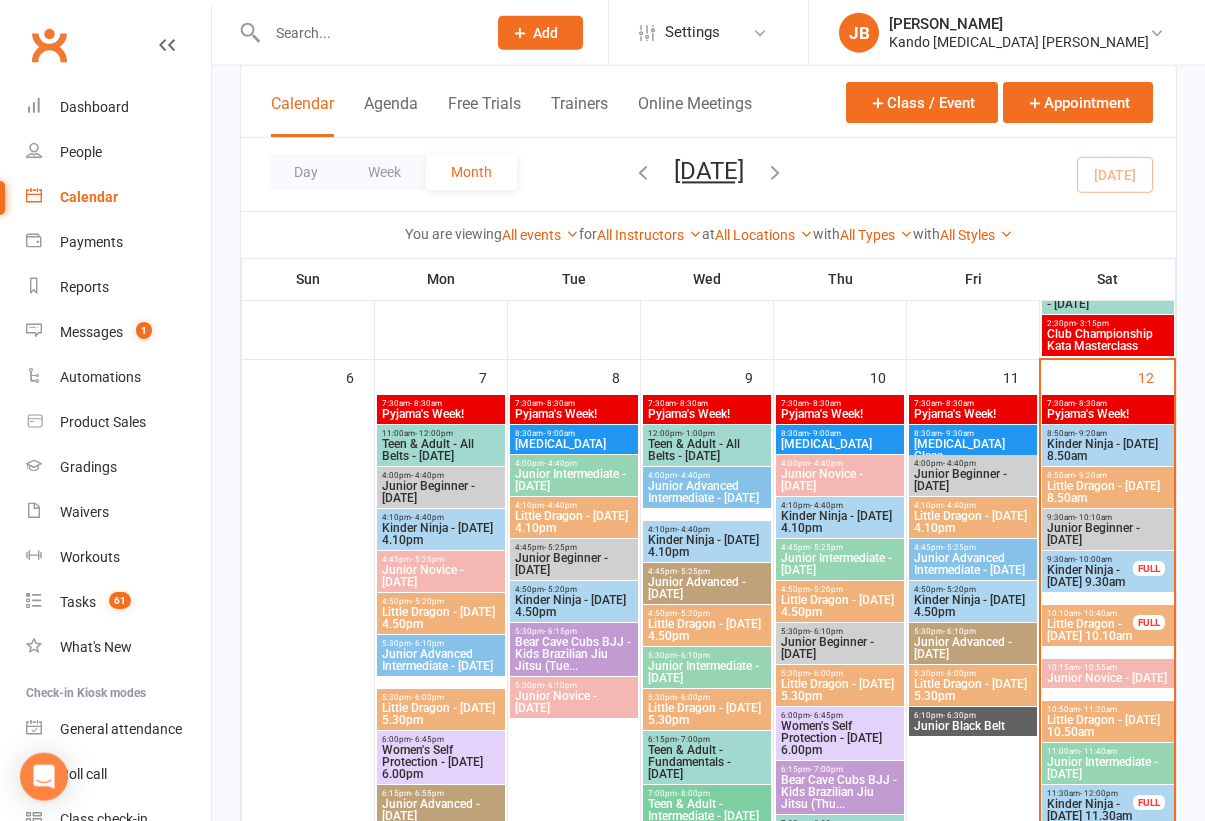 click on "Little Dragon - [DATE] 8.50am" at bounding box center (1108, 492) 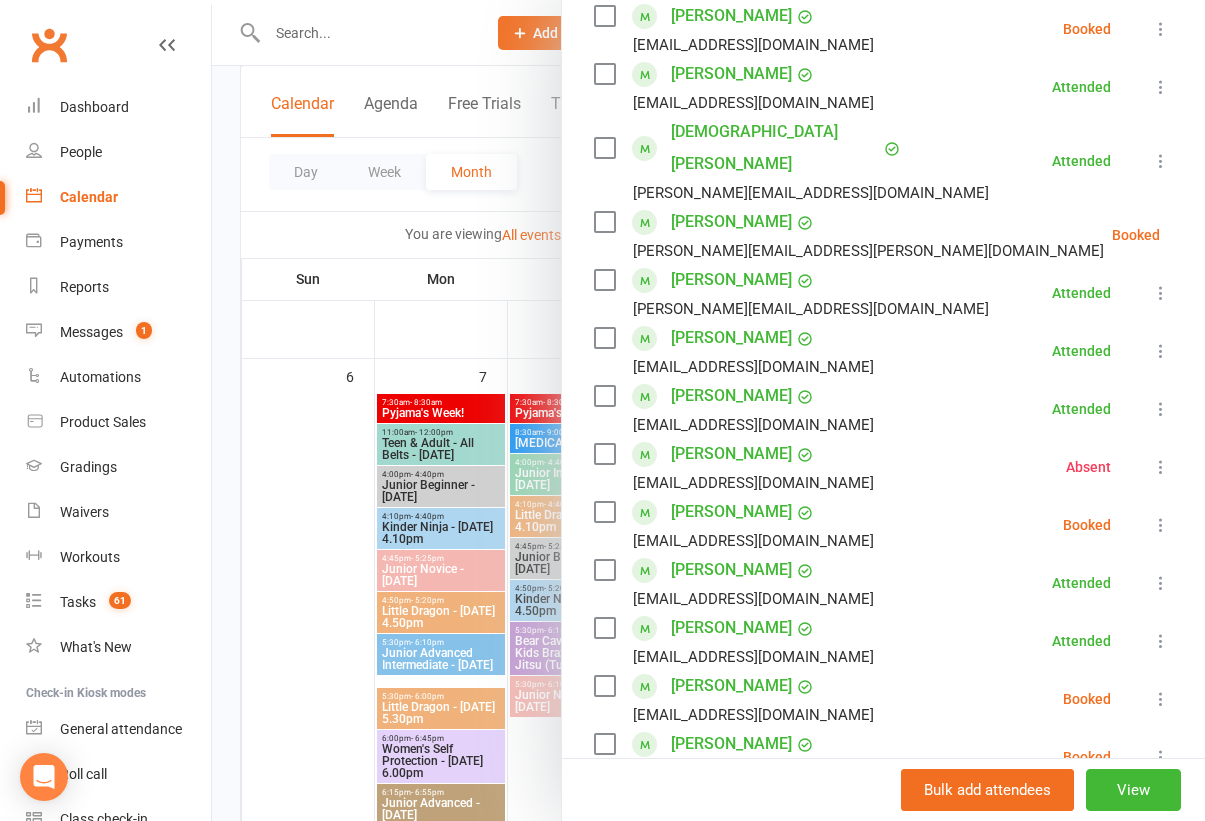 scroll, scrollTop: 352, scrollLeft: 0, axis: vertical 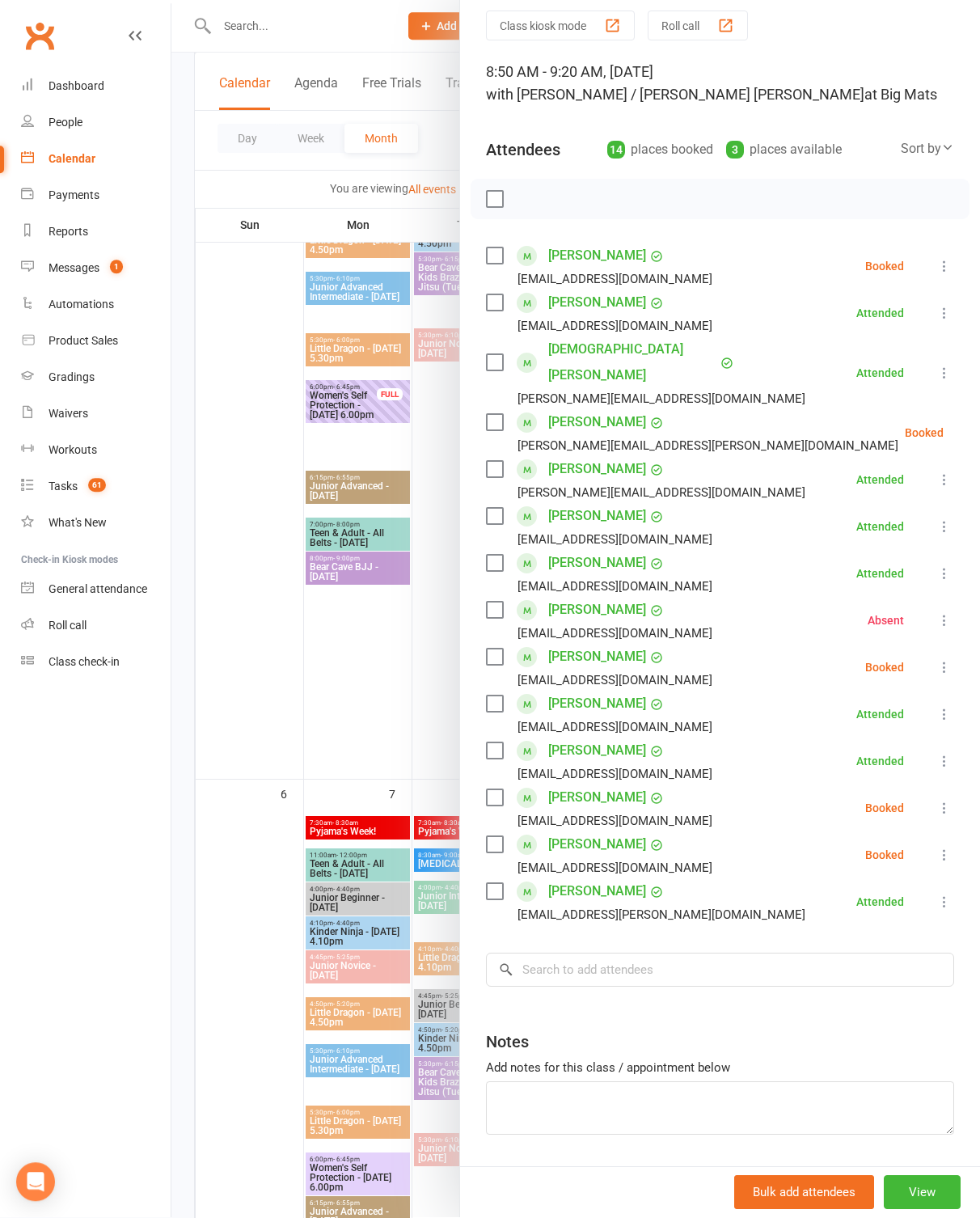 click at bounding box center [576, 609] 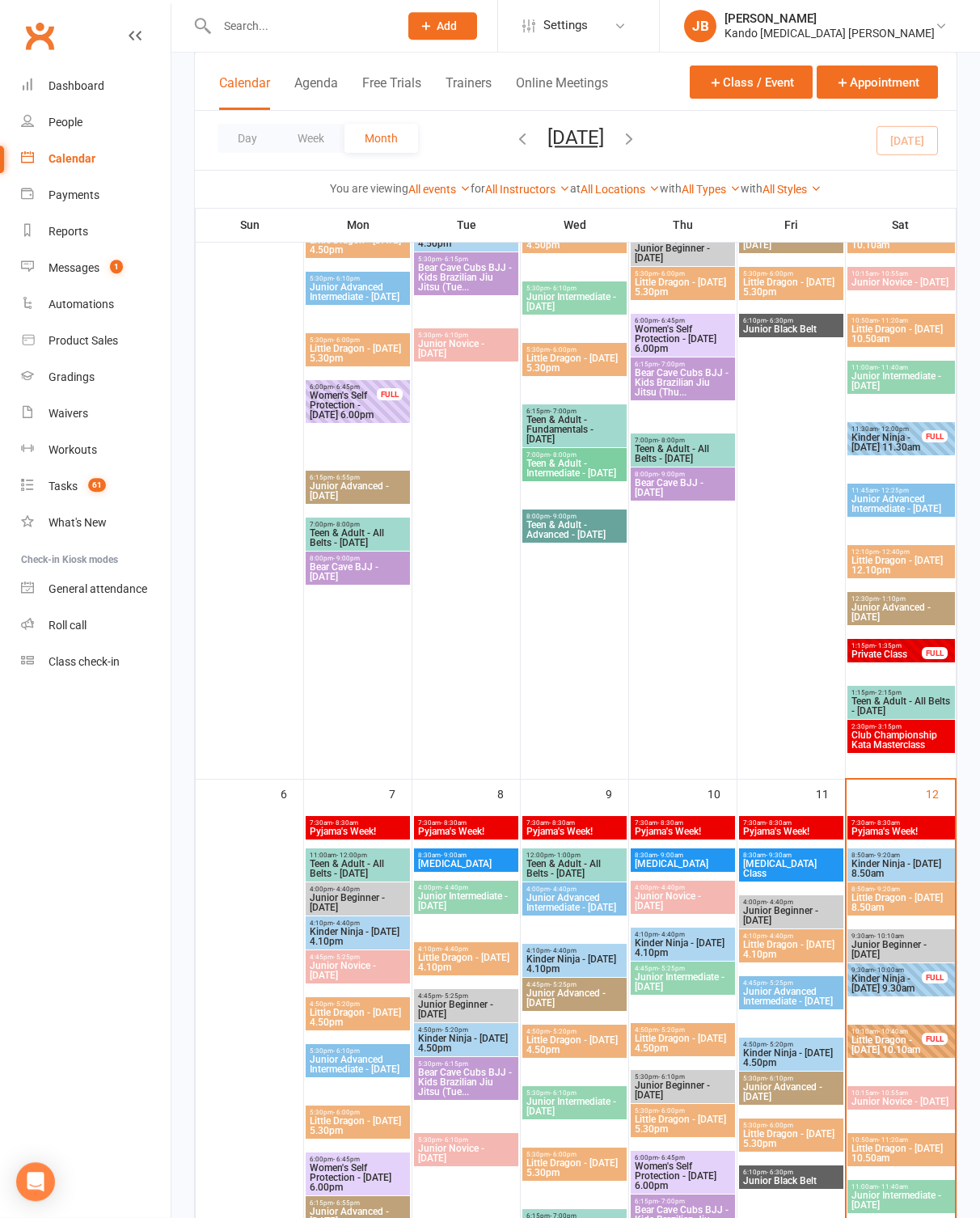 click on "Pyjama's Week!" at bounding box center [901, 832] 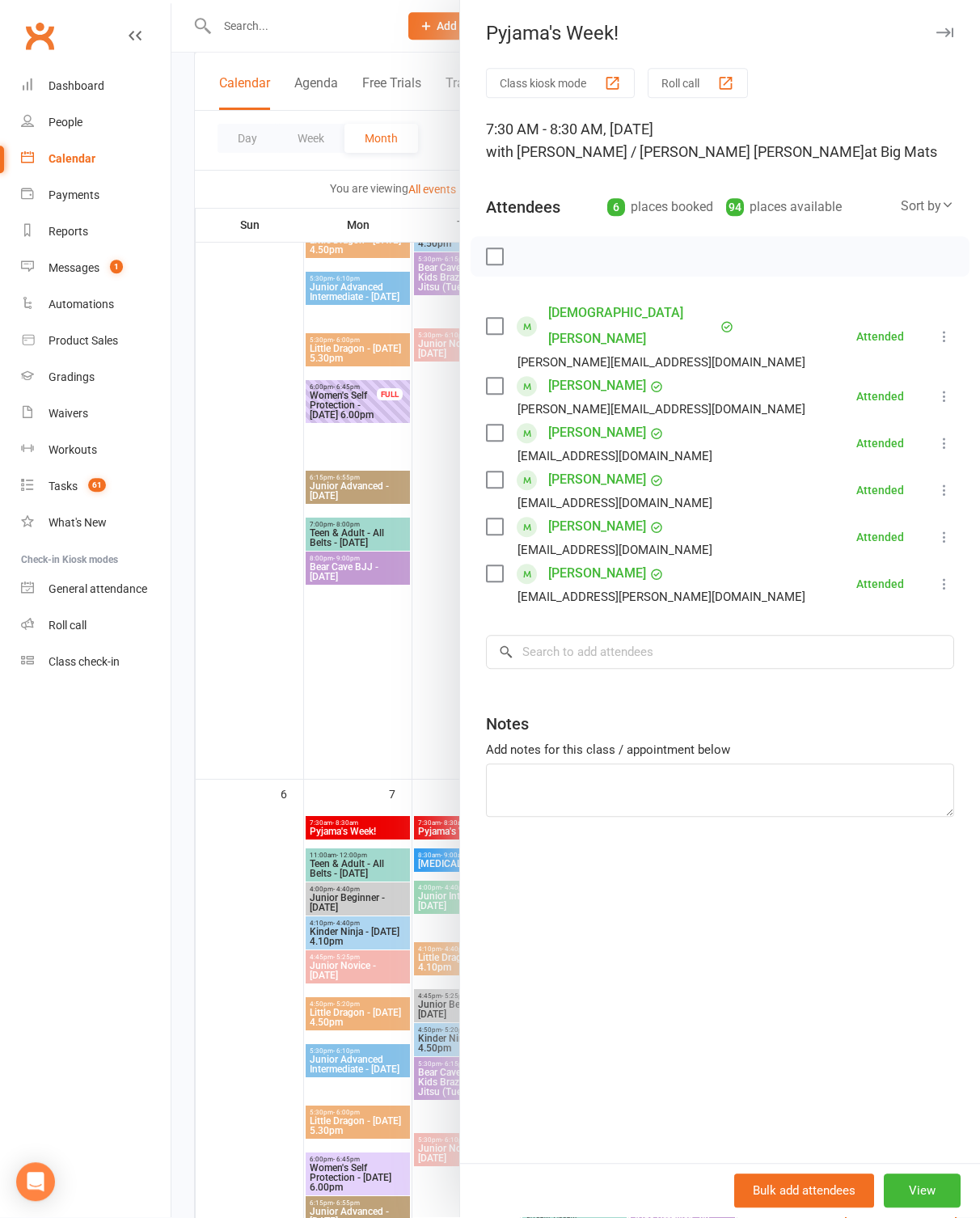 click at bounding box center (944, 397) 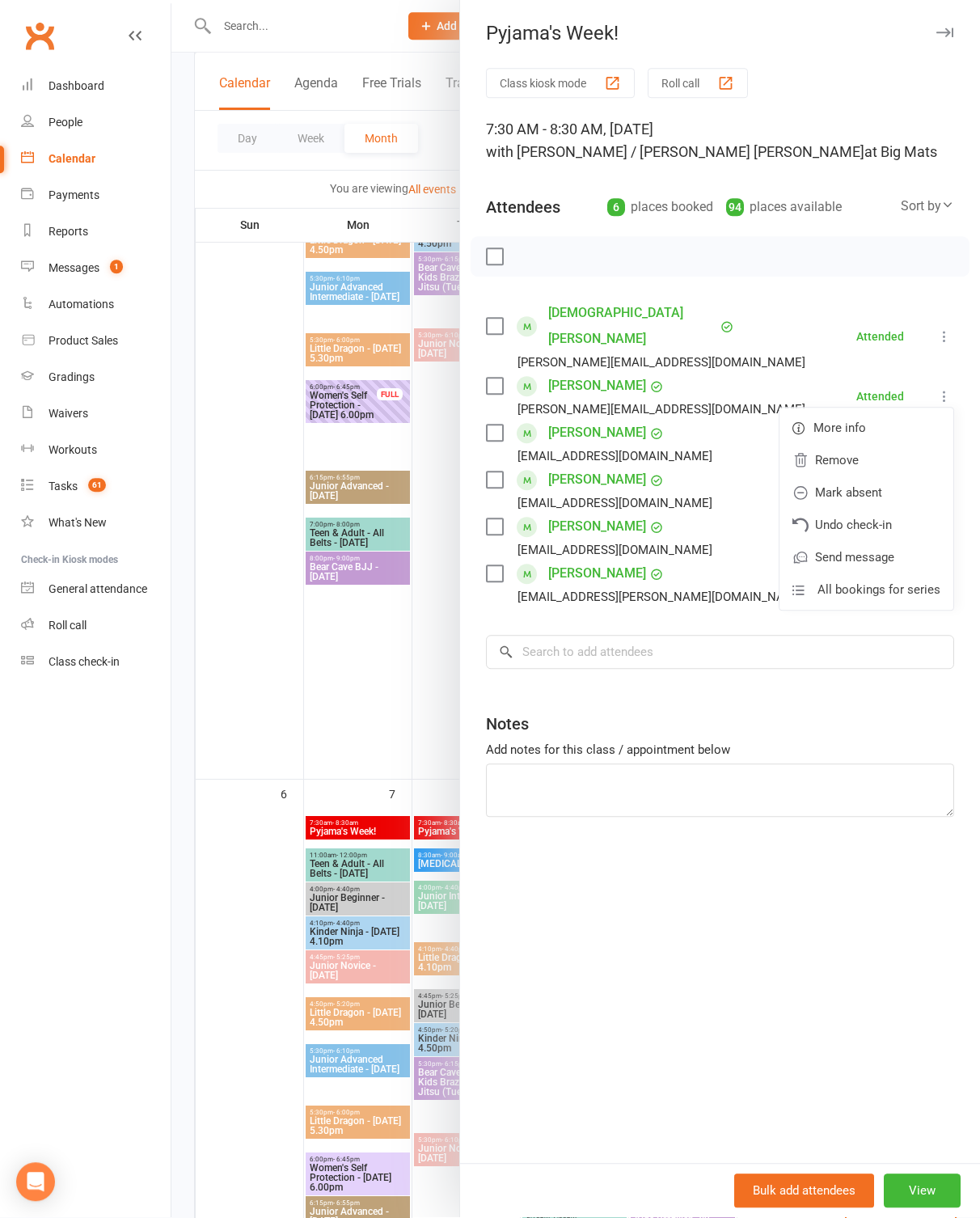 click on "Remove" at bounding box center [866, 461] 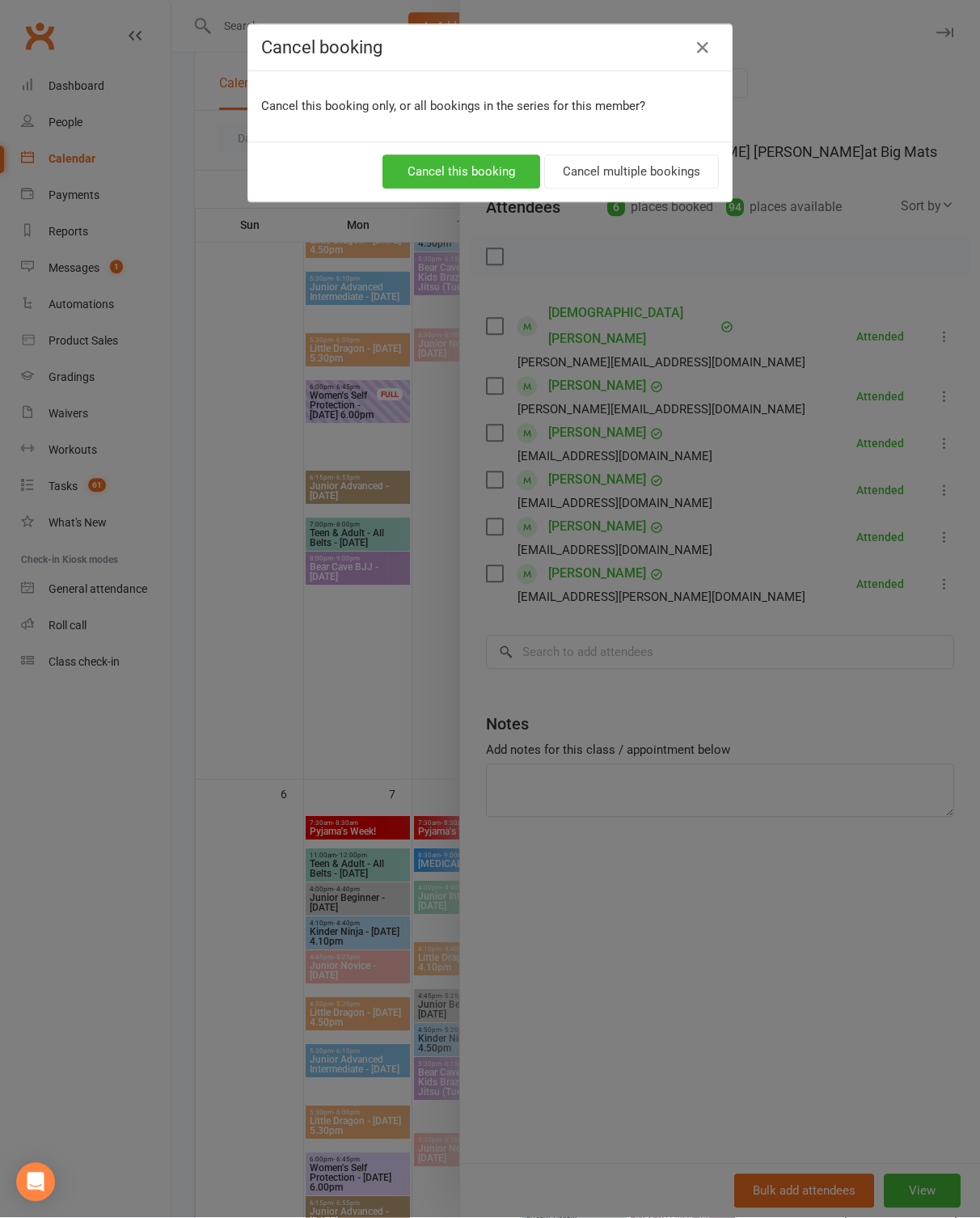 click on "Cancel this booking" at bounding box center [461, 172] 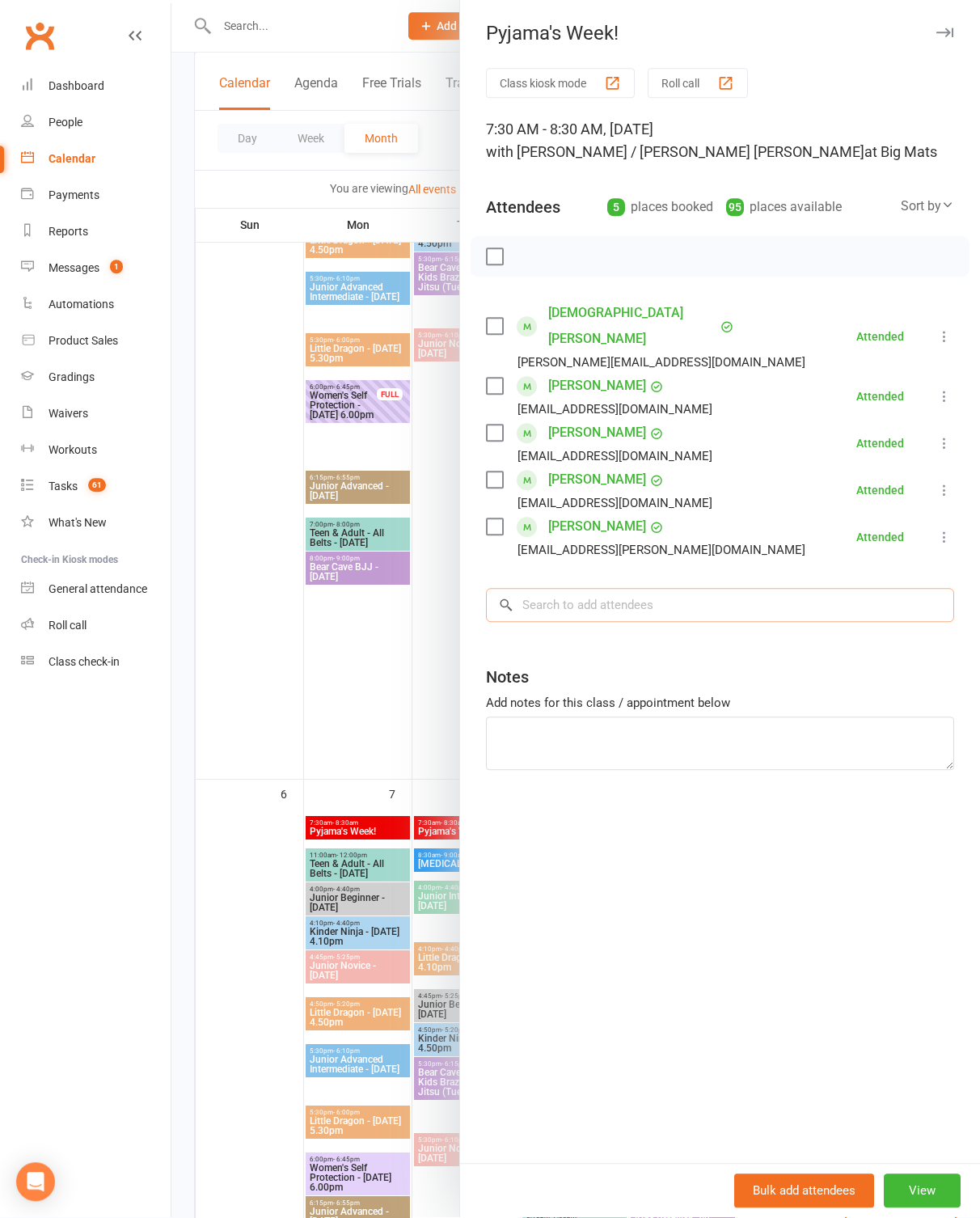 click at bounding box center (720, 606) 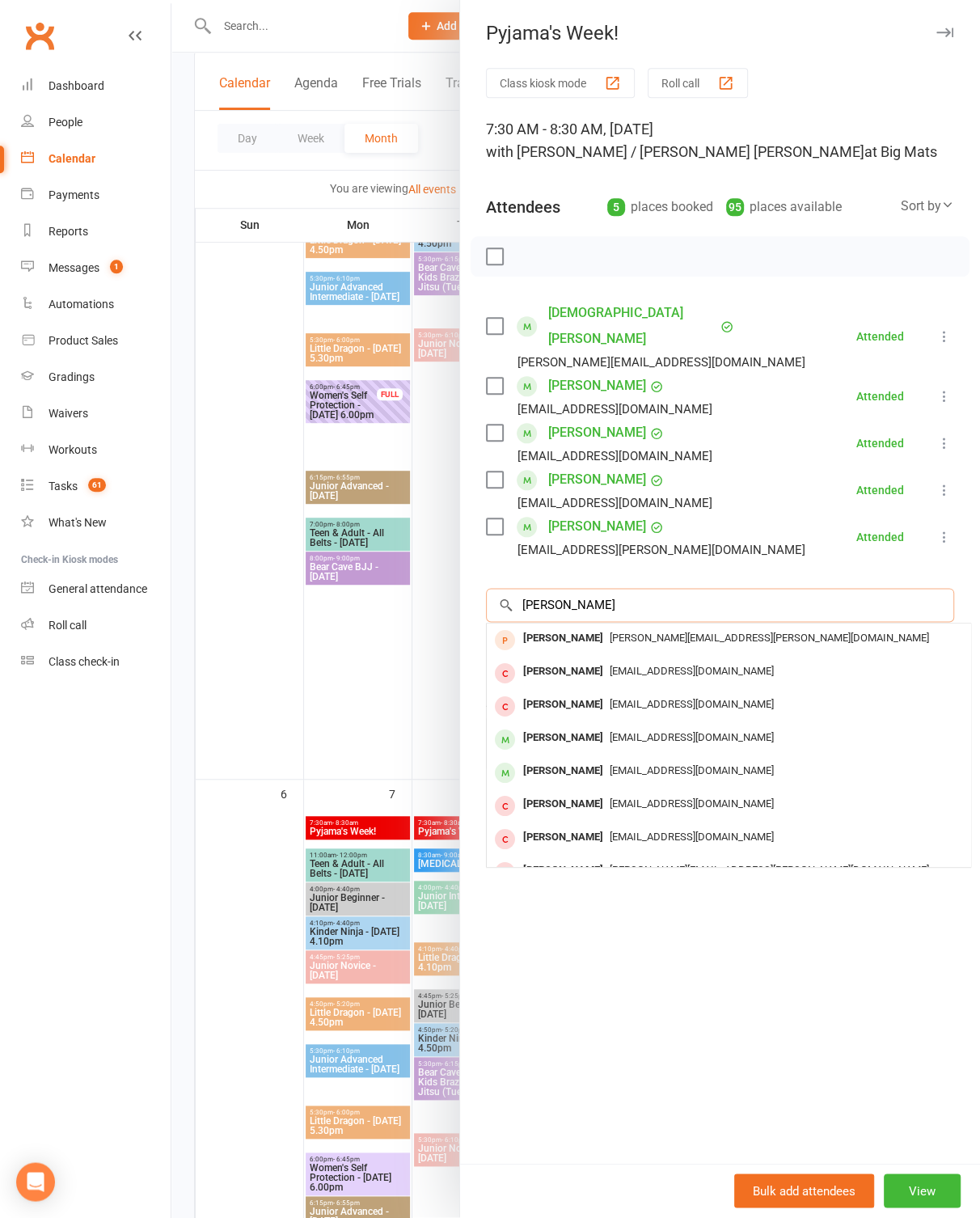 type on "Holly" 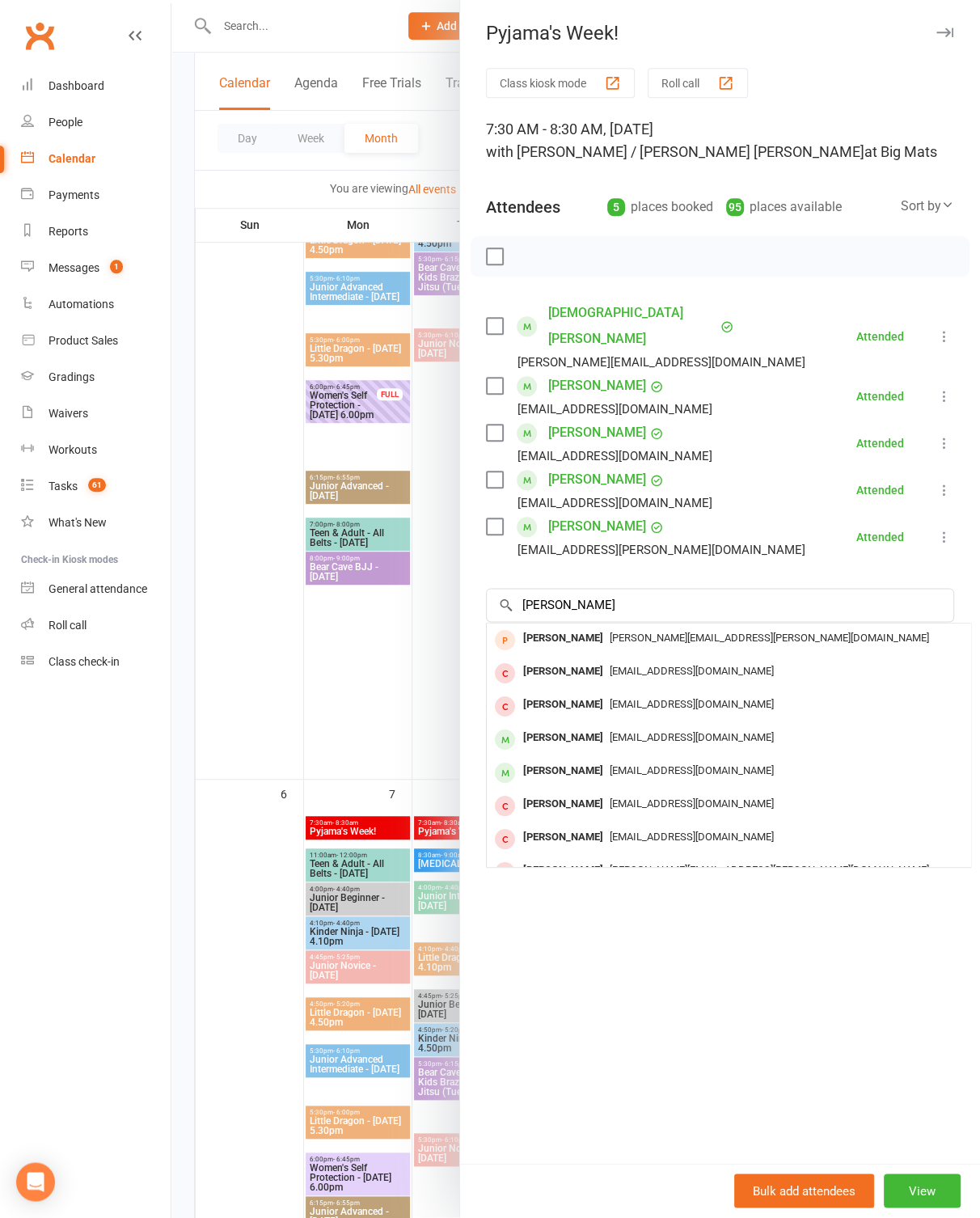 click on "[EMAIL_ADDRESS][DOMAIN_NAME]" at bounding box center [691, 771] 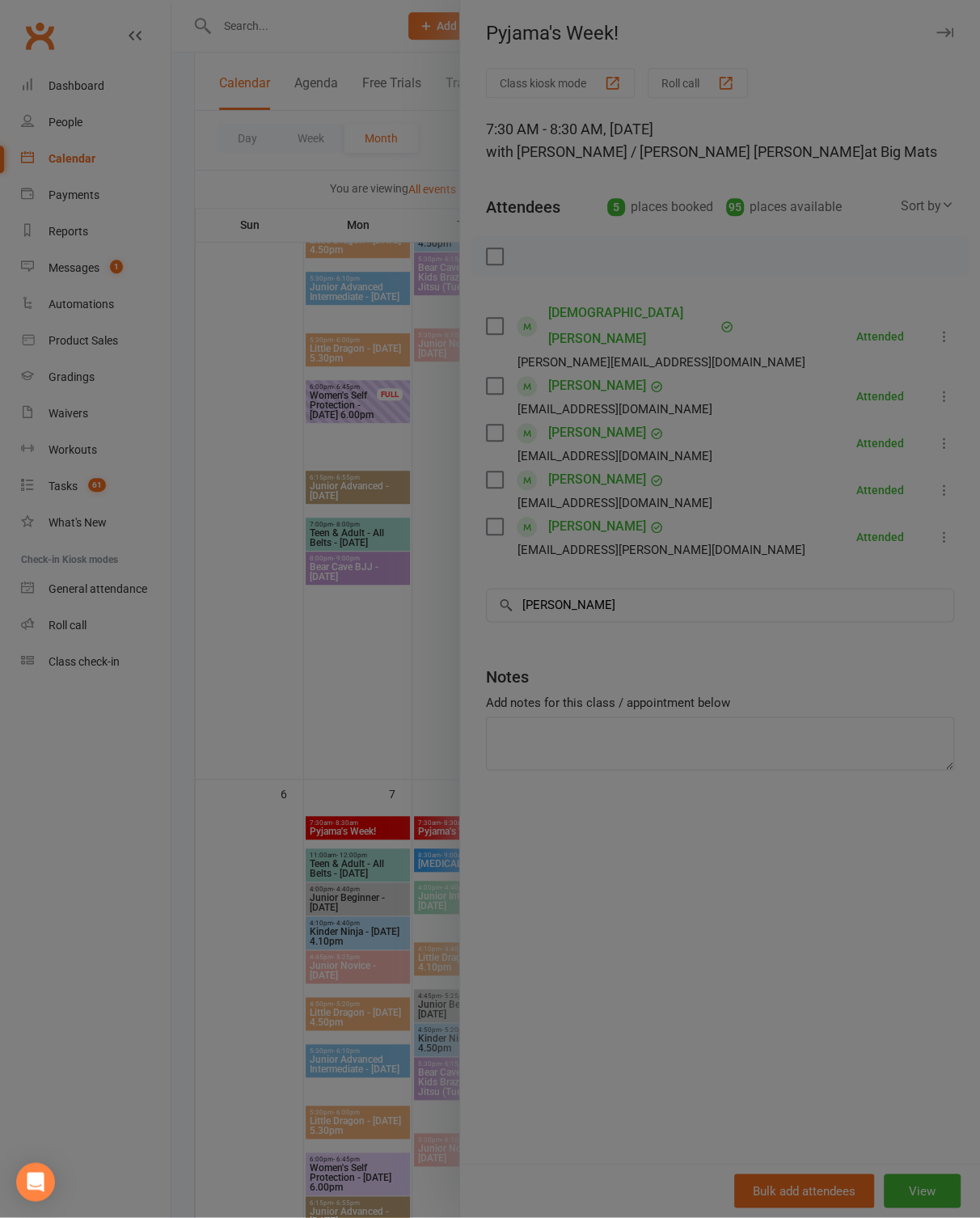 type 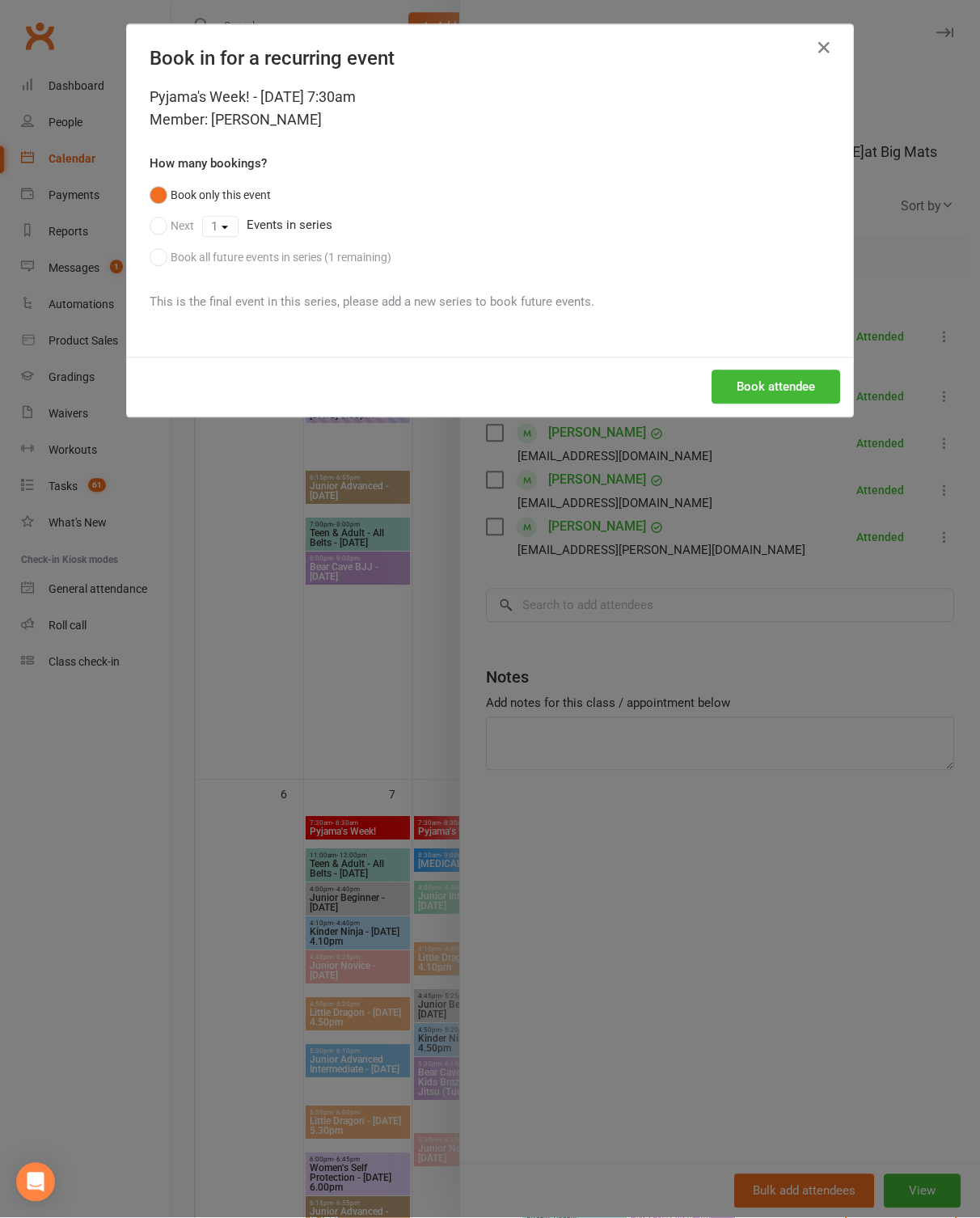 click on "Book attendee" at bounding box center (775, 387) 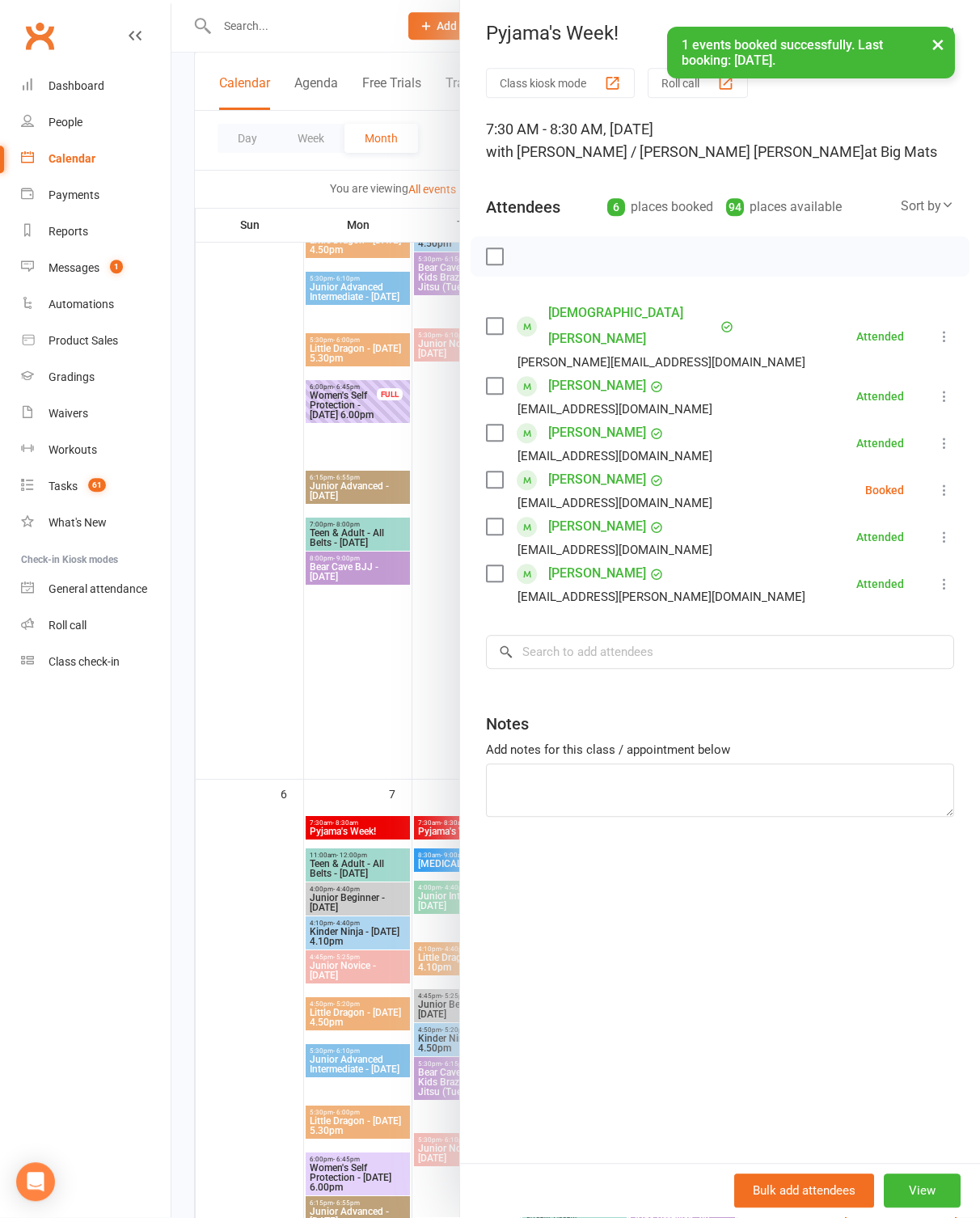 click at bounding box center (944, 491) 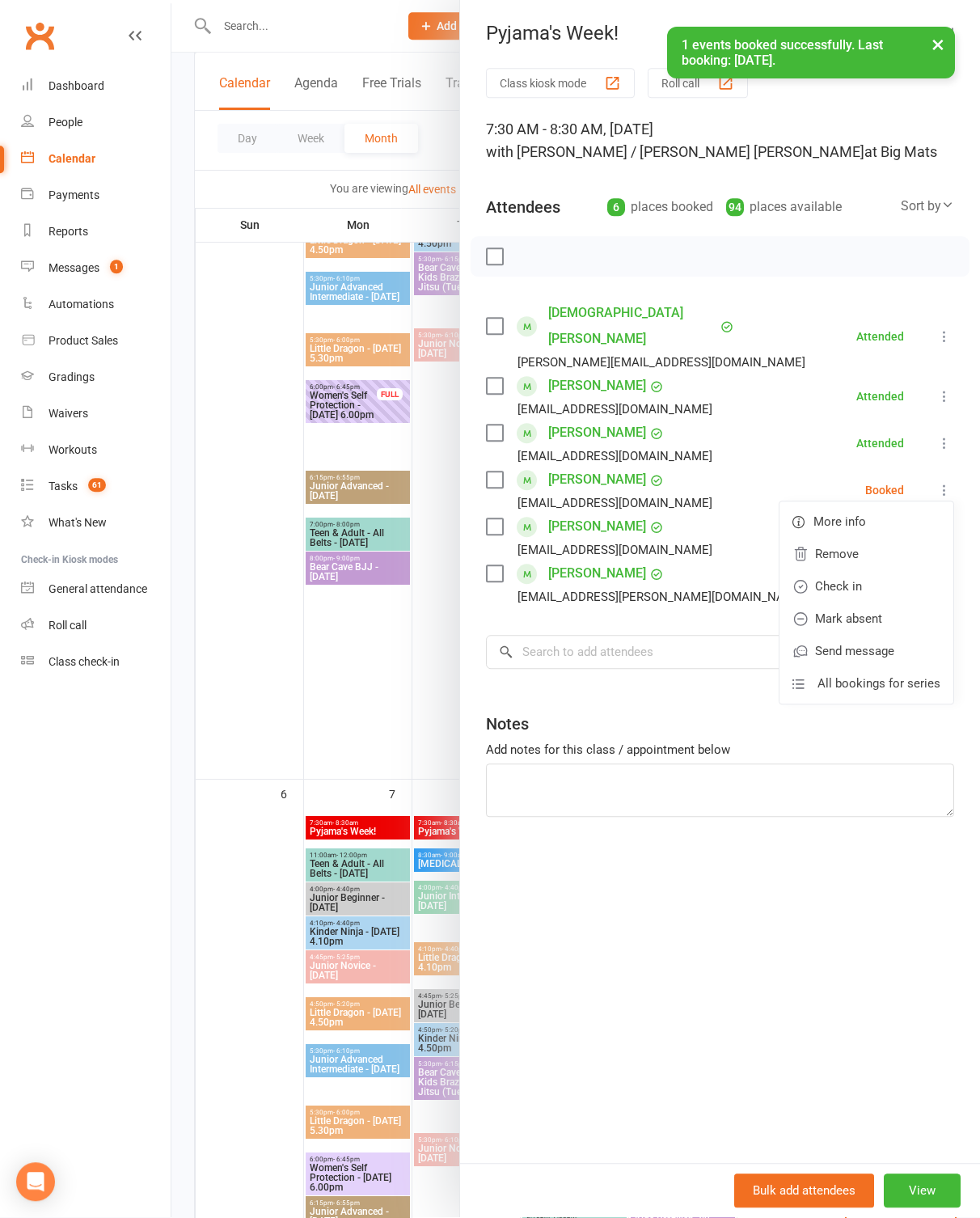 click on "Check in" at bounding box center (866, 587) 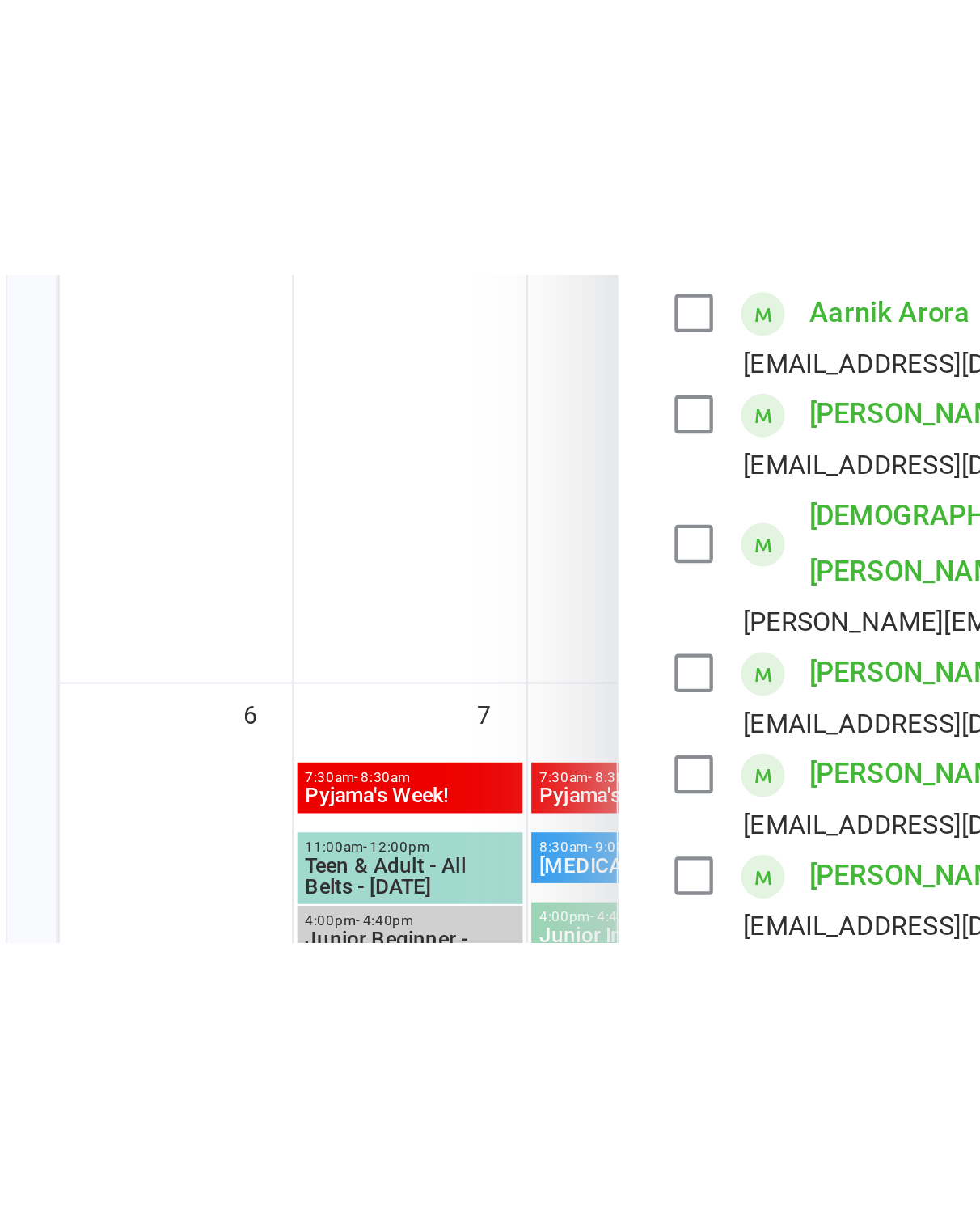 scroll, scrollTop: 0, scrollLeft: 0, axis: both 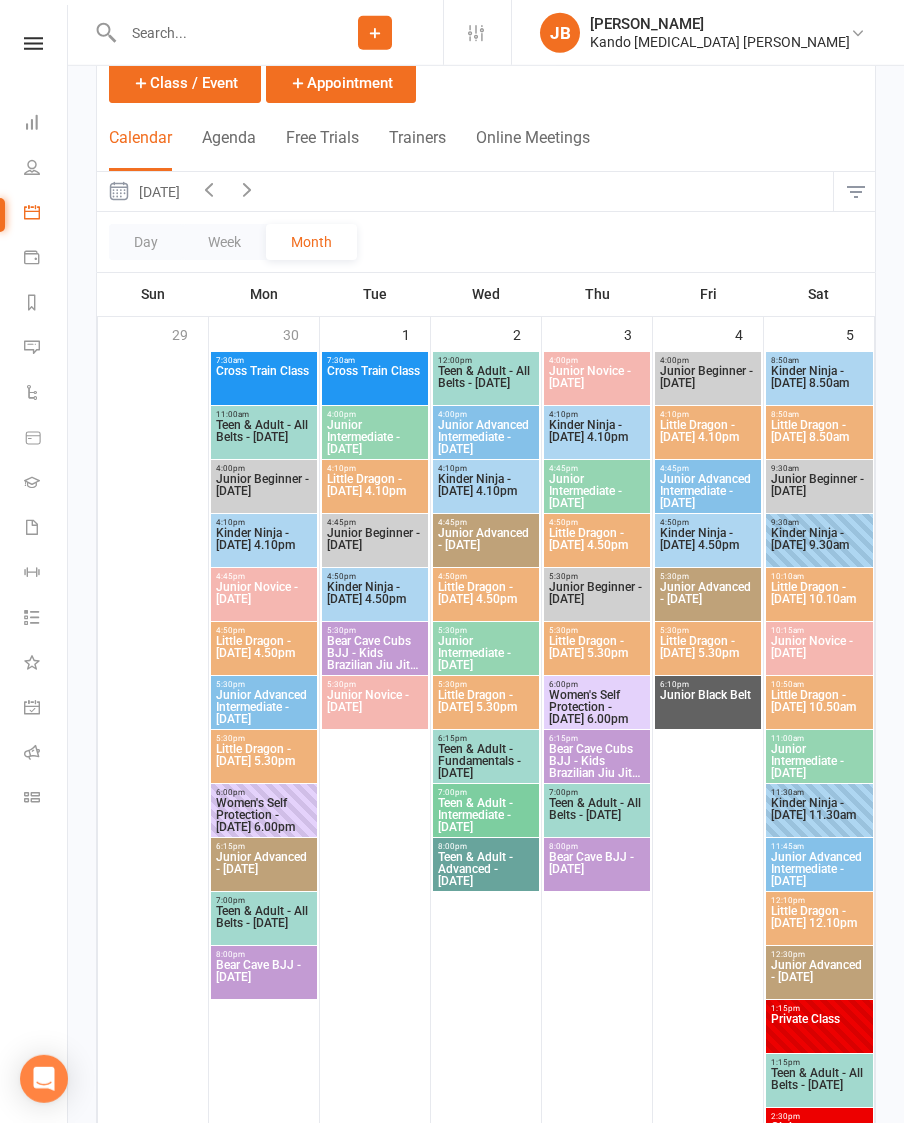 click on "Agenda" at bounding box center (229, 149) 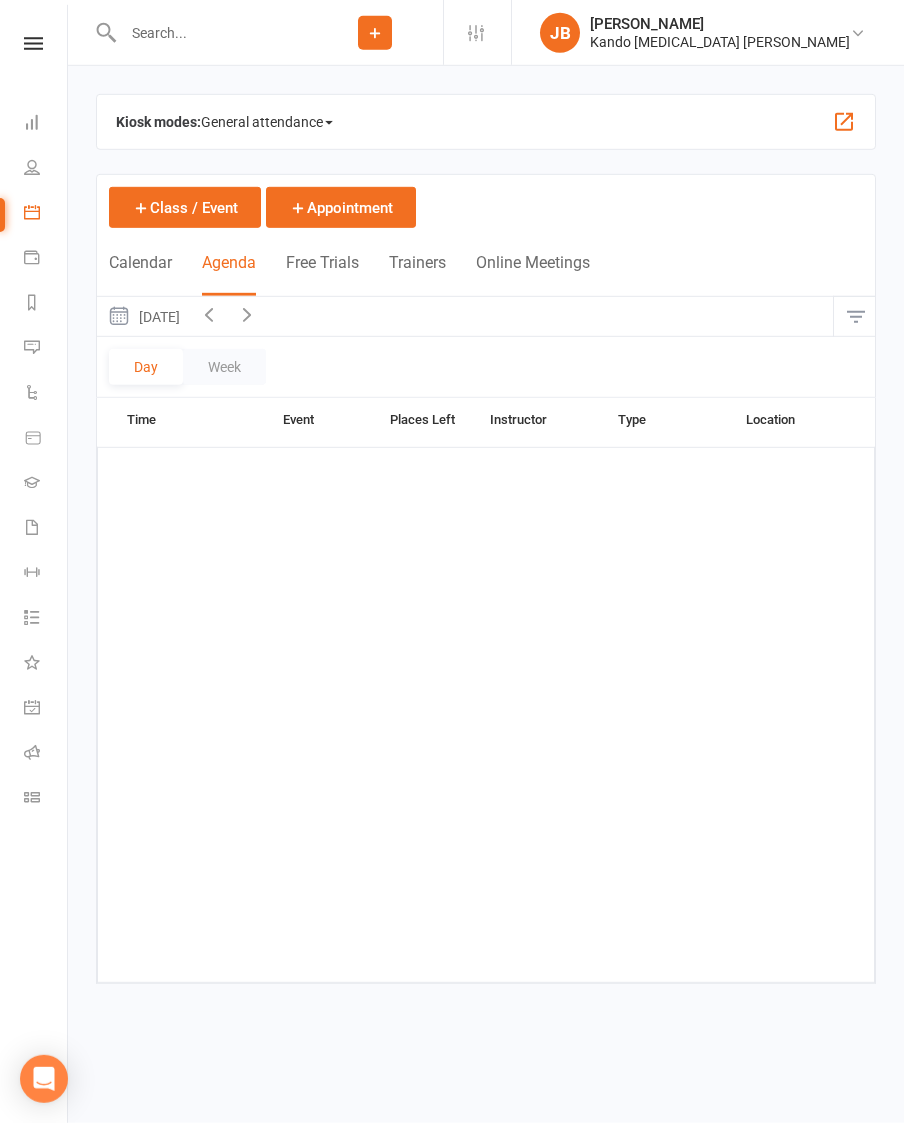 scroll, scrollTop: 0, scrollLeft: 0, axis: both 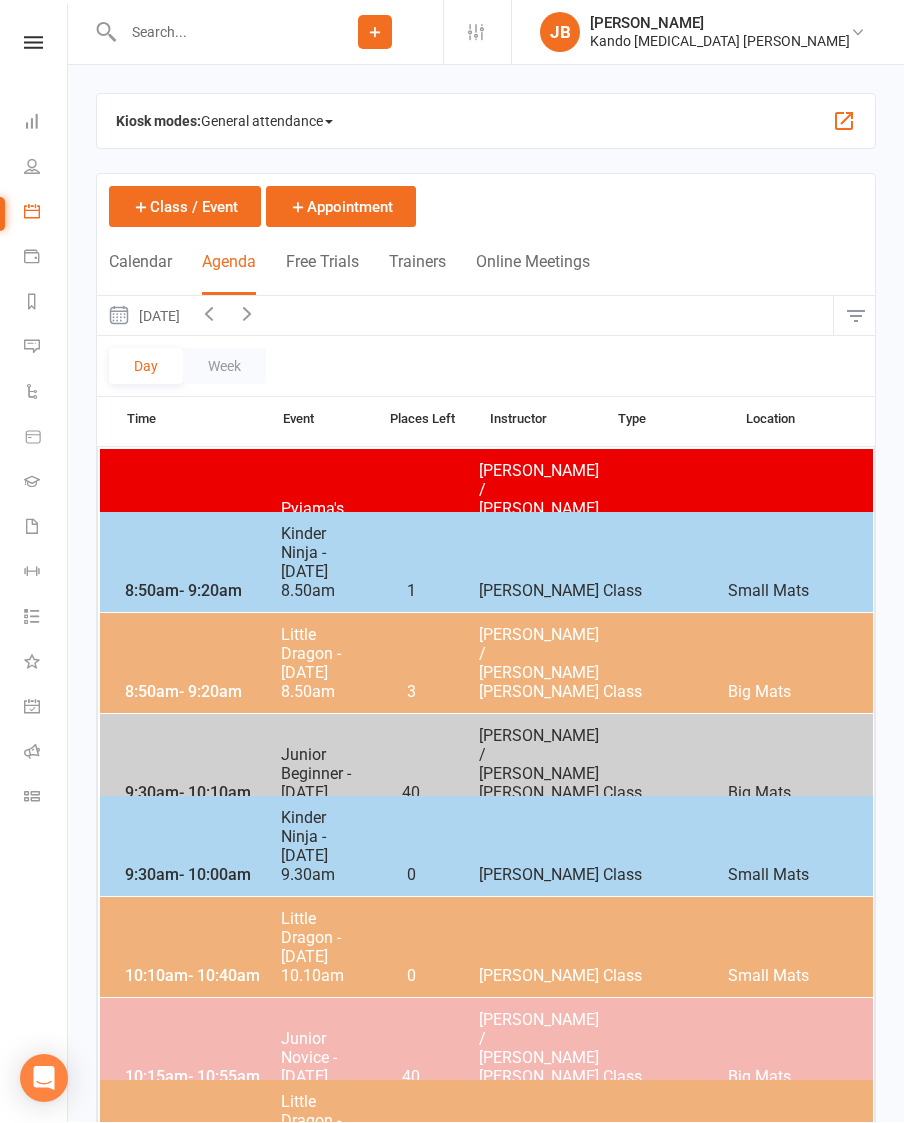 click on "9:30am  - 10:10am Junior Beginner - [DATE] 40 [PERSON_NAME] / [PERSON_NAME] [PERSON_NAME] Class Big Mats" at bounding box center (486, 765) 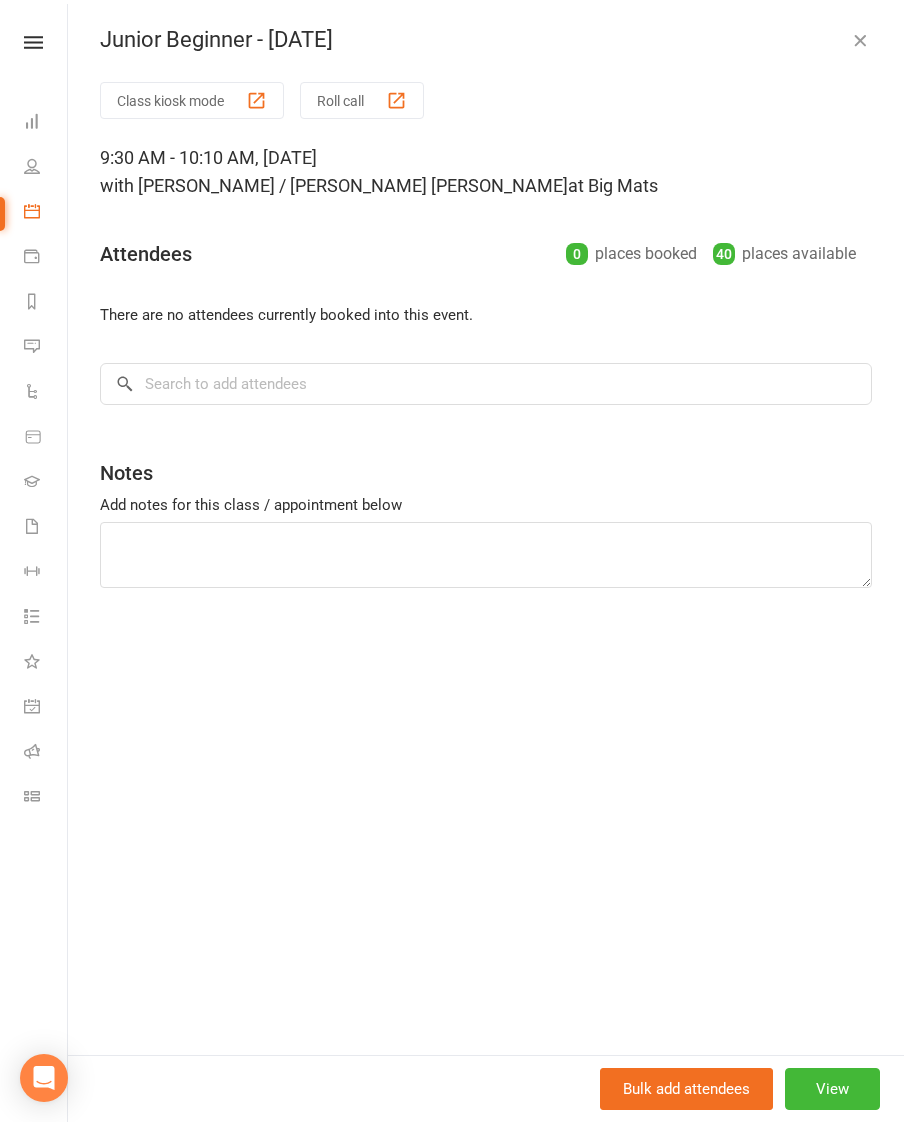 click at bounding box center [860, 41] 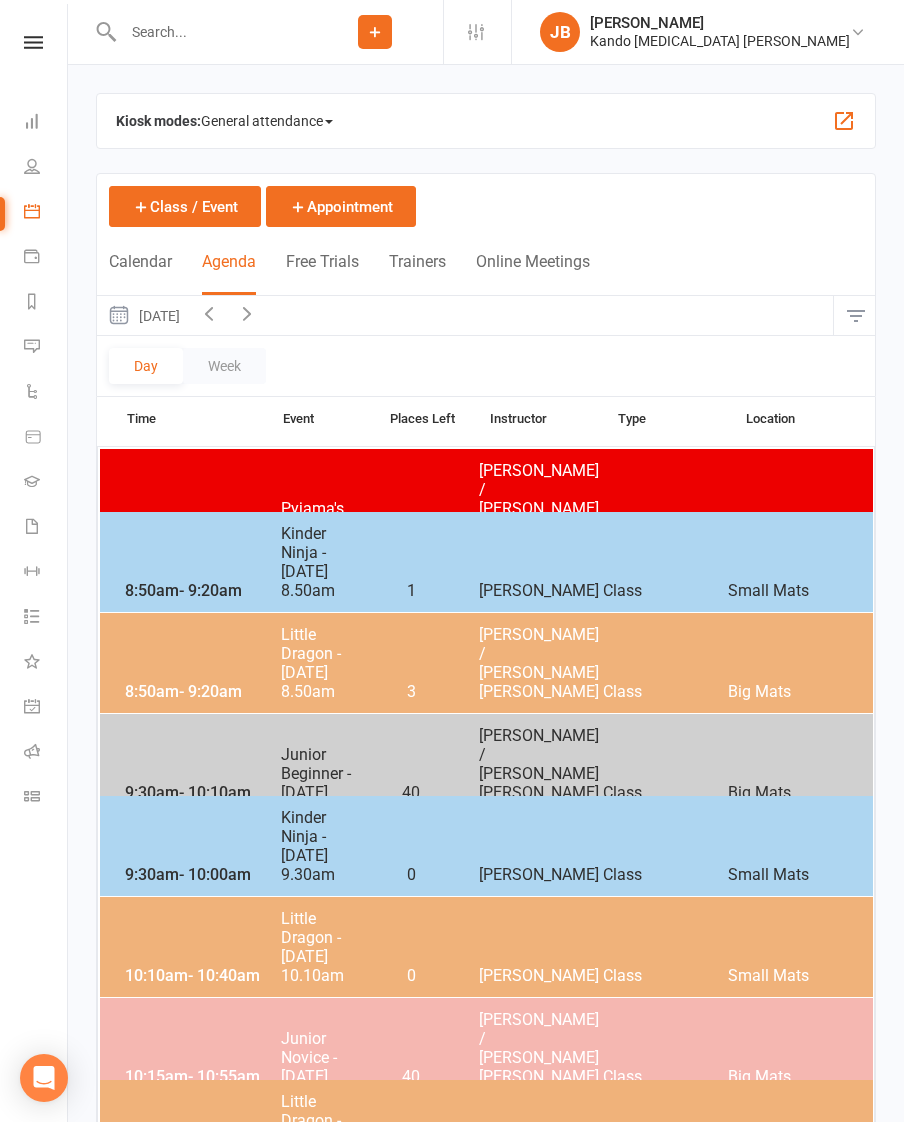 click on "7:30am  - 8:30am Pyjama's Week! 84 [PERSON_NAME] / [PERSON_NAME] [PERSON_NAME] Book & Pay Event Big Mats" at bounding box center (486, 500) 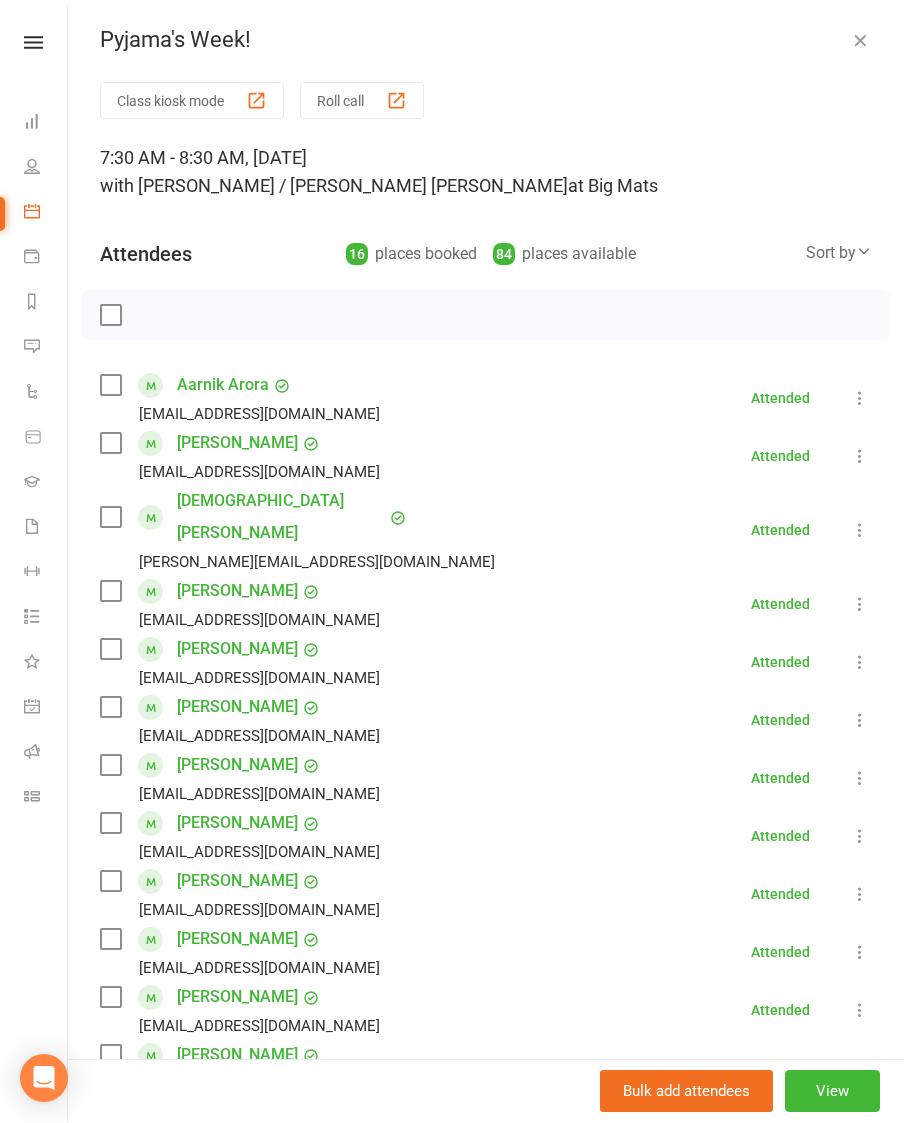 scroll, scrollTop: 0, scrollLeft: 0, axis: both 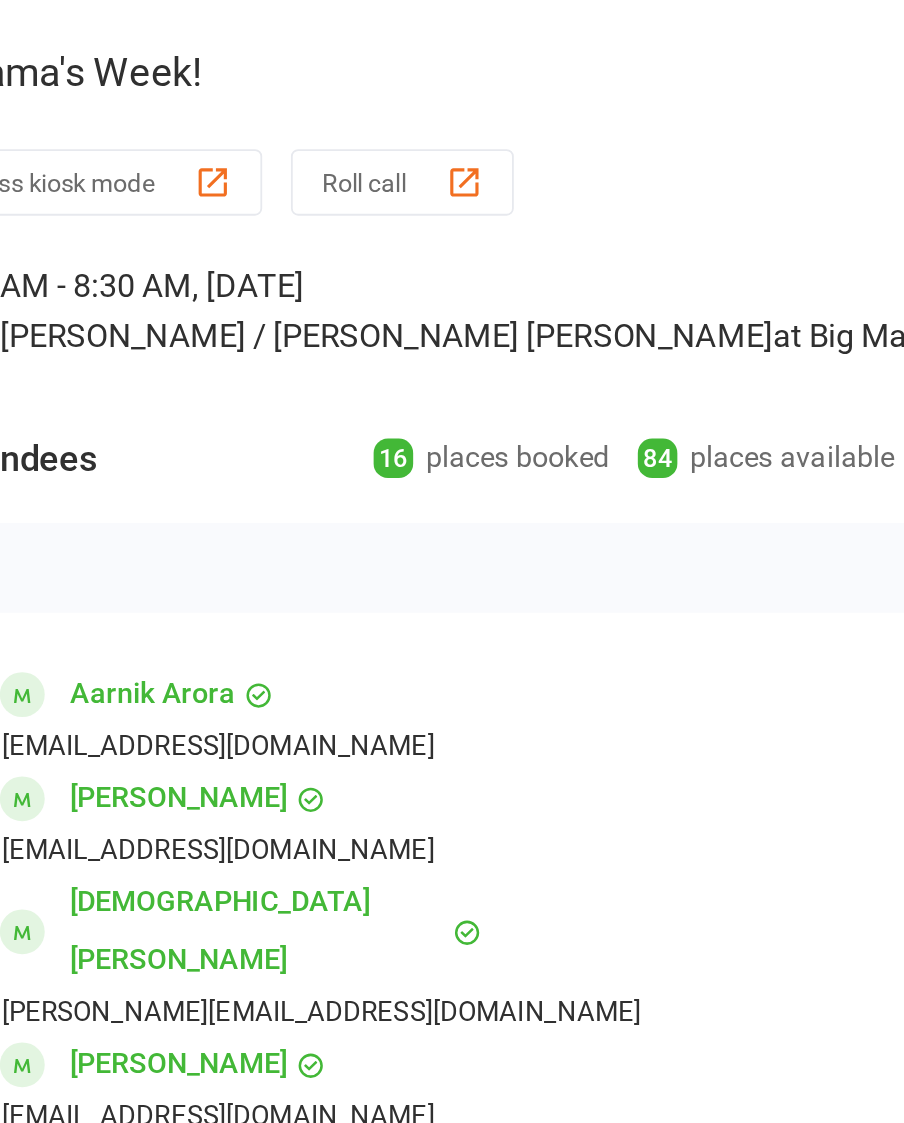 click on "Pyjama's Week!" at bounding box center (486, 41) 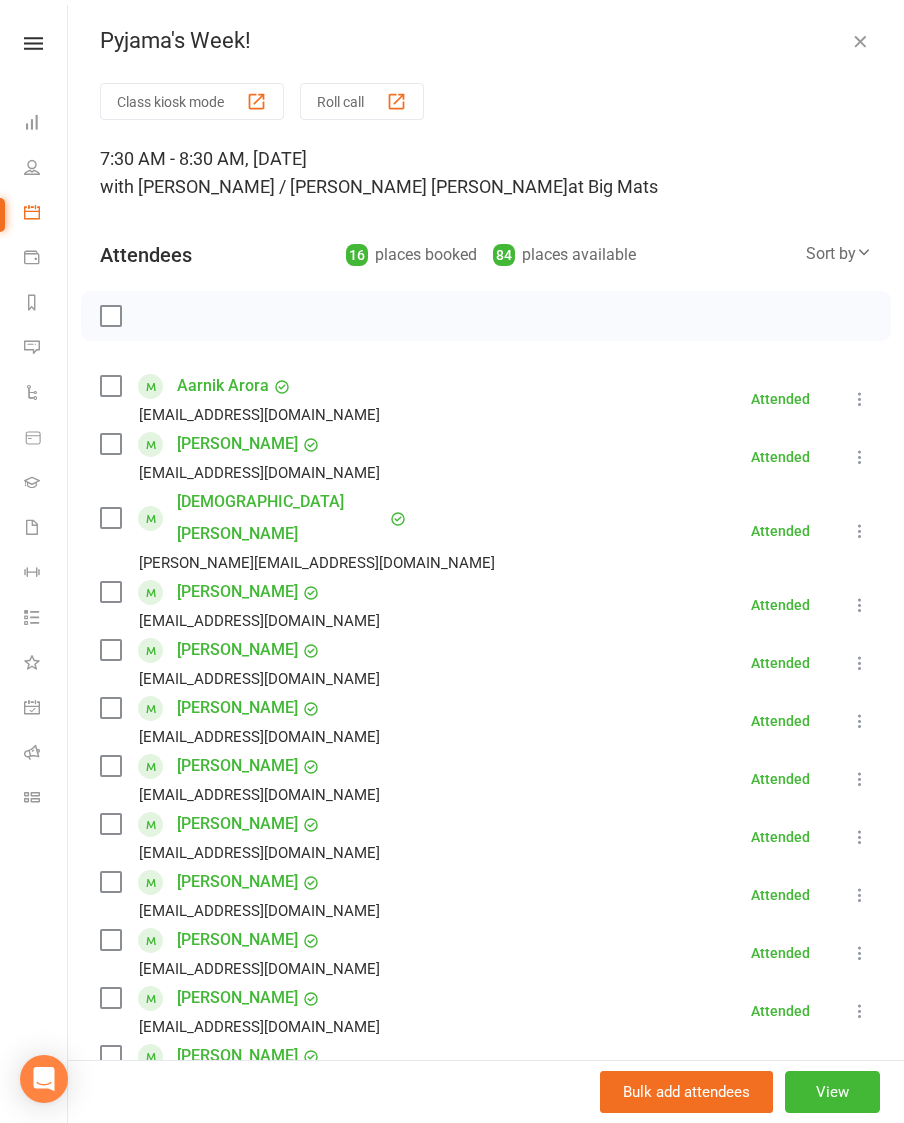 click at bounding box center (860, 41) 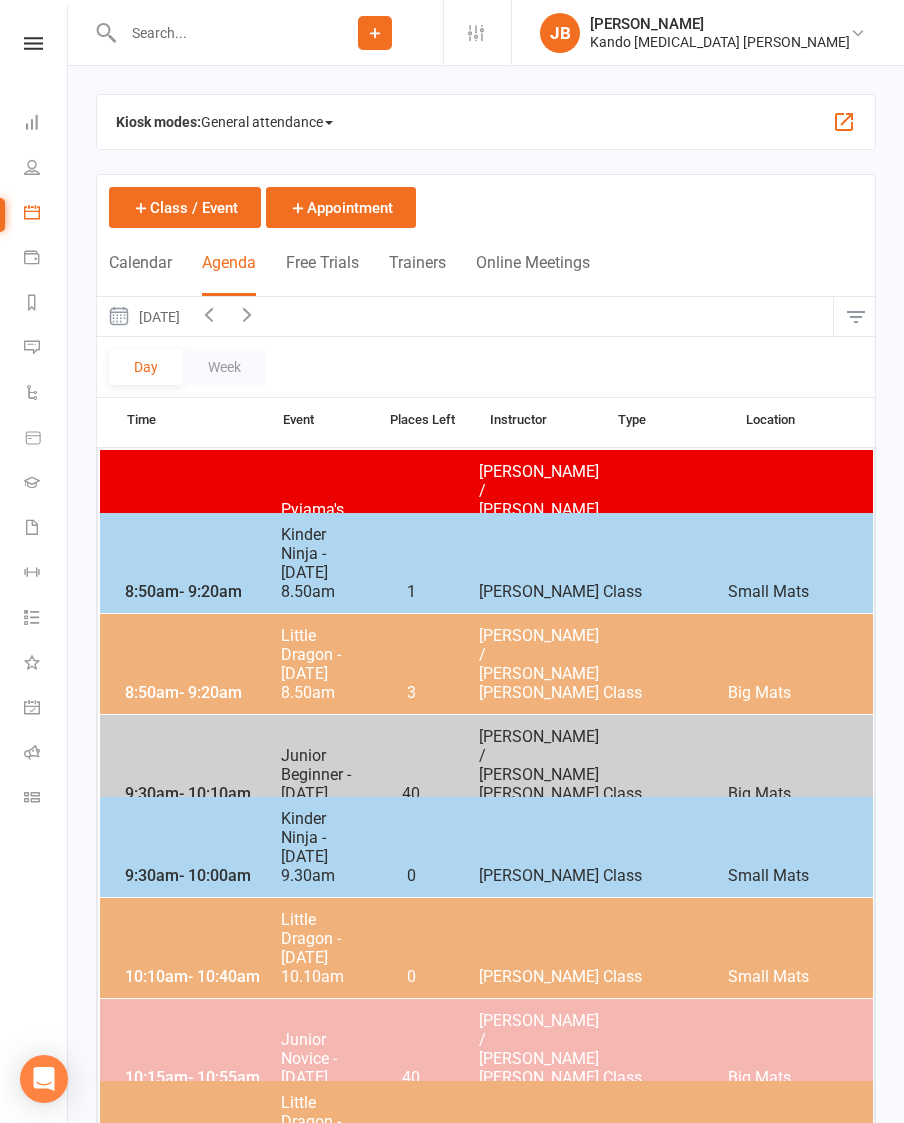 click on "7:30am  - 8:30am Pyjama's Week! 84 [PERSON_NAME] / [PERSON_NAME] [PERSON_NAME] Book & Pay Event Big Mats" at bounding box center [486, 500] 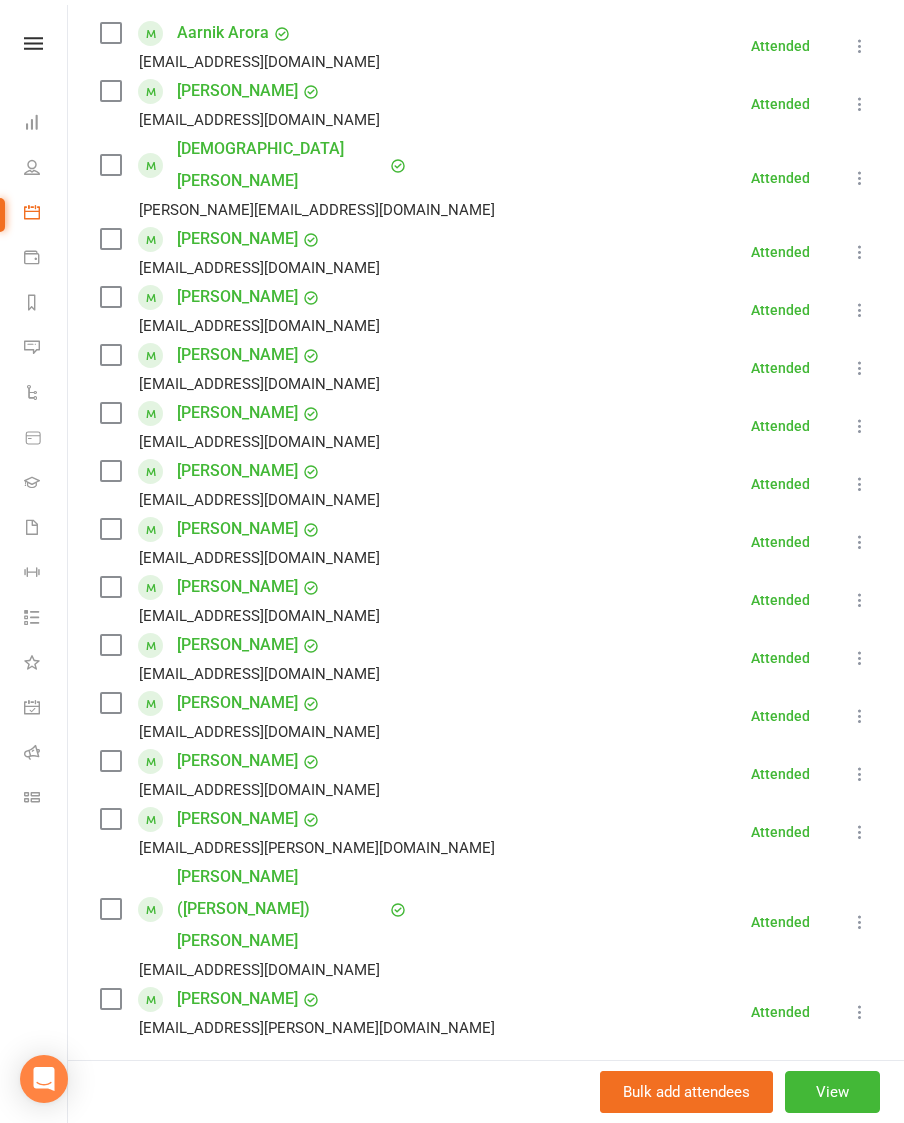 scroll, scrollTop: 360, scrollLeft: 0, axis: vertical 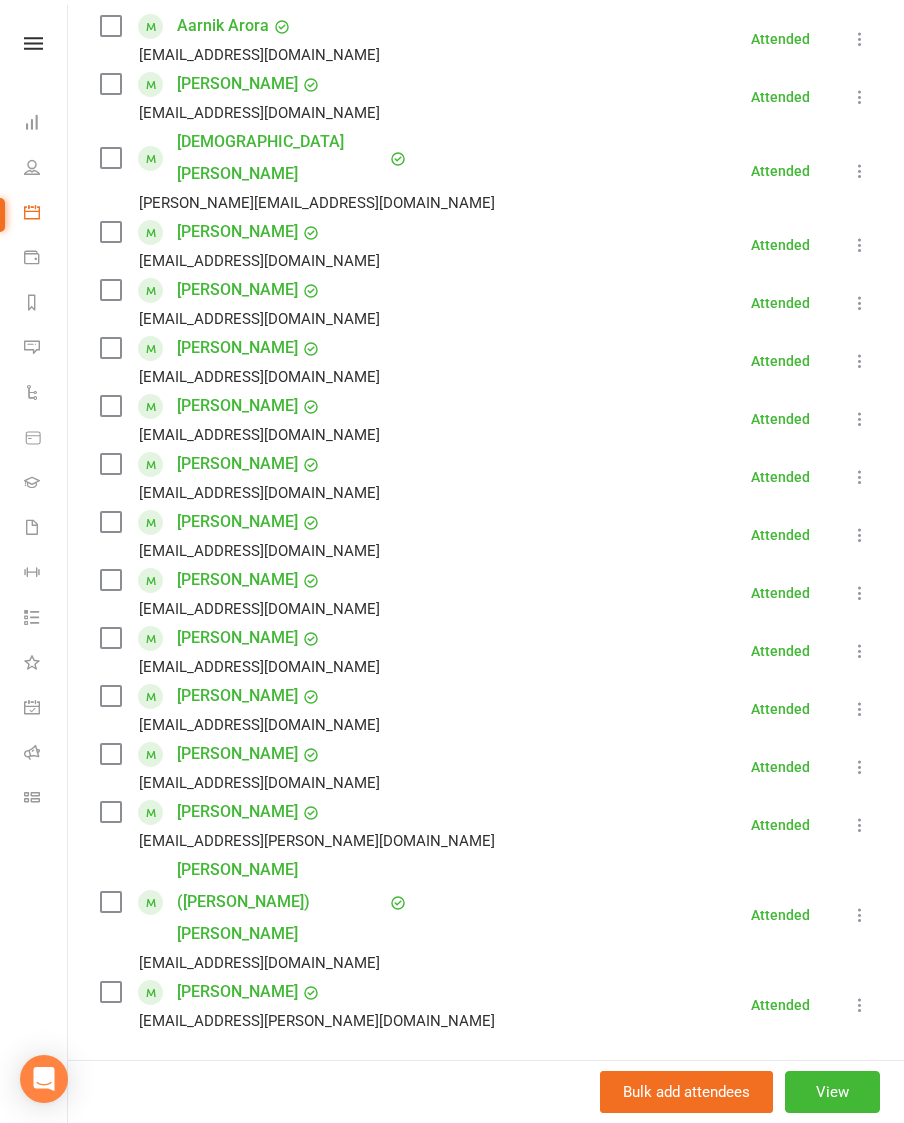 click at bounding box center (486, 1089) 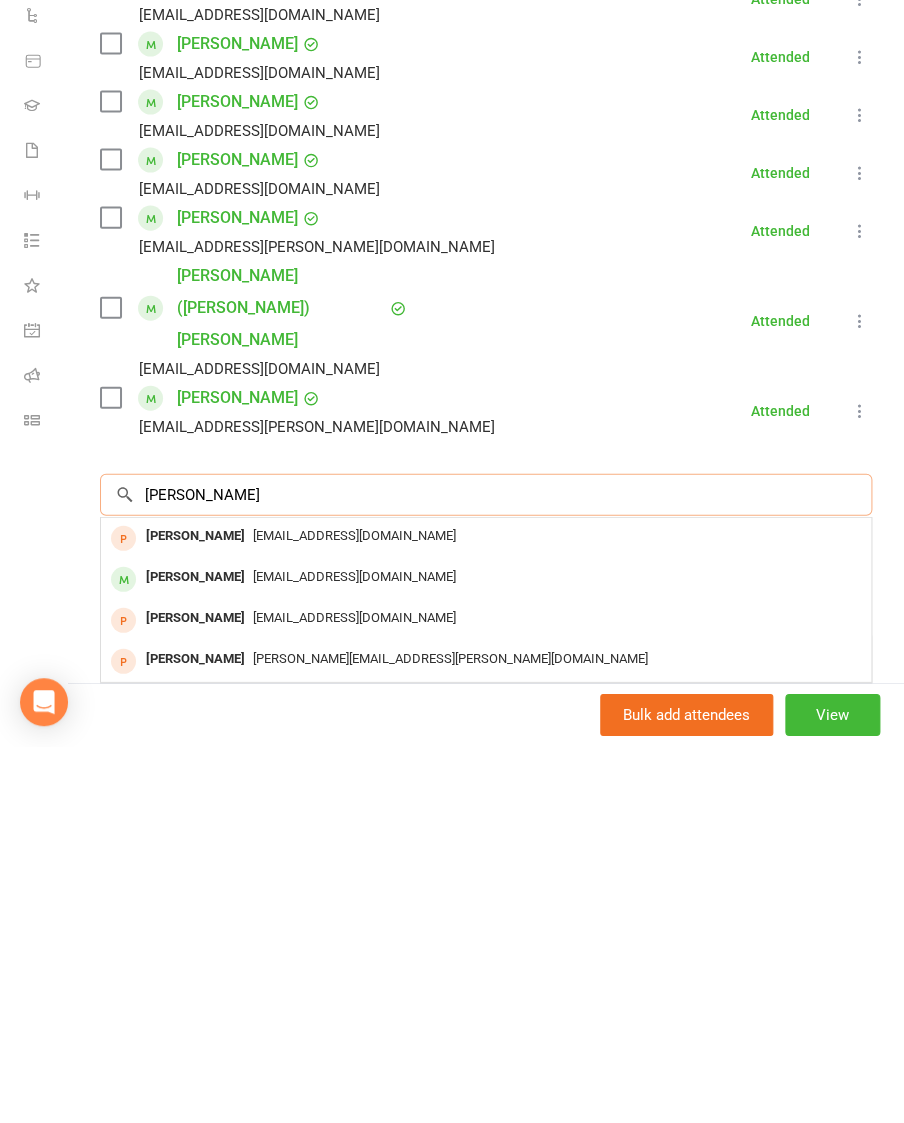 scroll, scrollTop: 577, scrollLeft: 0, axis: vertical 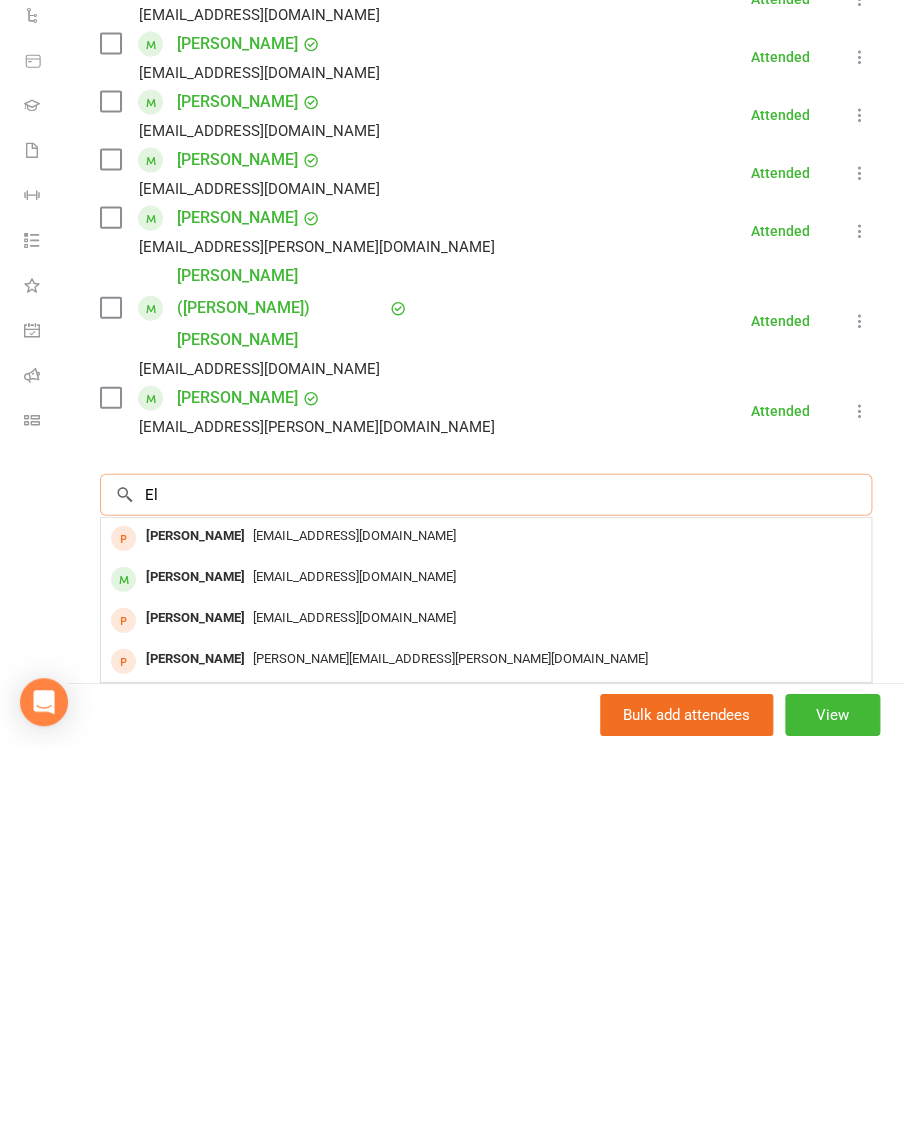 type on "E" 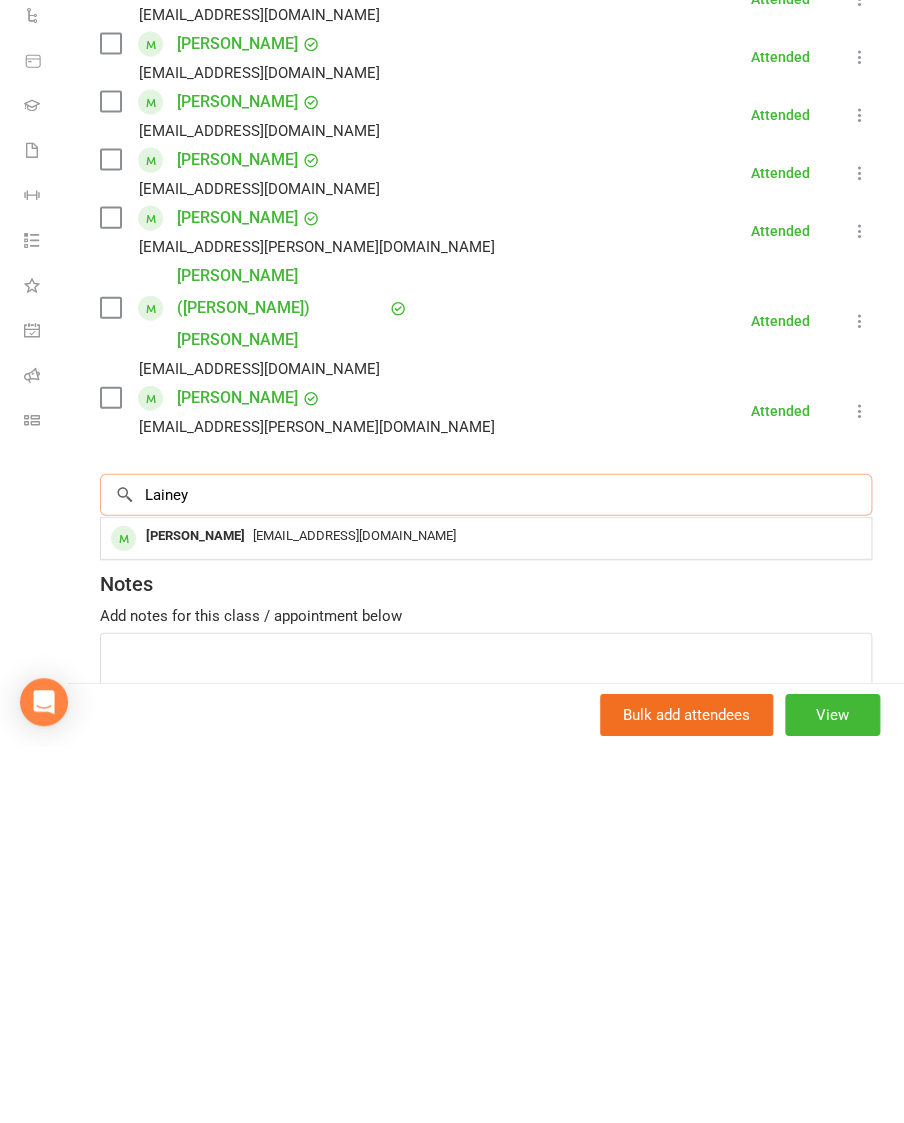 type on "Lainey" 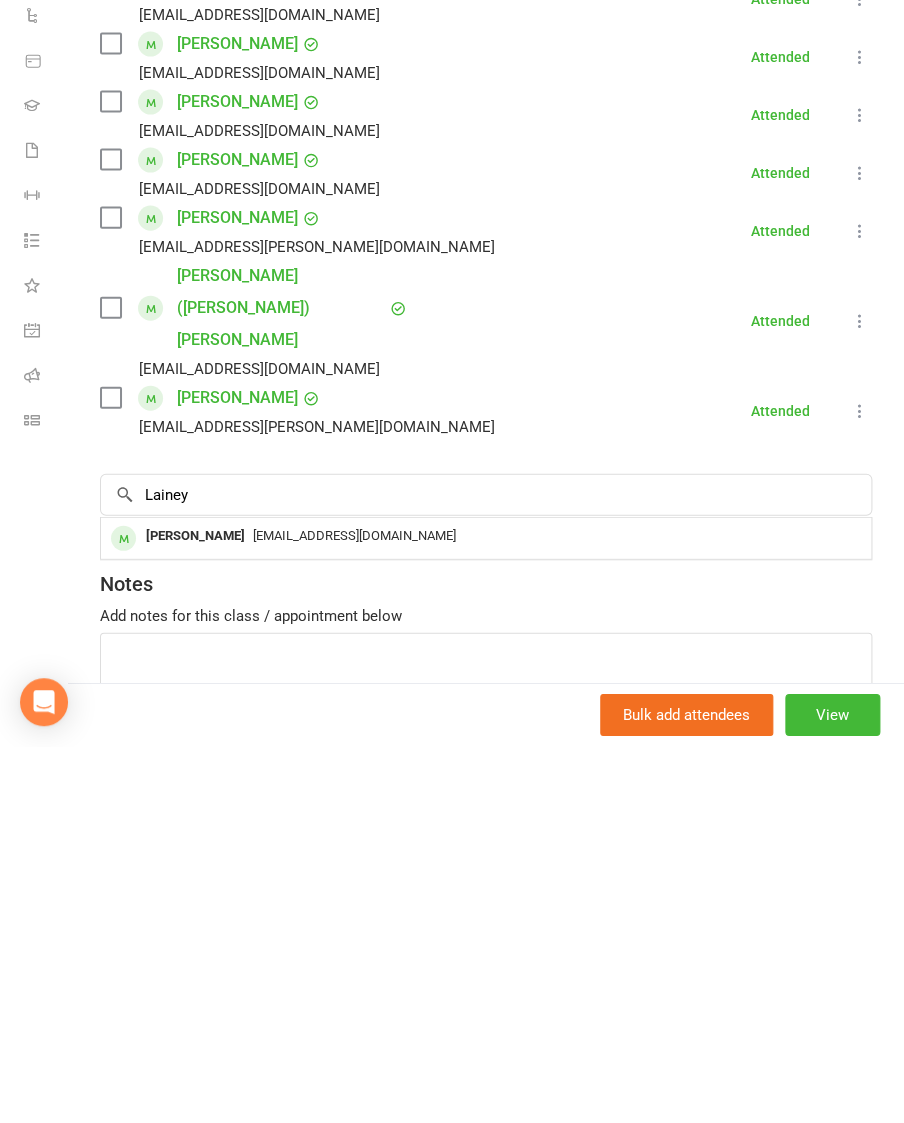 click on "[EMAIL_ADDRESS][DOMAIN_NAME]" at bounding box center [354, 912] 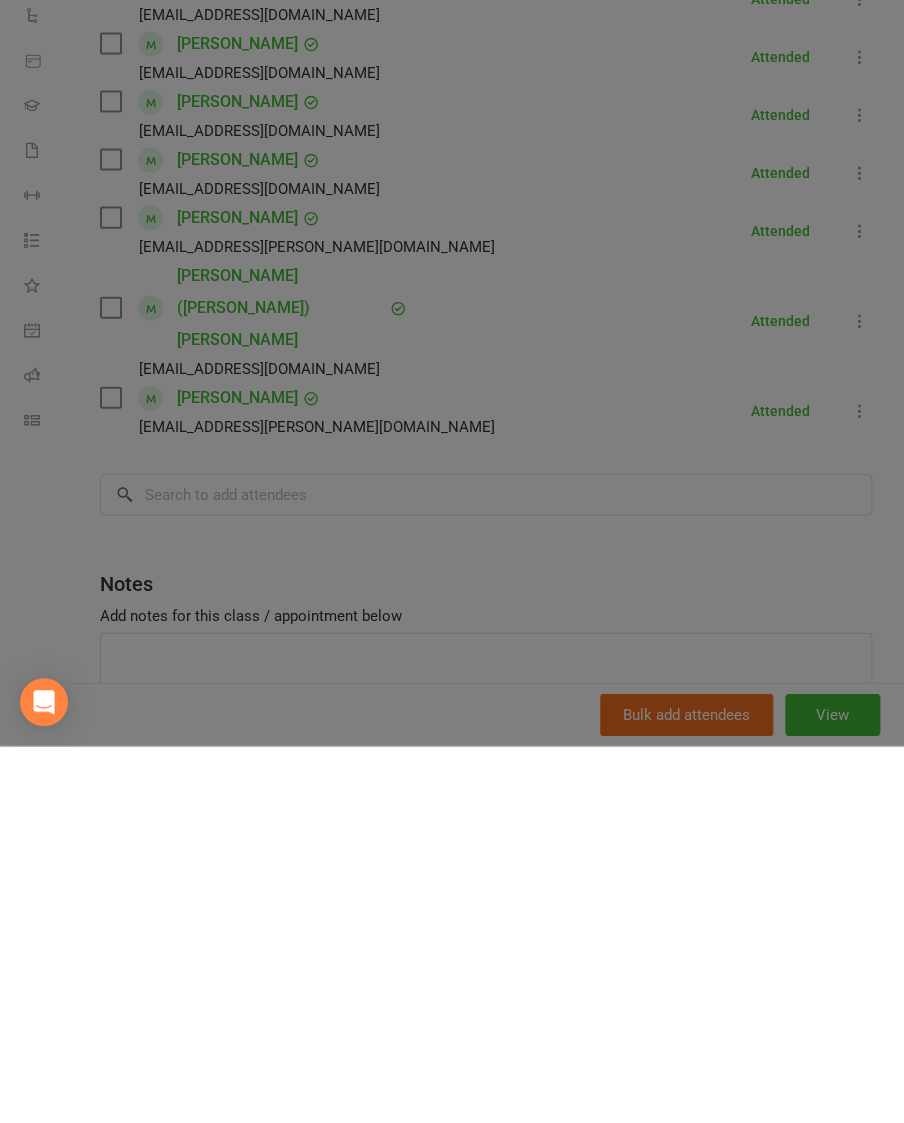 scroll, scrollTop: 620, scrollLeft: 0, axis: vertical 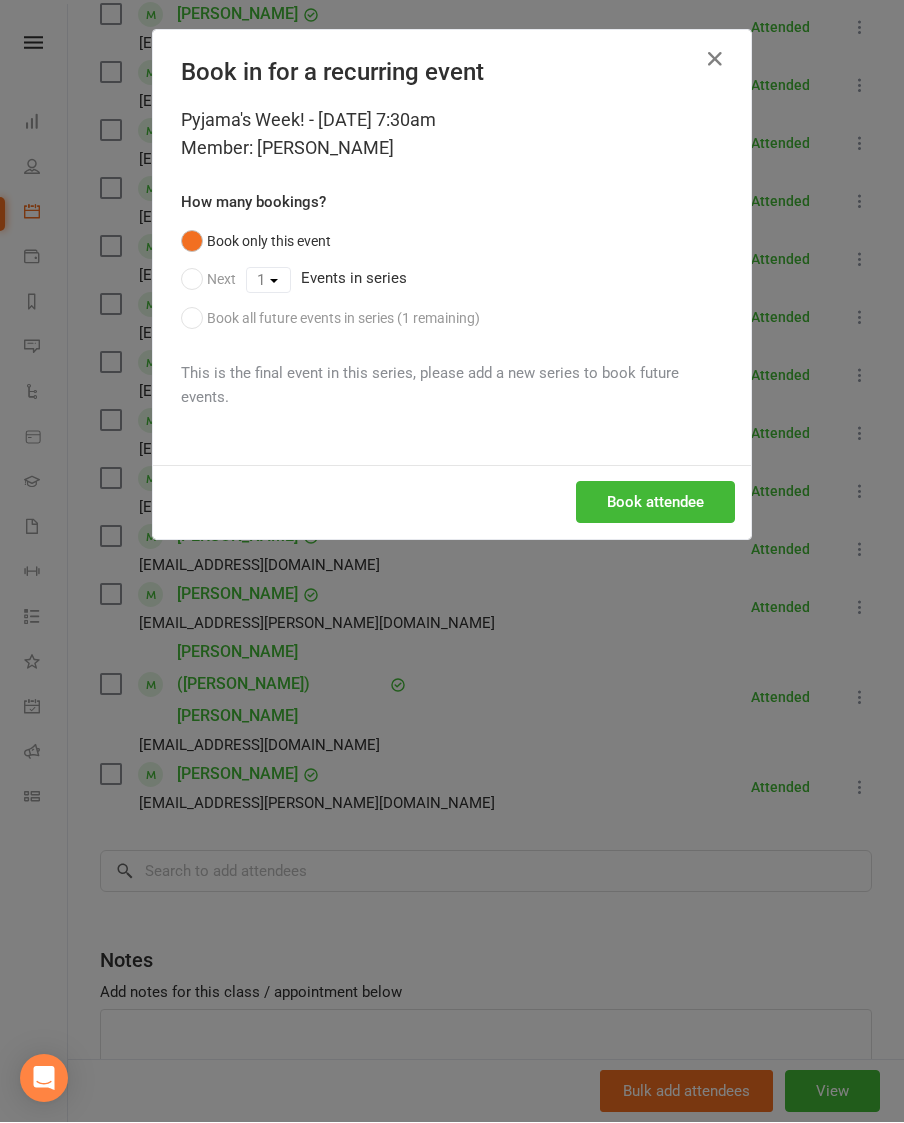click on "Book attendee" at bounding box center (655, 503) 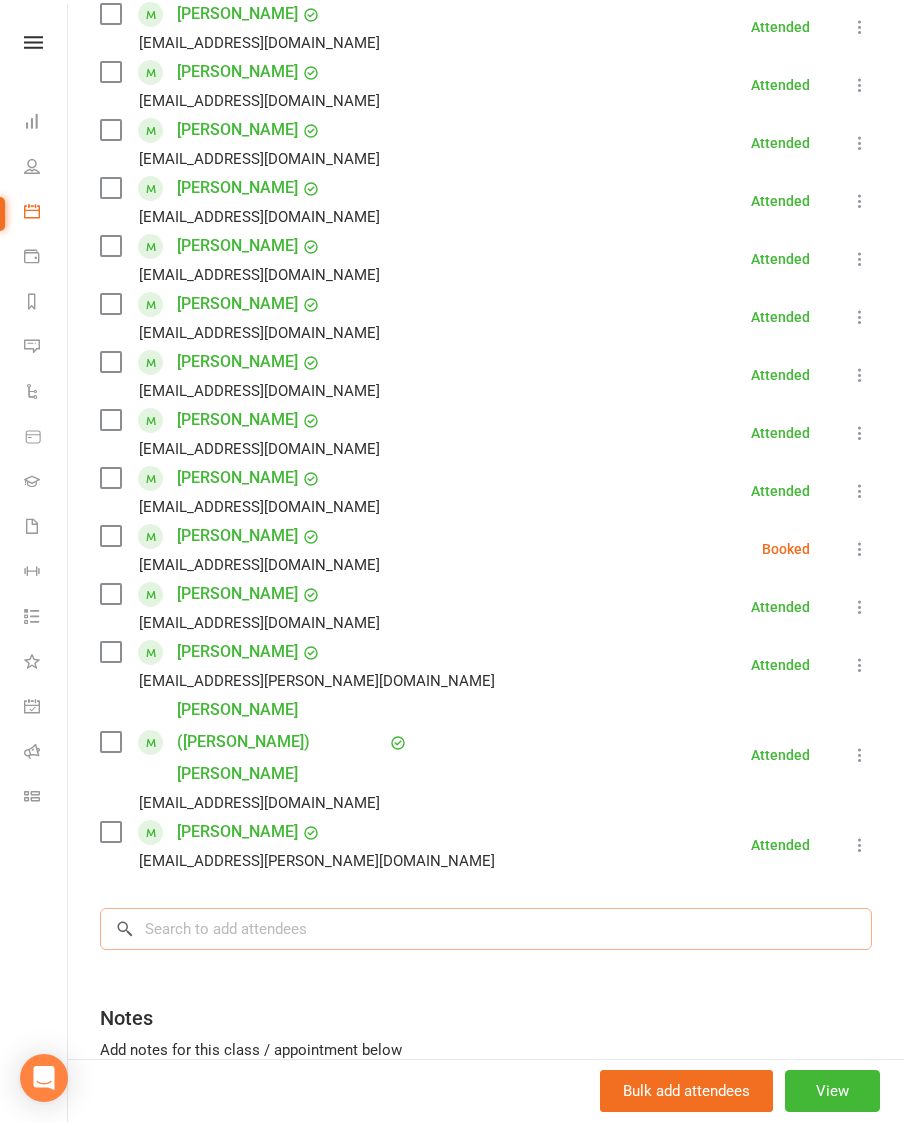 click at bounding box center (486, 930) 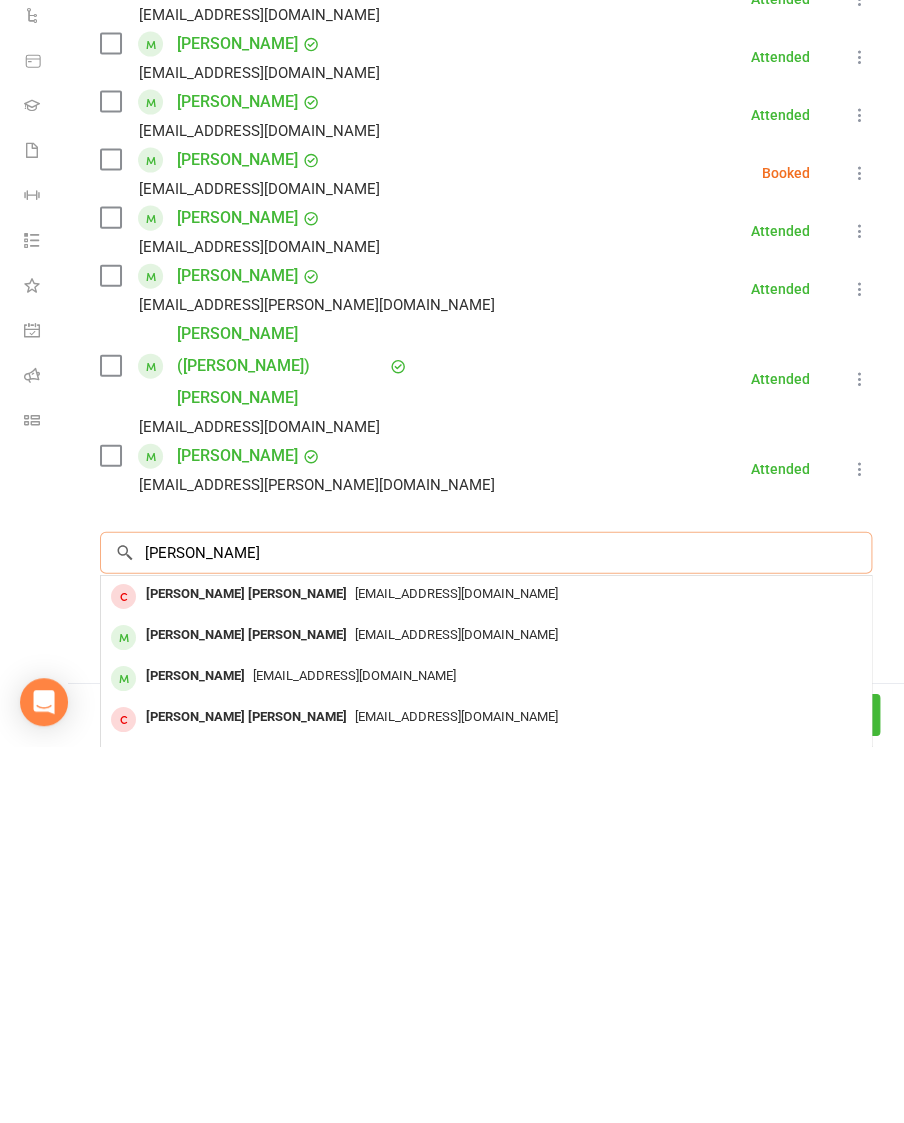 type on "[PERSON_NAME]" 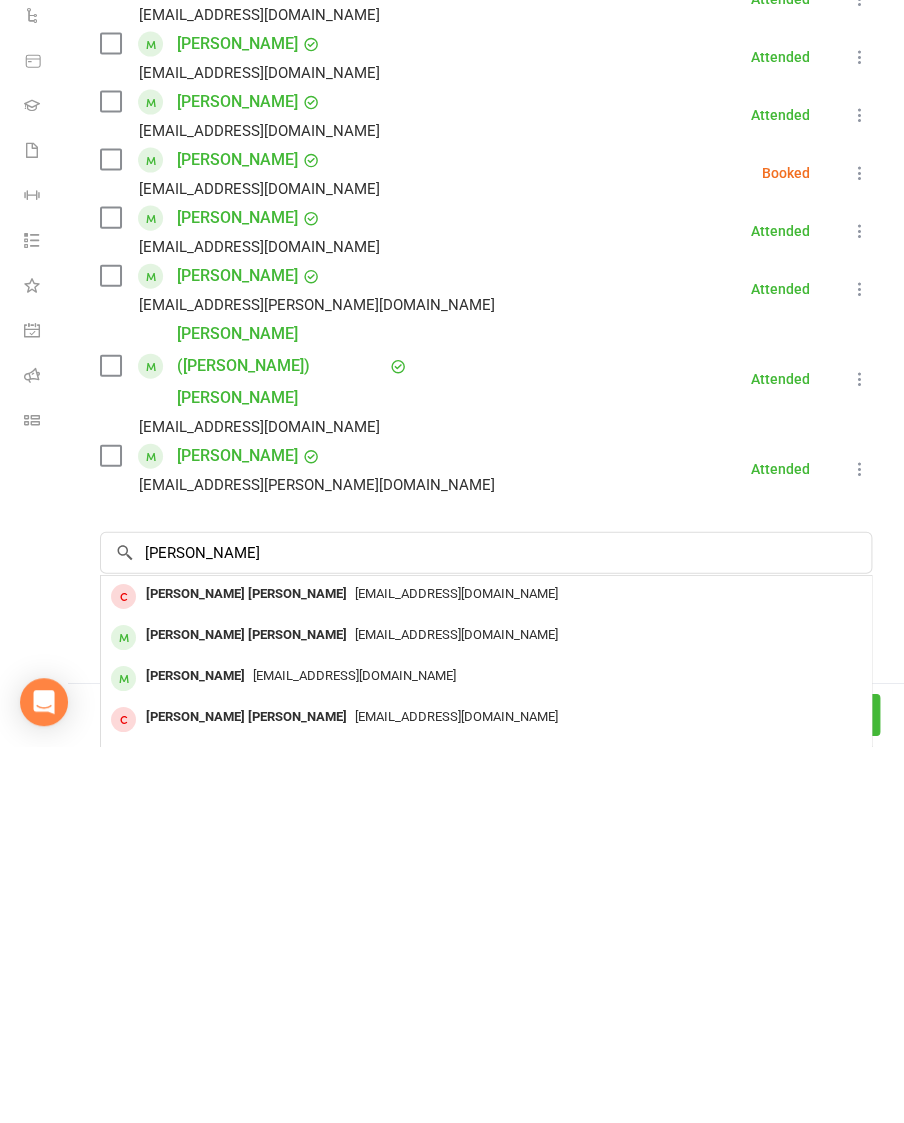 click on "[EMAIL_ADDRESS][DOMAIN_NAME]" at bounding box center [456, 1011] 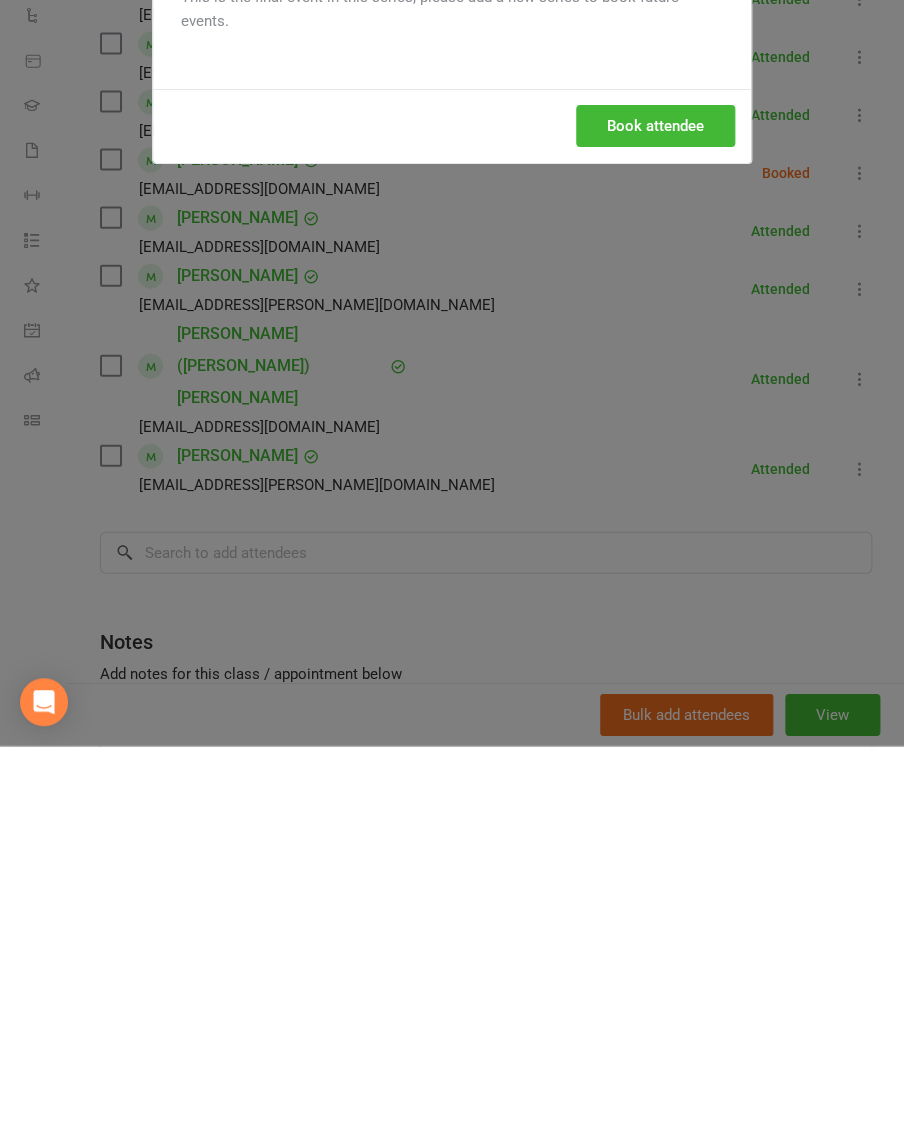 scroll, scrollTop: 1080, scrollLeft: 0, axis: vertical 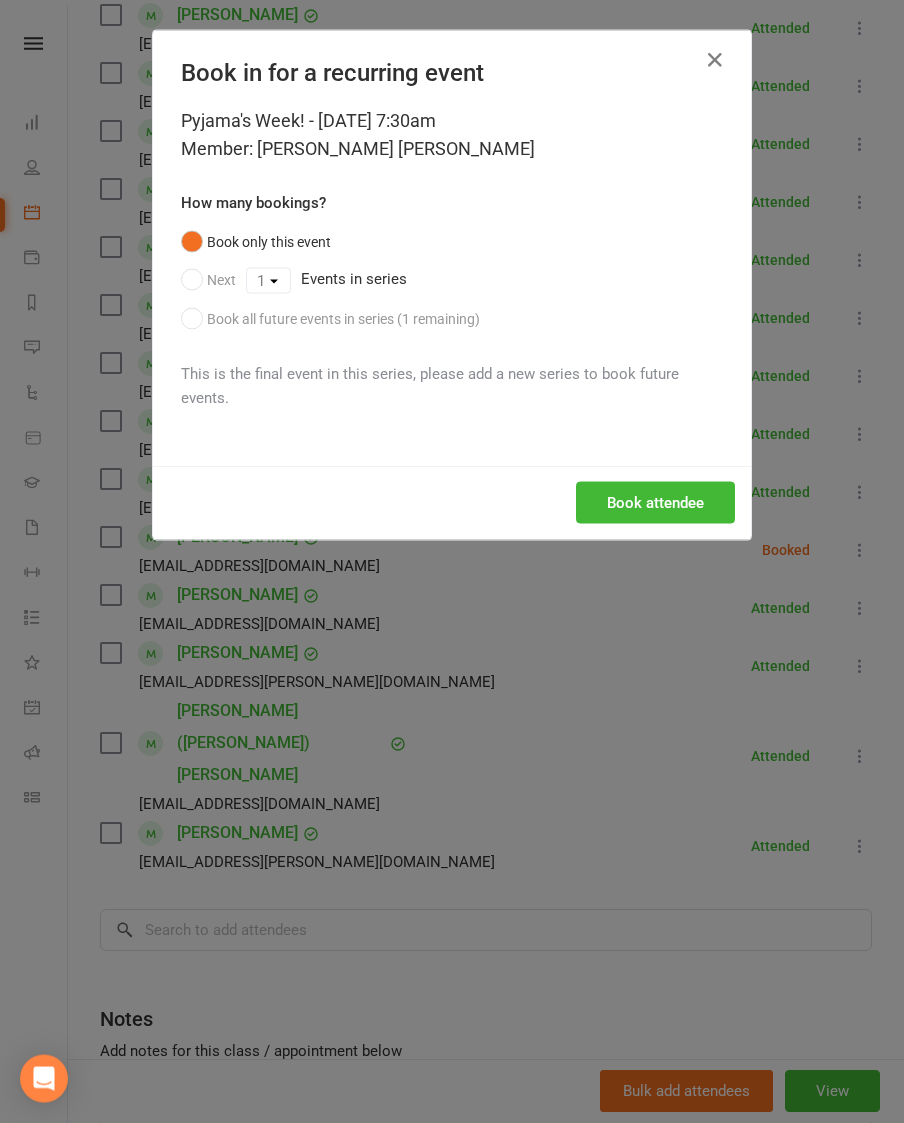 click on "Book attendee" at bounding box center (655, 503) 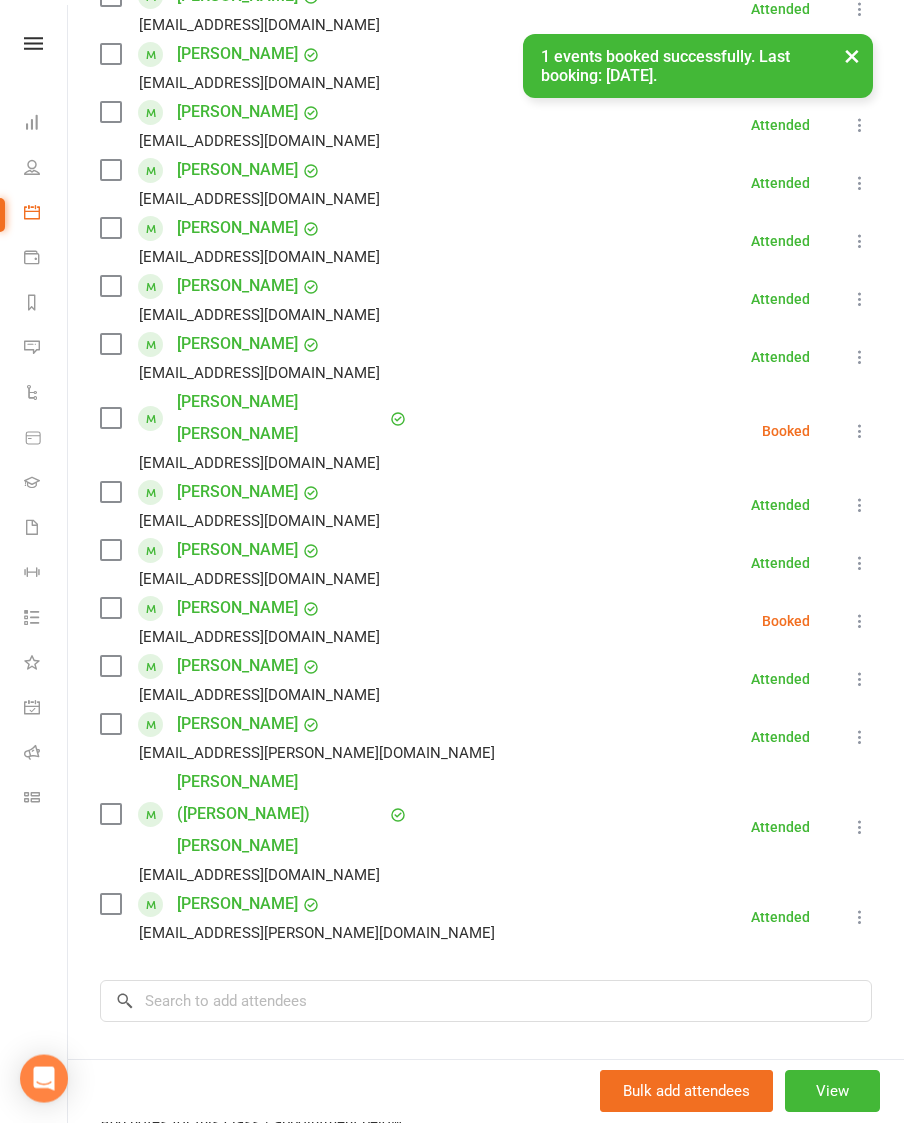 scroll, scrollTop: 596, scrollLeft: 0, axis: vertical 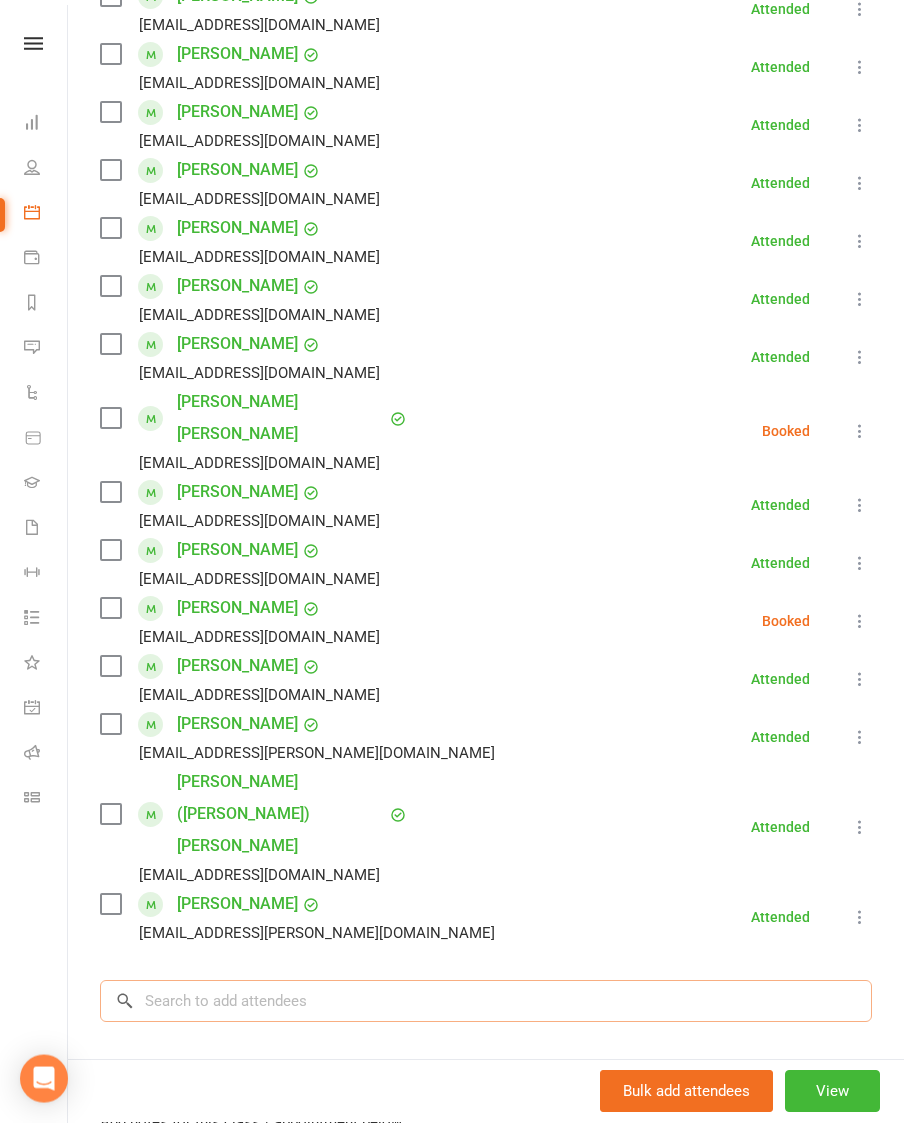 click at bounding box center (486, 1001) 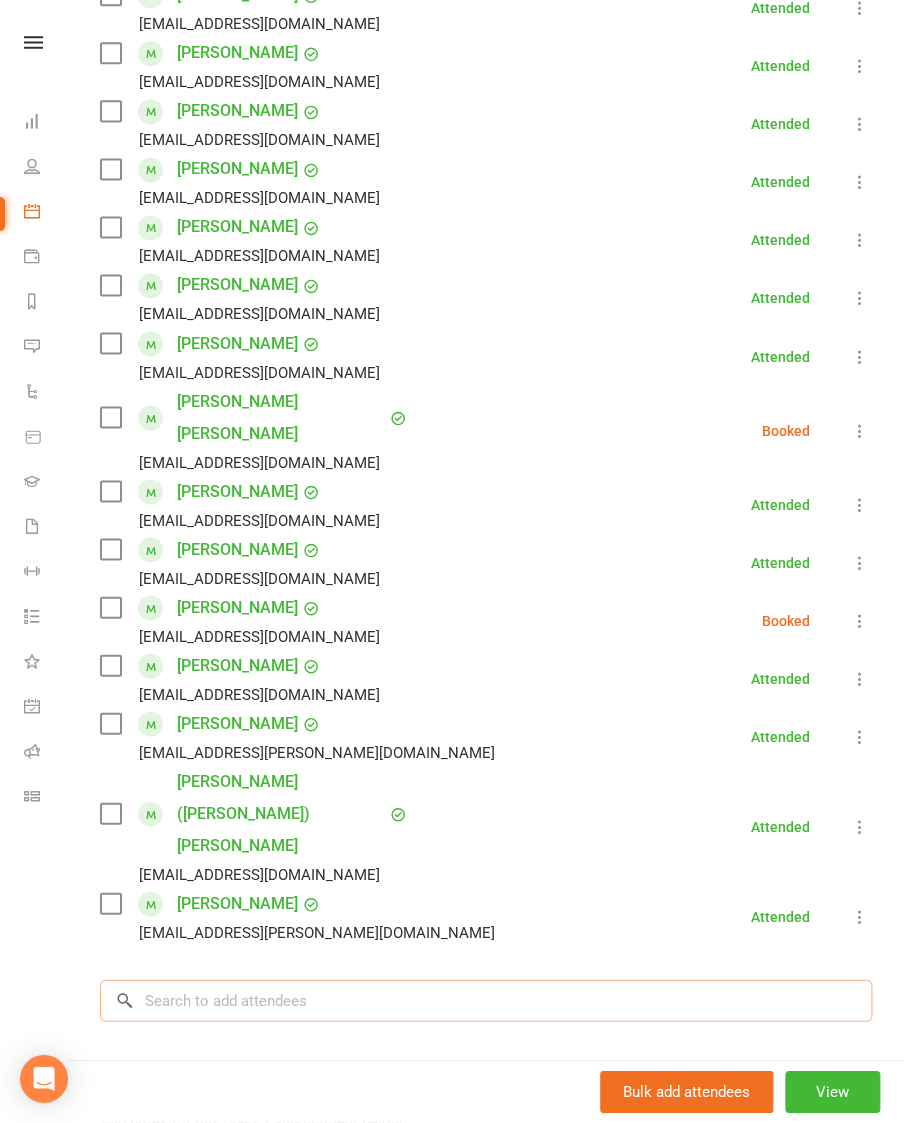 scroll, scrollTop: 1204, scrollLeft: 0, axis: vertical 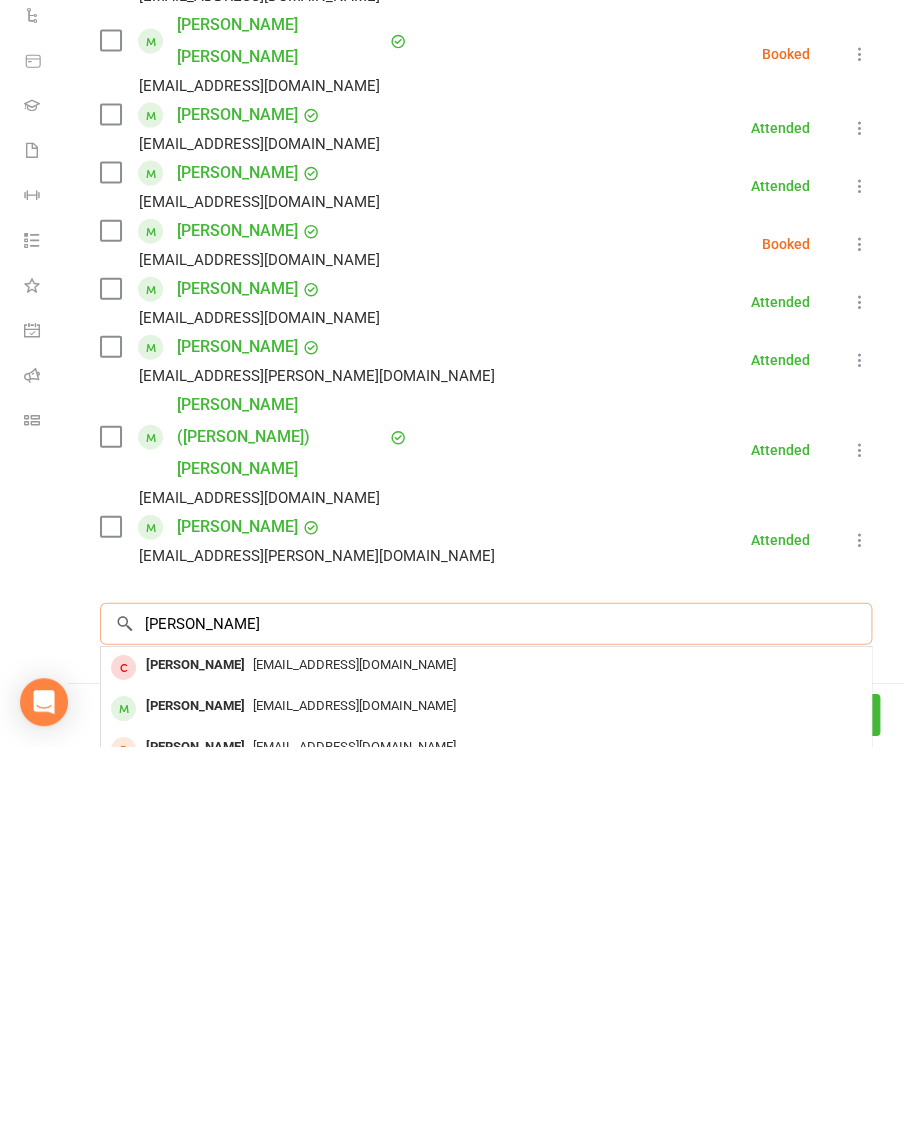 type on "[PERSON_NAME]" 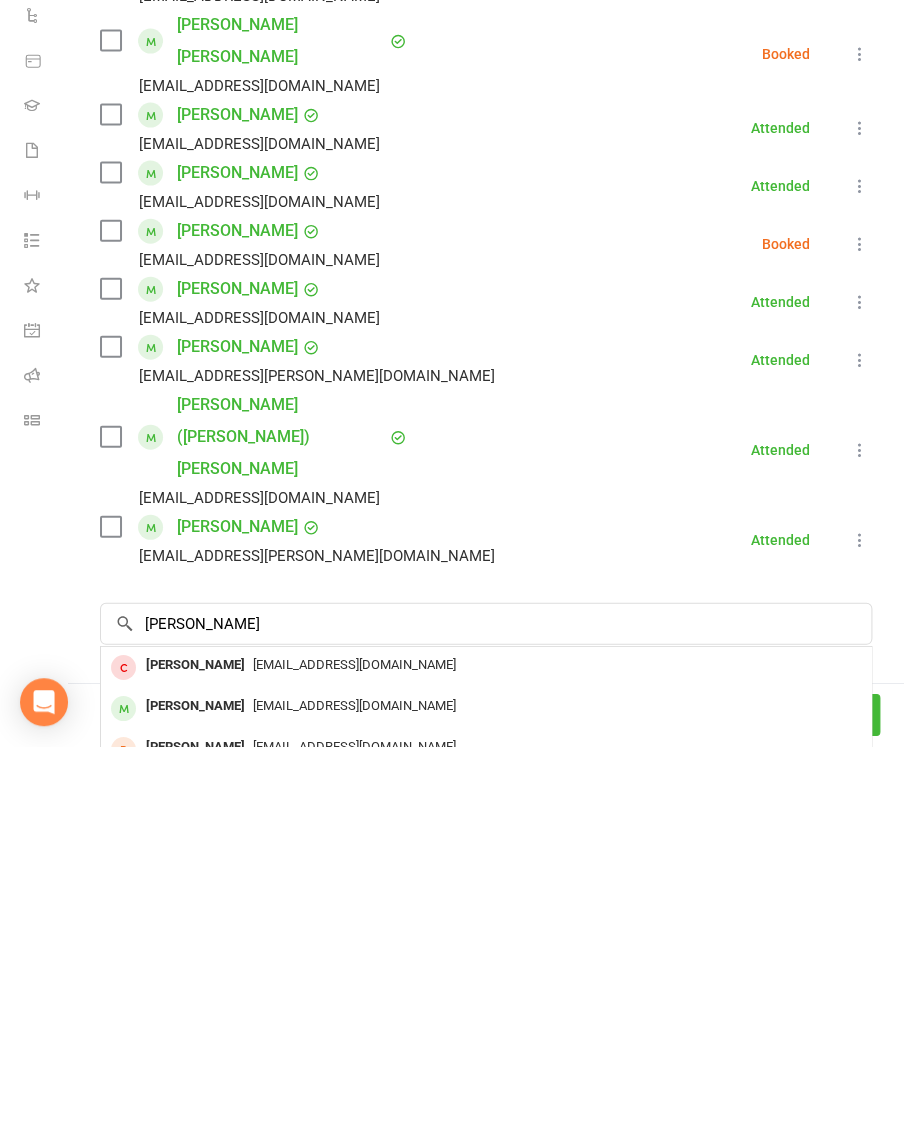 click on "[EMAIL_ADDRESS][DOMAIN_NAME]" at bounding box center (354, 1082) 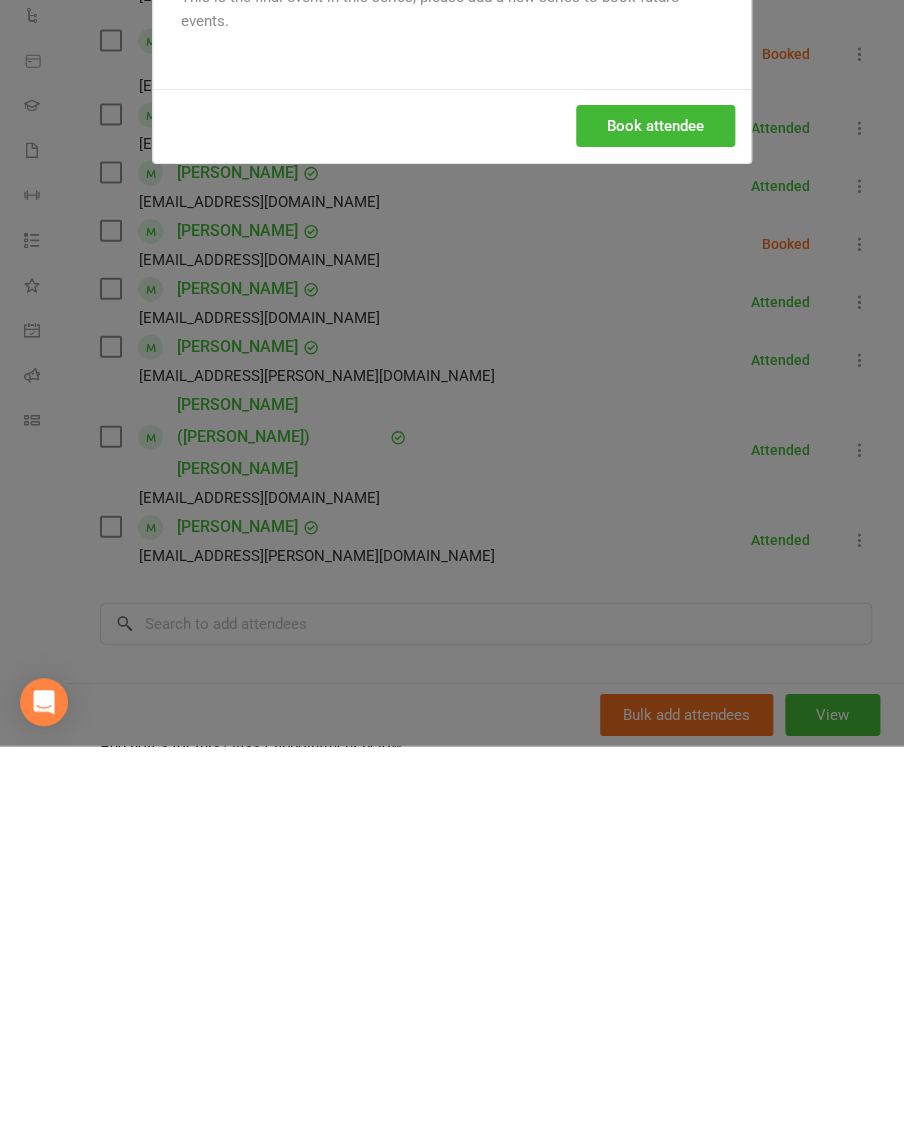 scroll, scrollTop: 1581, scrollLeft: 0, axis: vertical 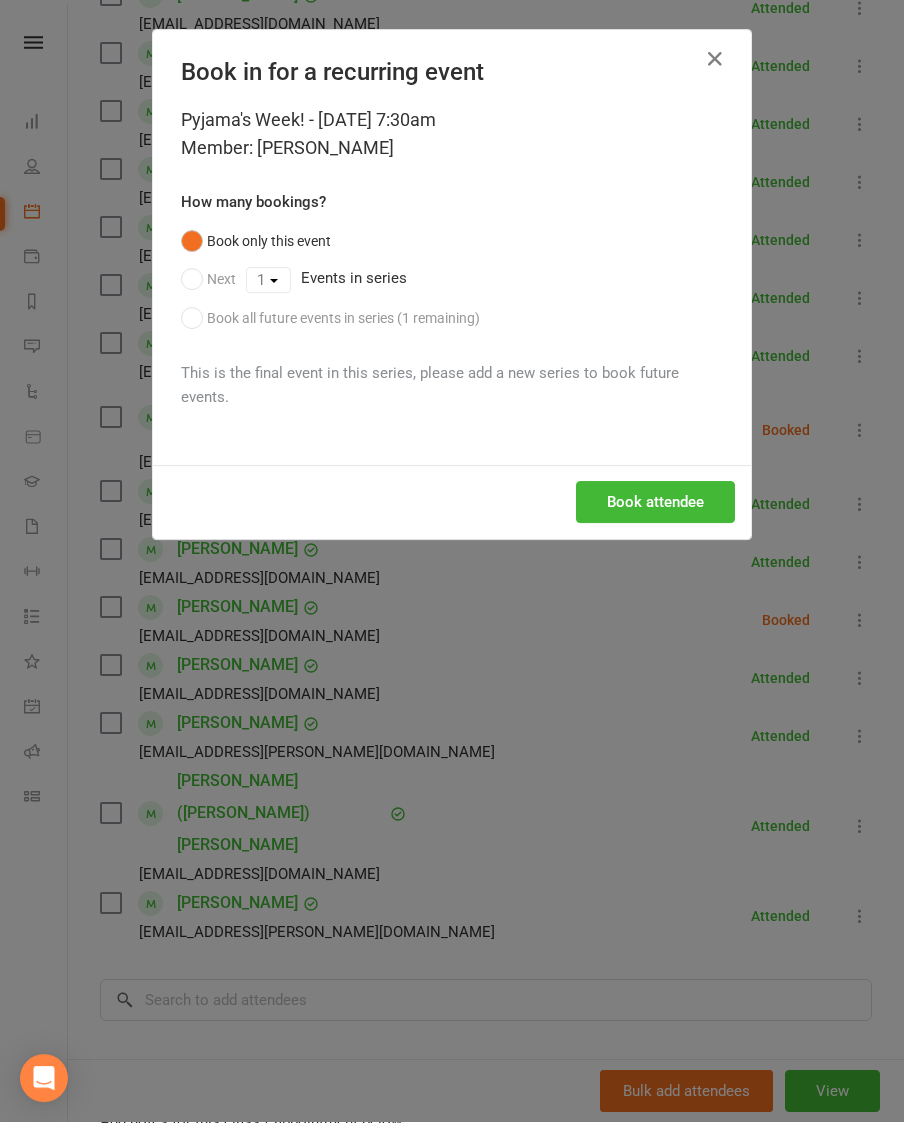 click on "Book attendee" at bounding box center [655, 503] 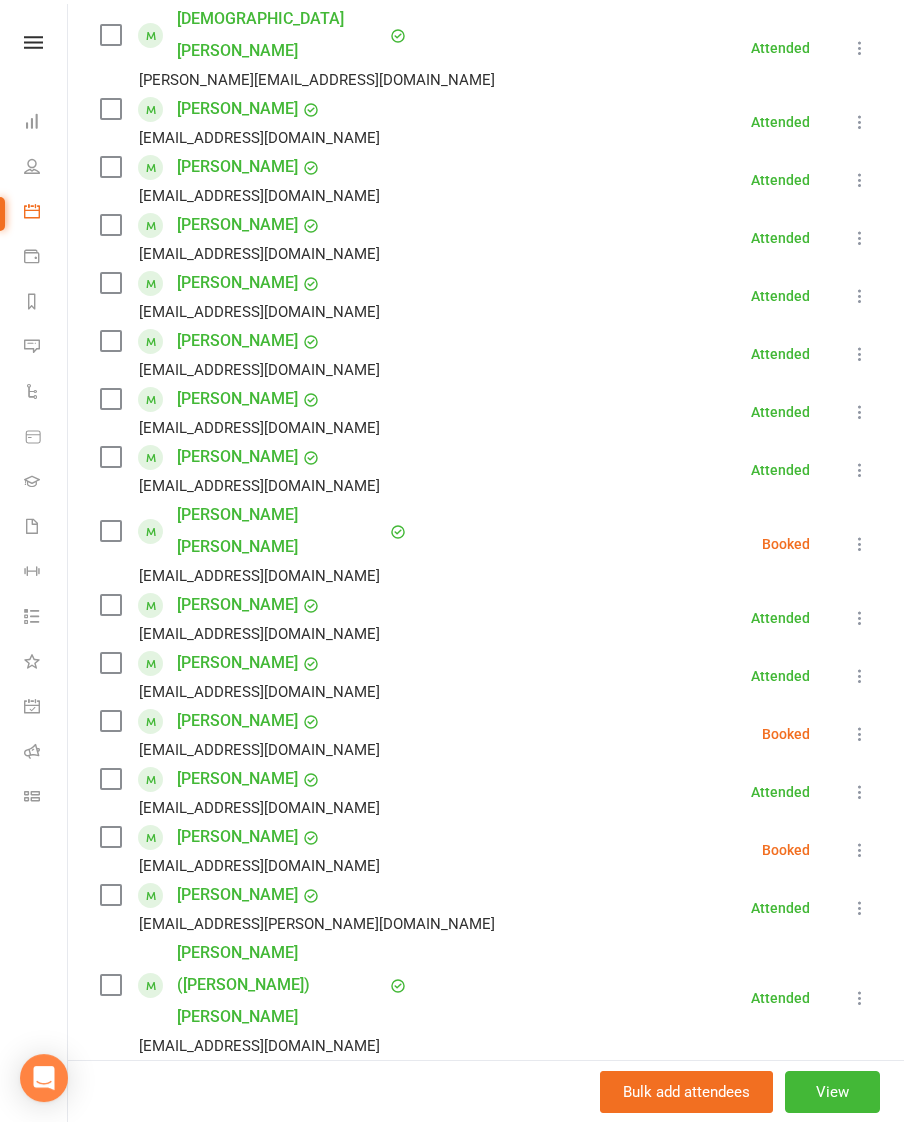 scroll, scrollTop: 475, scrollLeft: 0, axis: vertical 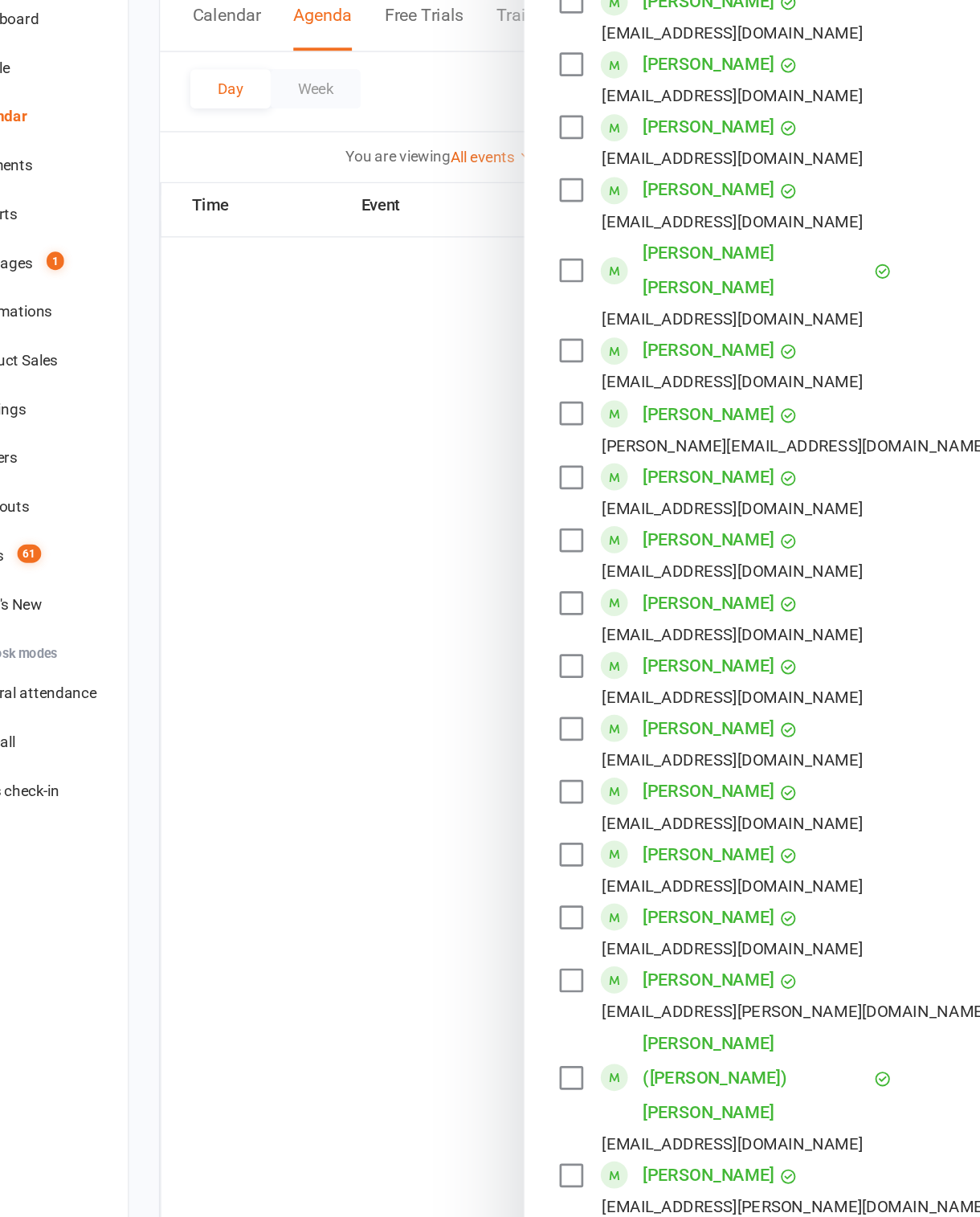 click at bounding box center (721, 1021) 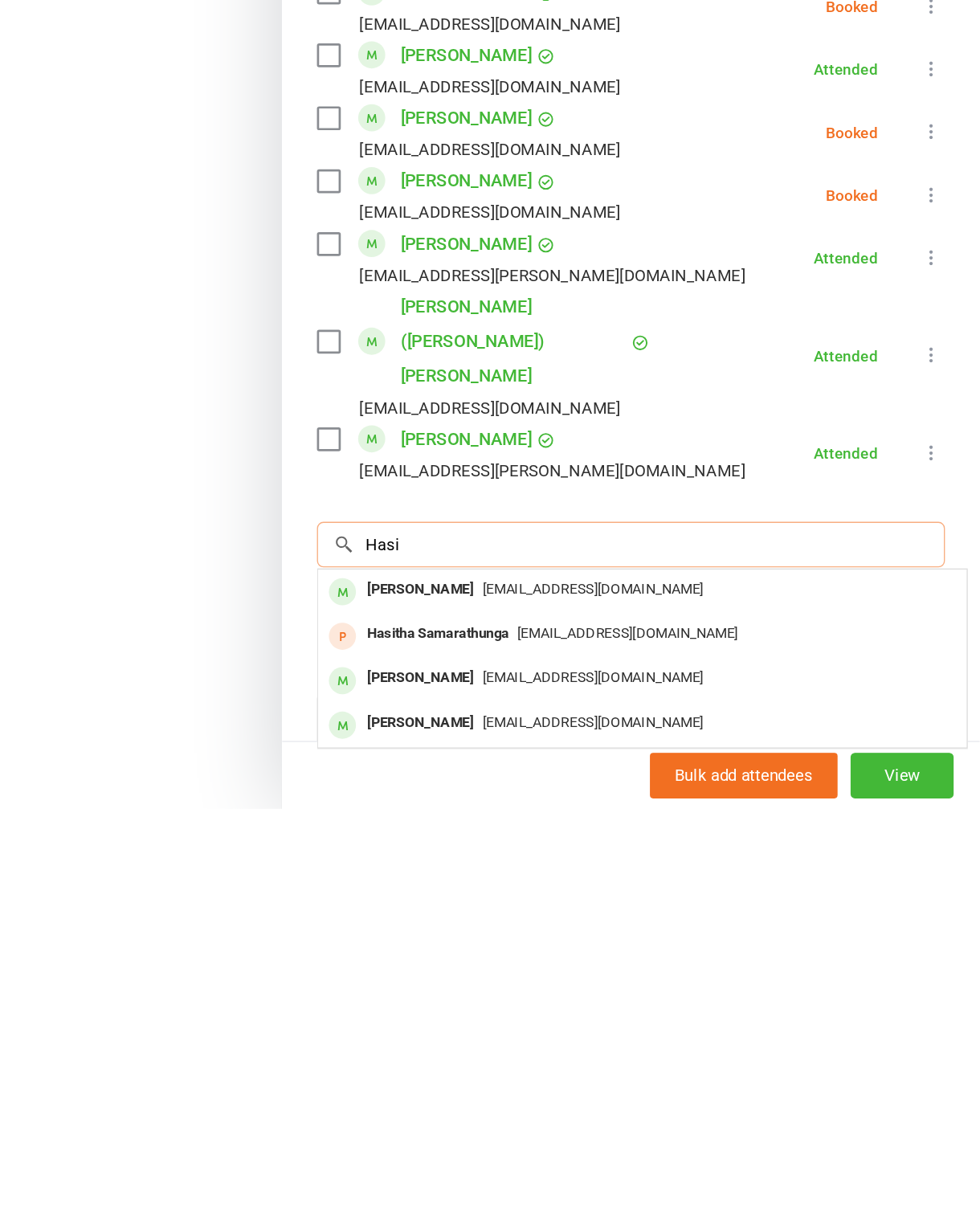 type on "Hasi" 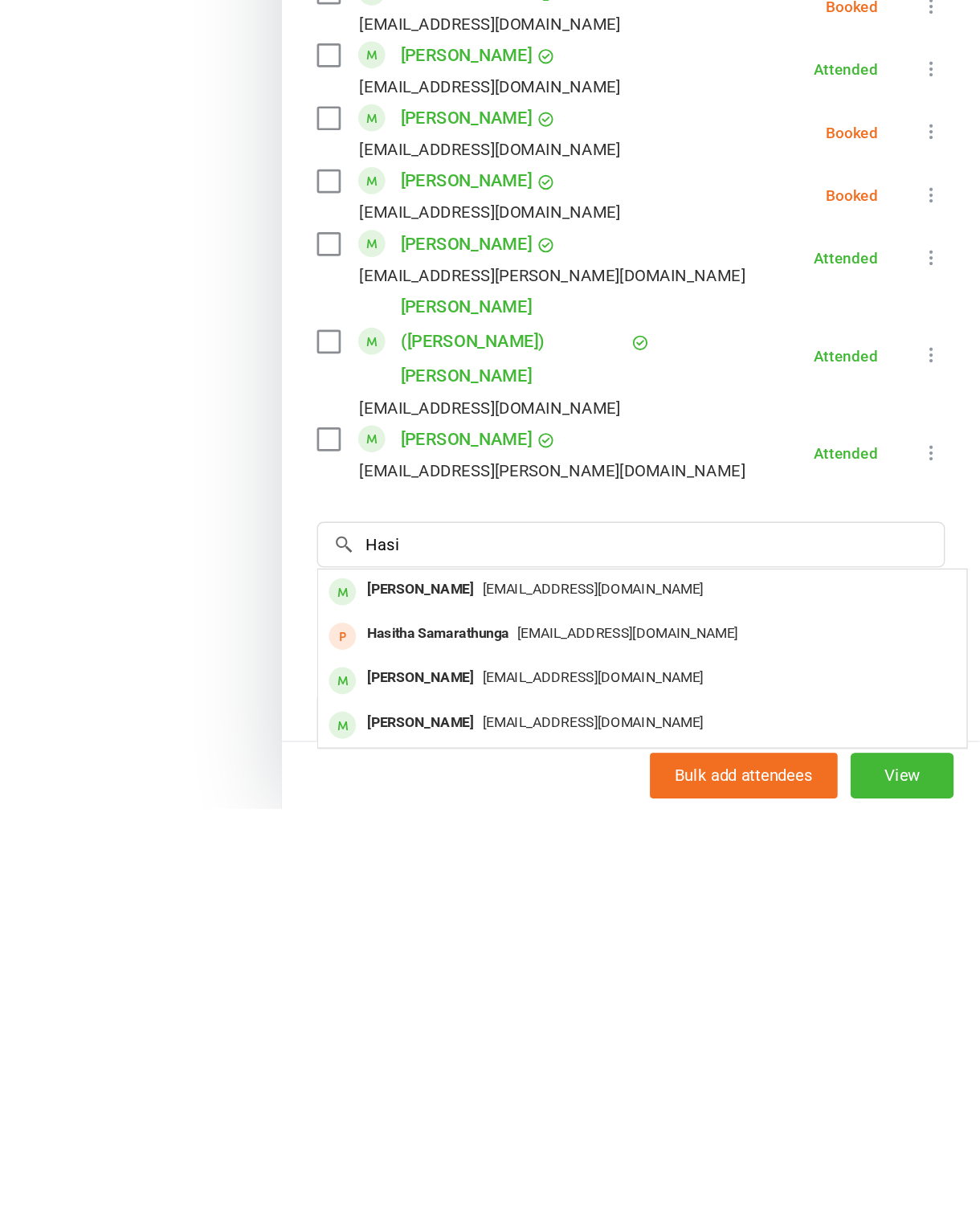 click on "[EMAIL_ADDRESS][DOMAIN_NAME]" at bounding box center (693, 1053) 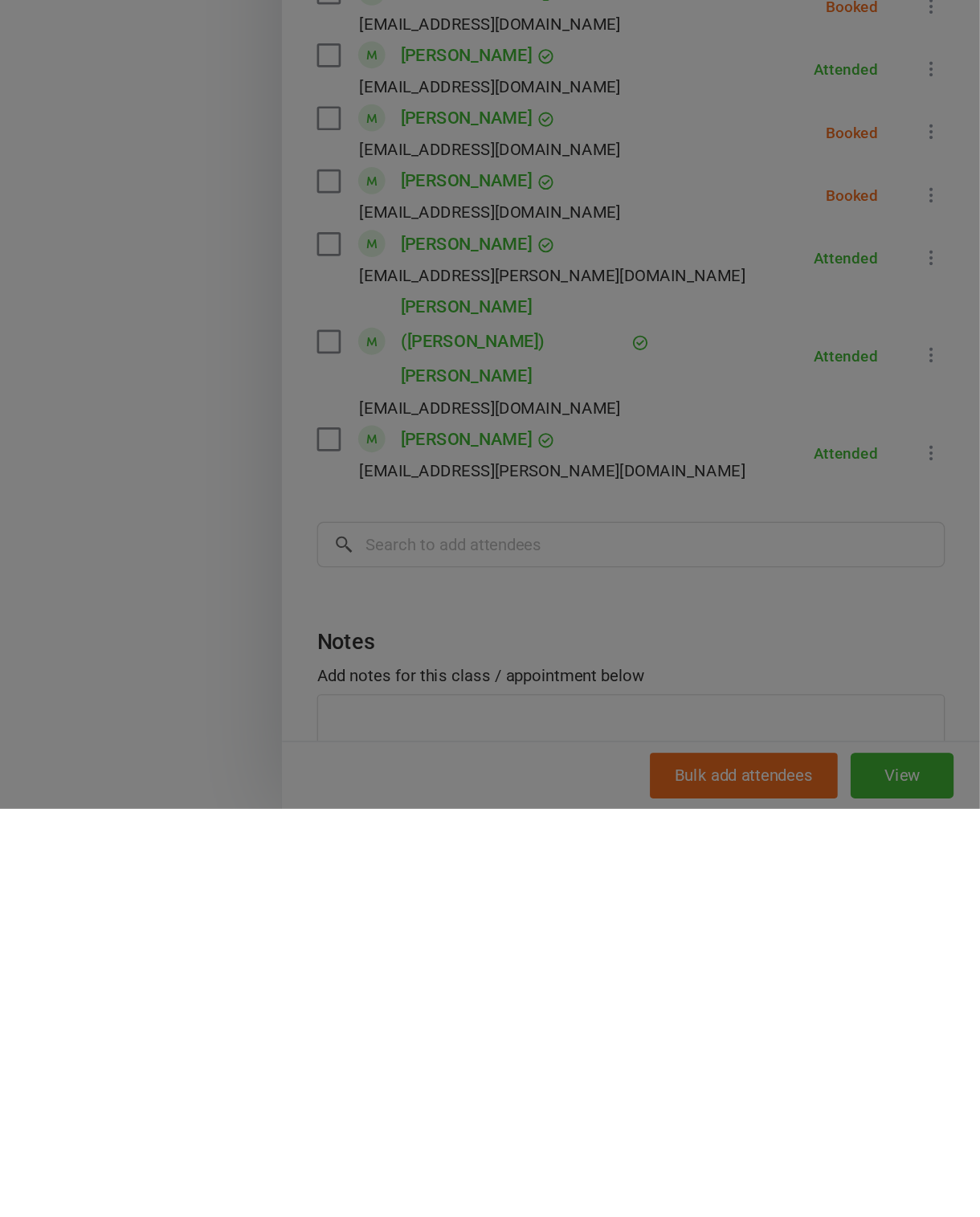 scroll, scrollTop: 1367, scrollLeft: 0, axis: vertical 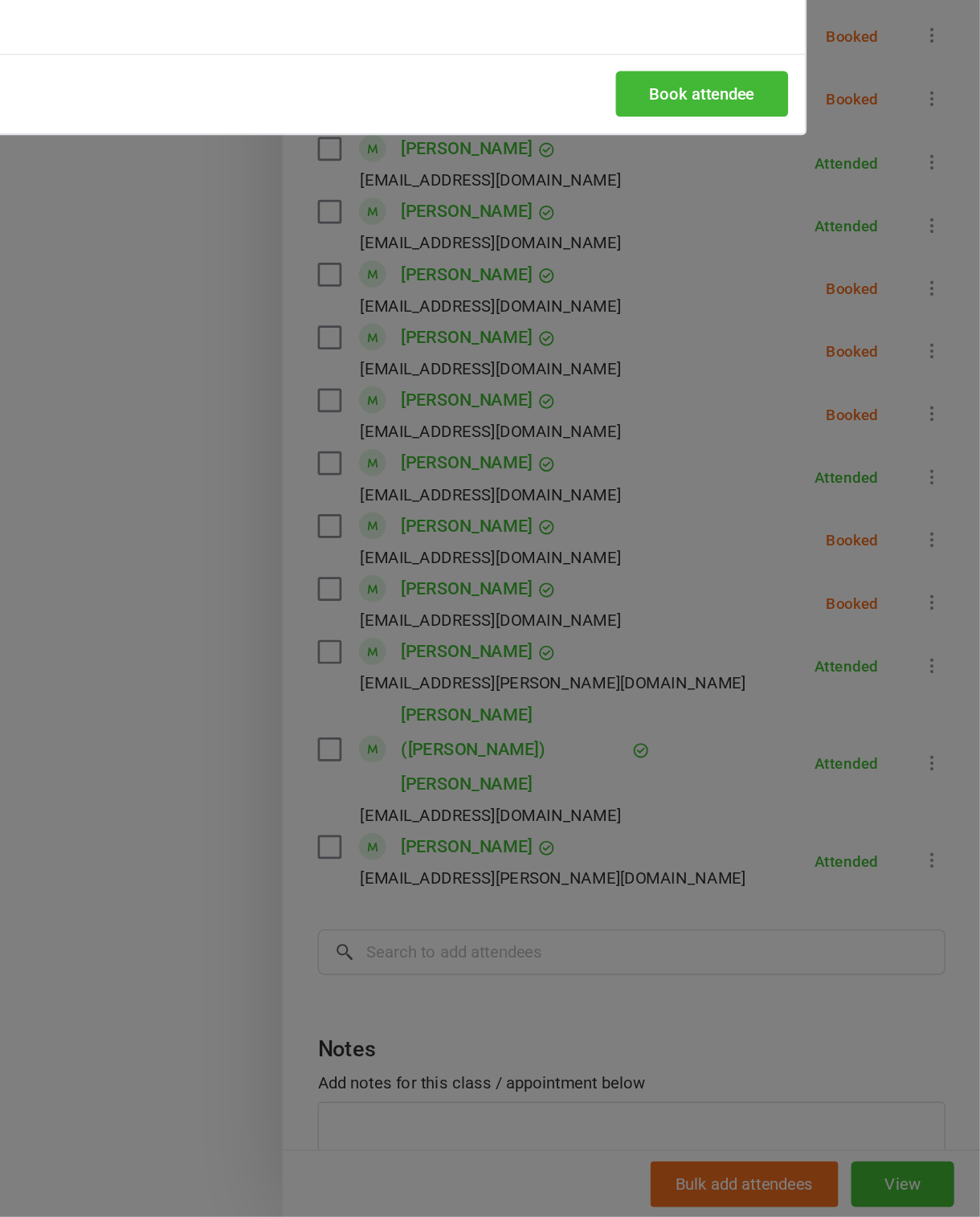 click on "Book attendee" at bounding box center [774, 385] 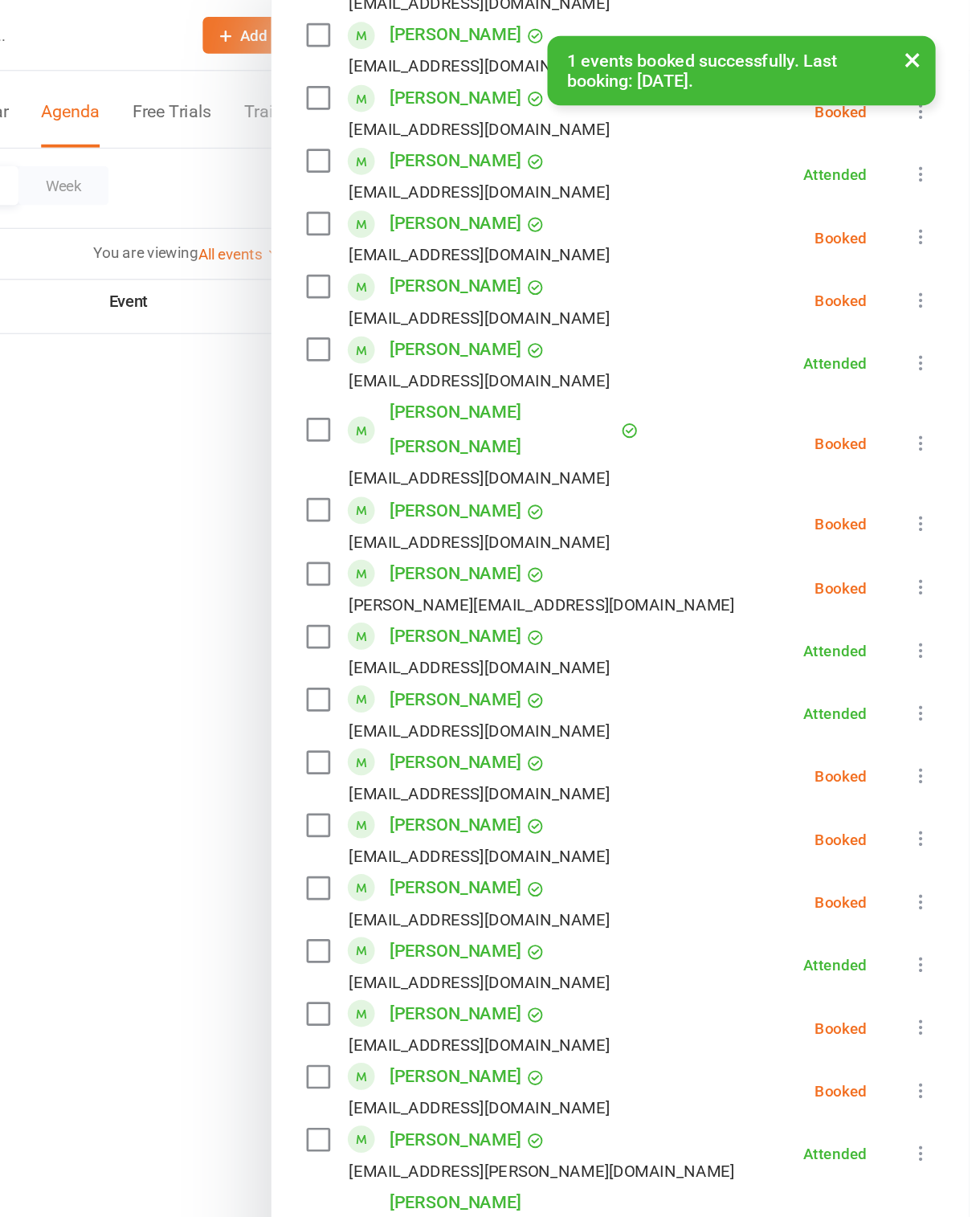 scroll, scrollTop: 958, scrollLeft: 321, axis: both 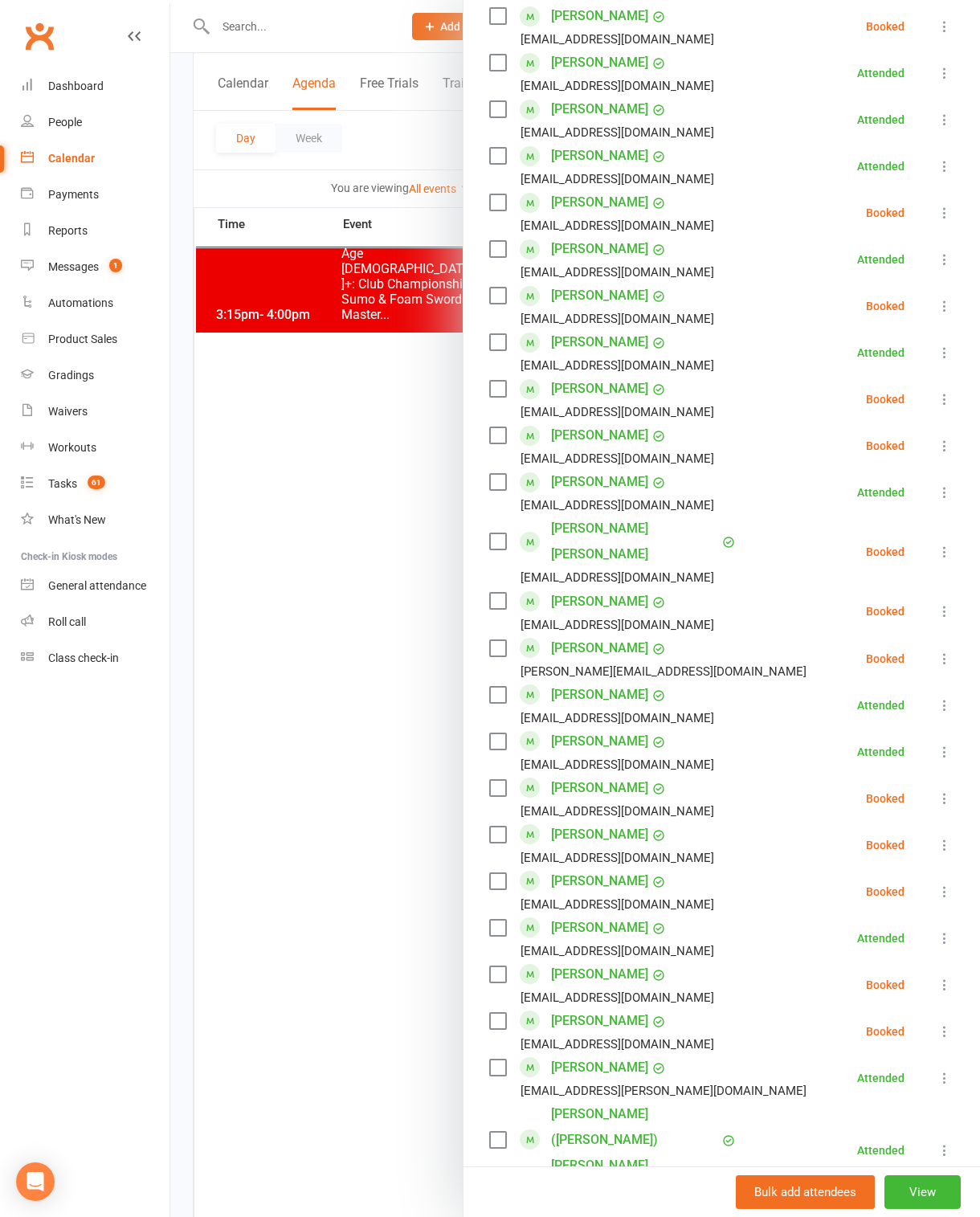 click at bounding box center (497, 389) 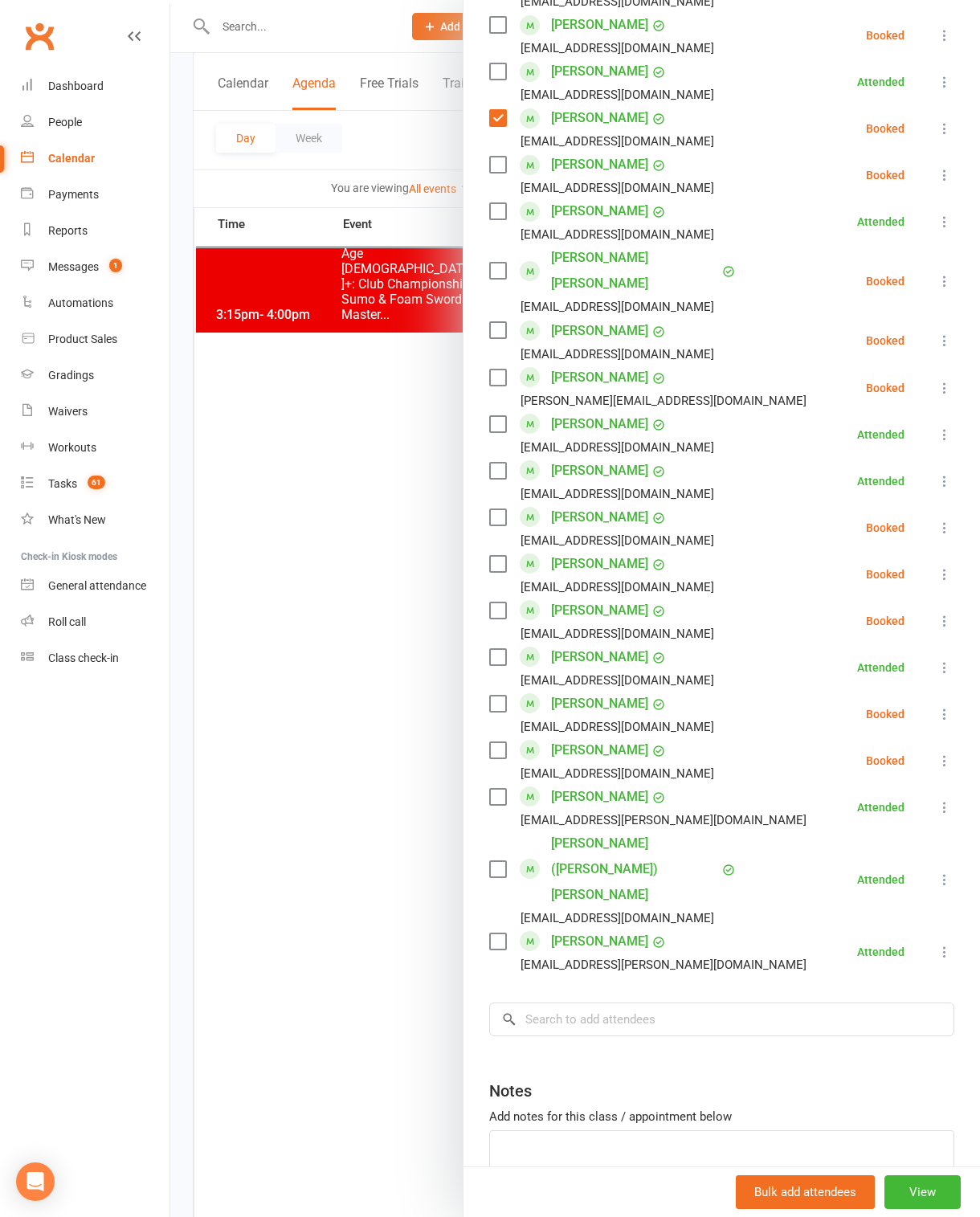 scroll, scrollTop: 823, scrollLeft: 0, axis: vertical 